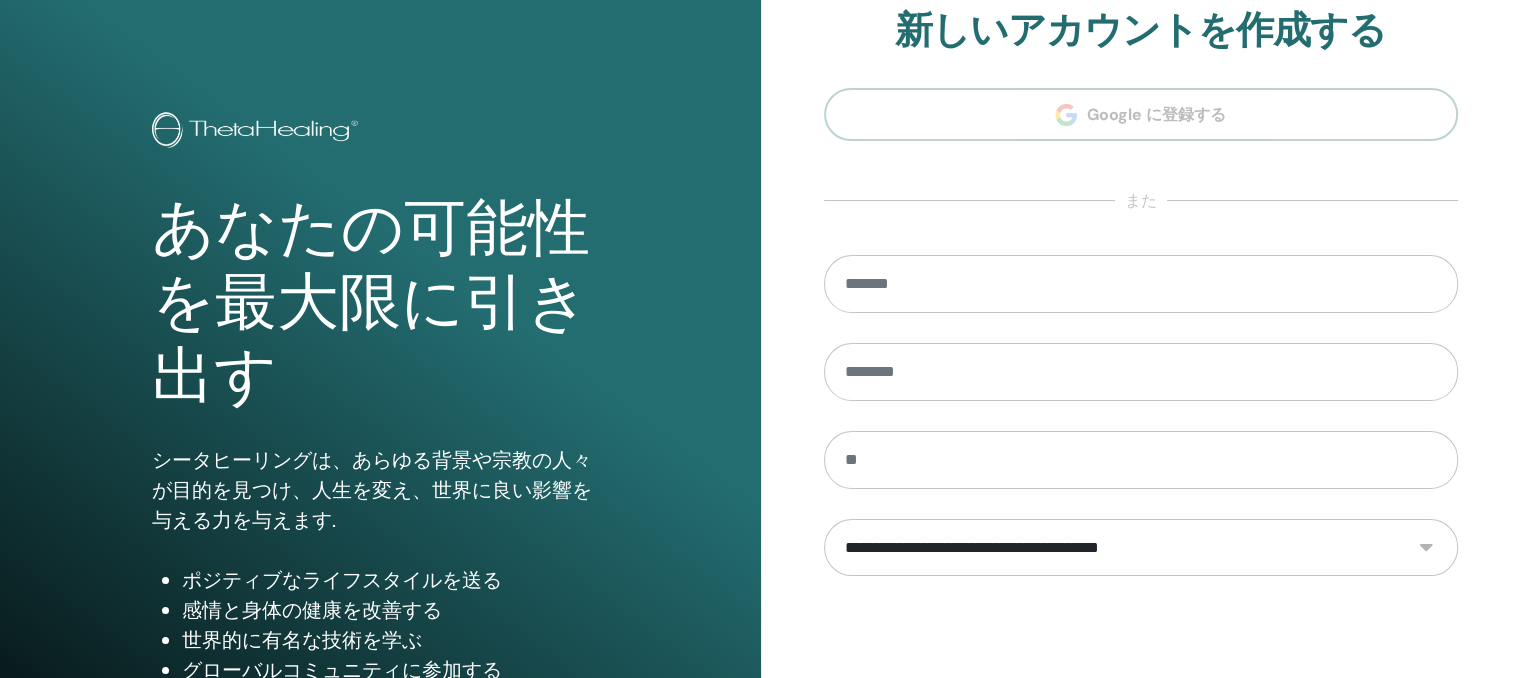 scroll, scrollTop: 0, scrollLeft: 0, axis: both 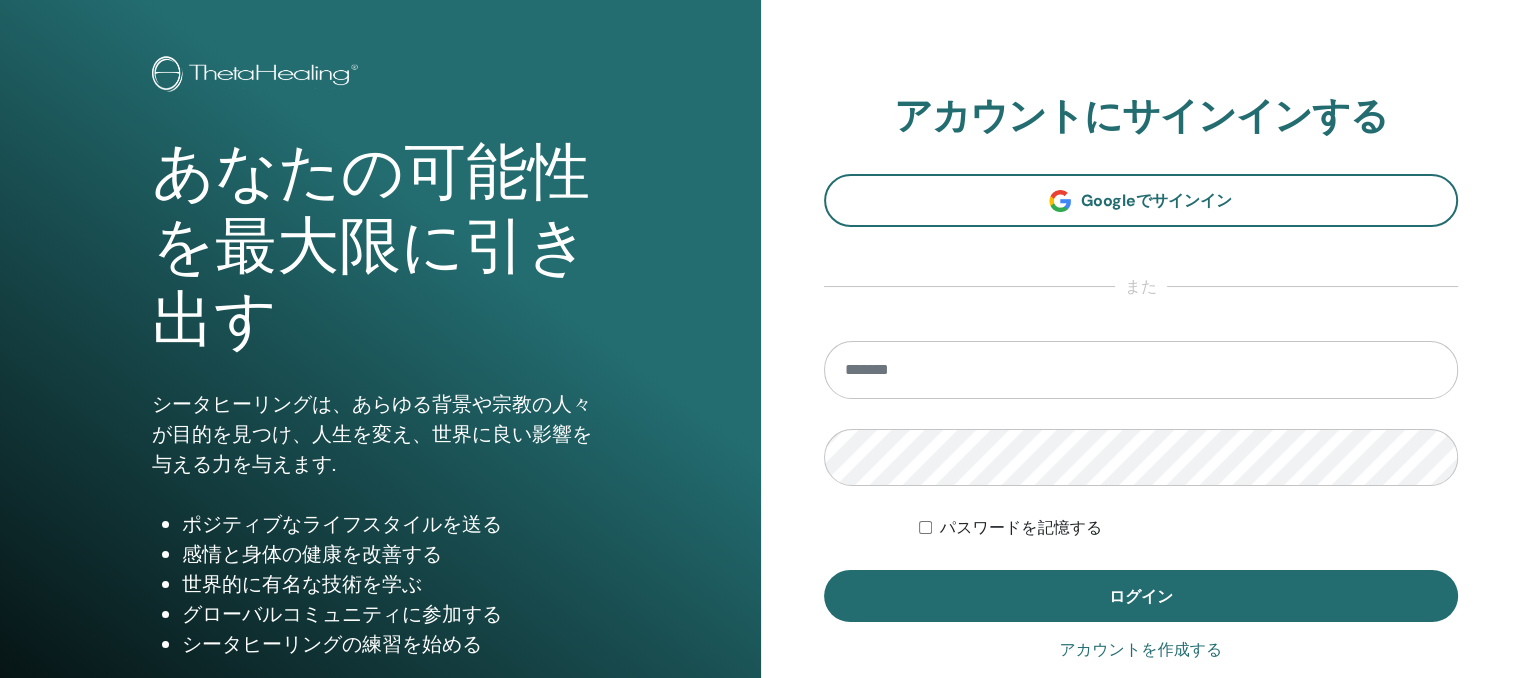 click at bounding box center [1141, 370] 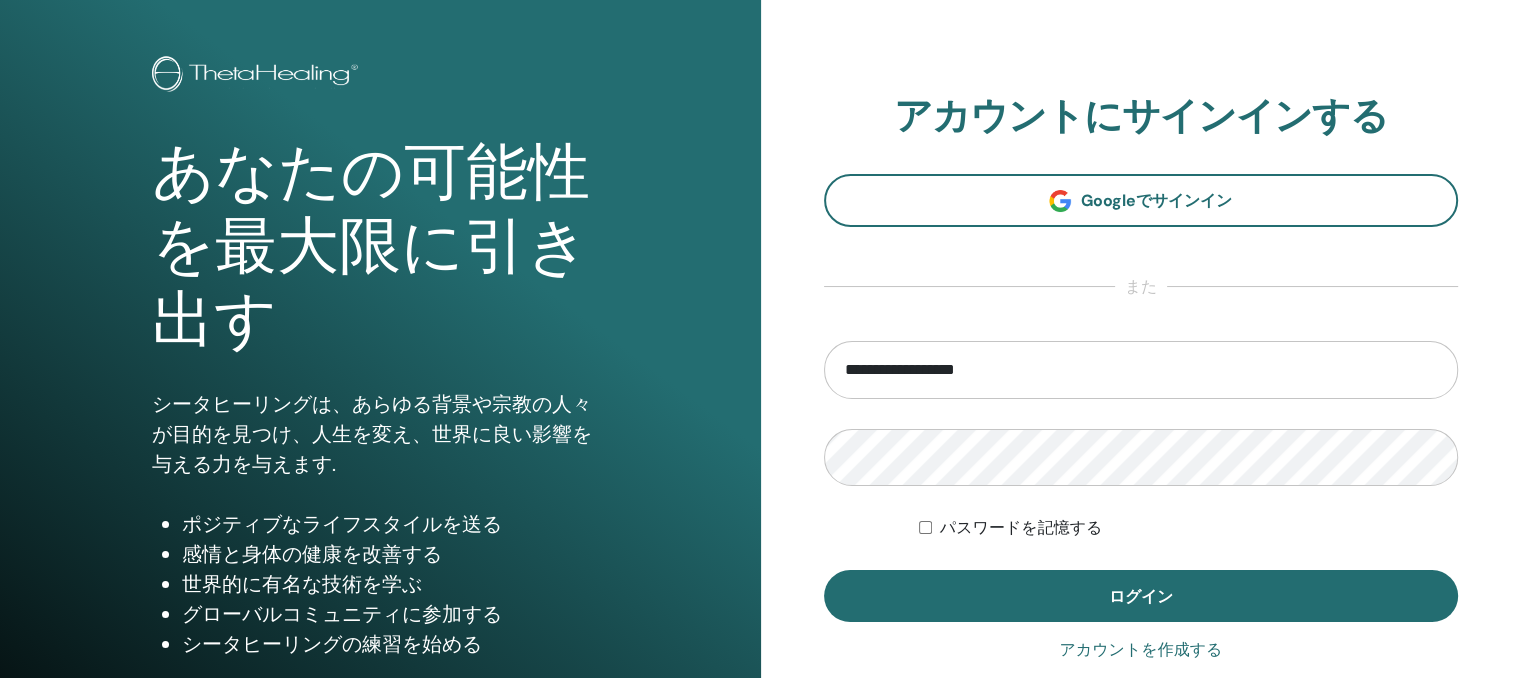 type on "**********" 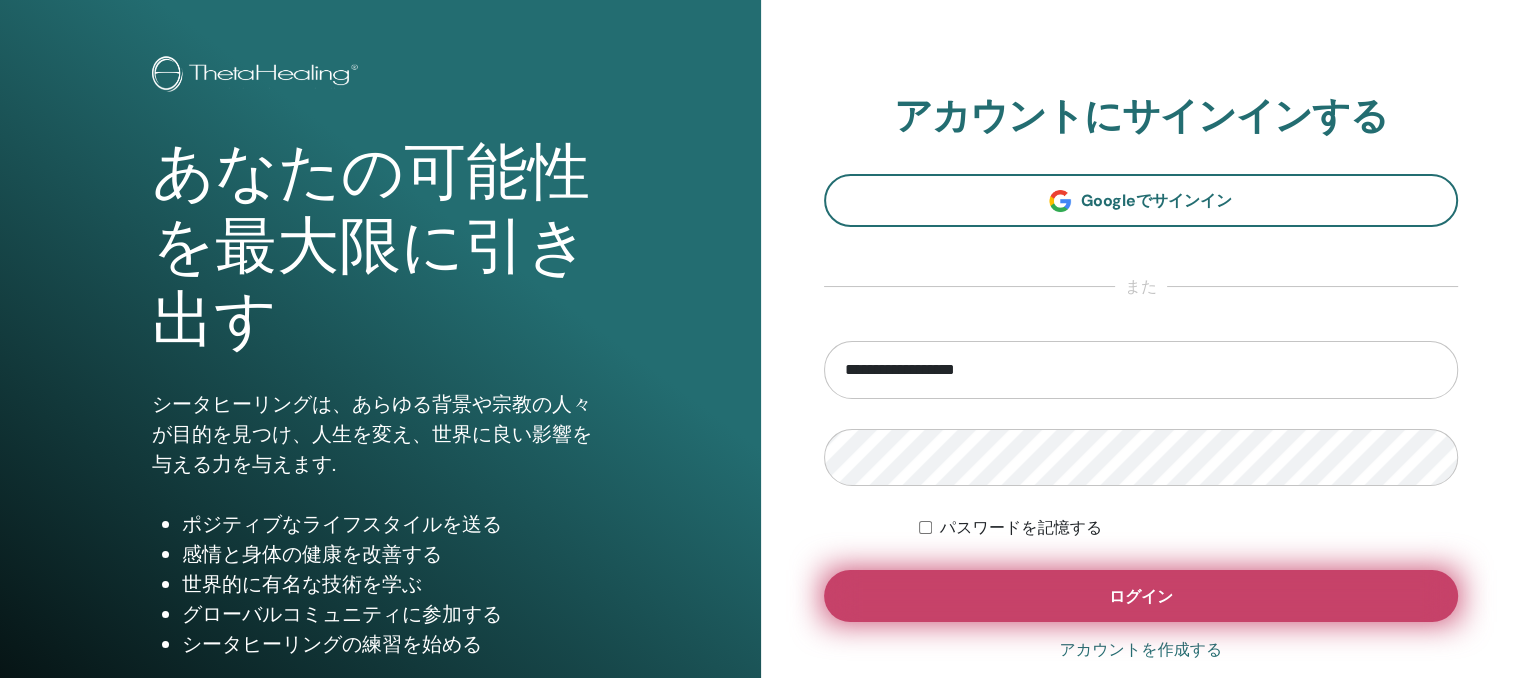 click on "ログイン" at bounding box center [1141, 596] 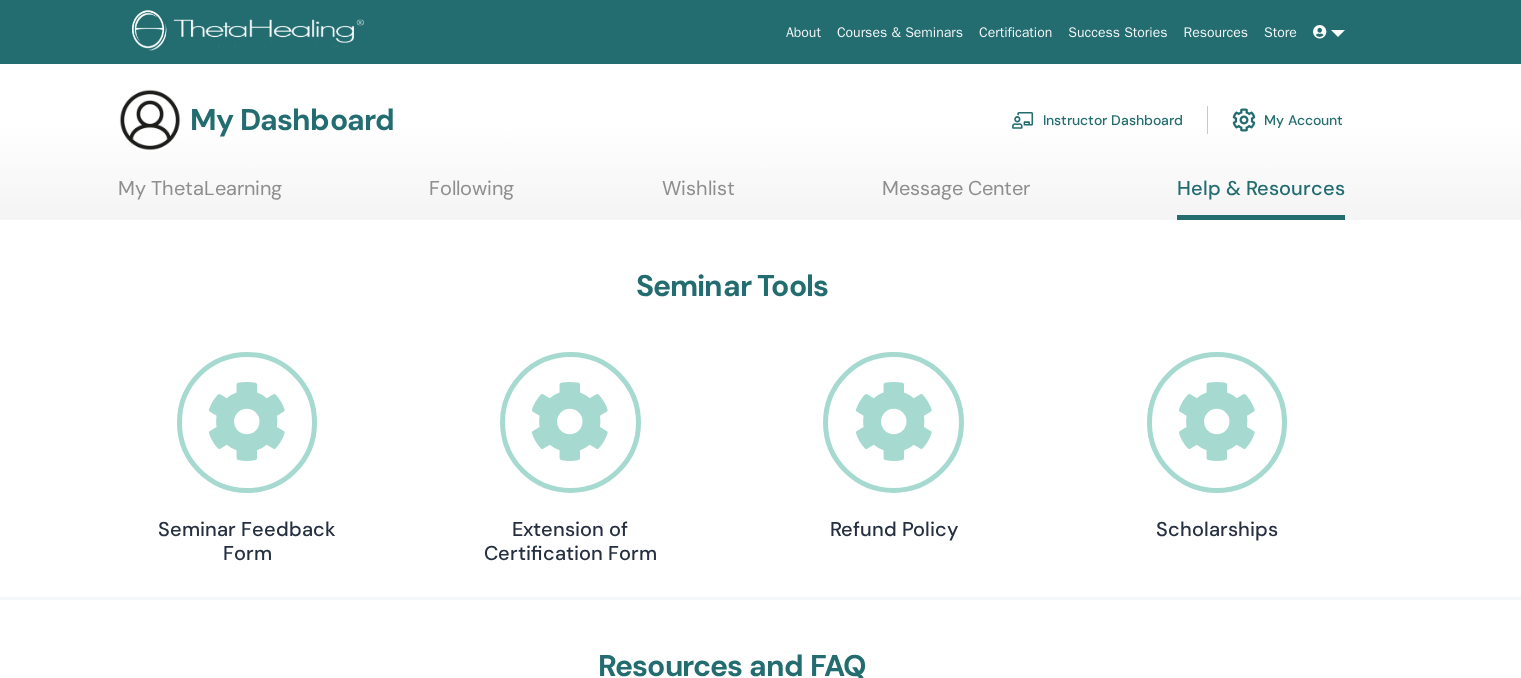 scroll, scrollTop: 0, scrollLeft: 0, axis: both 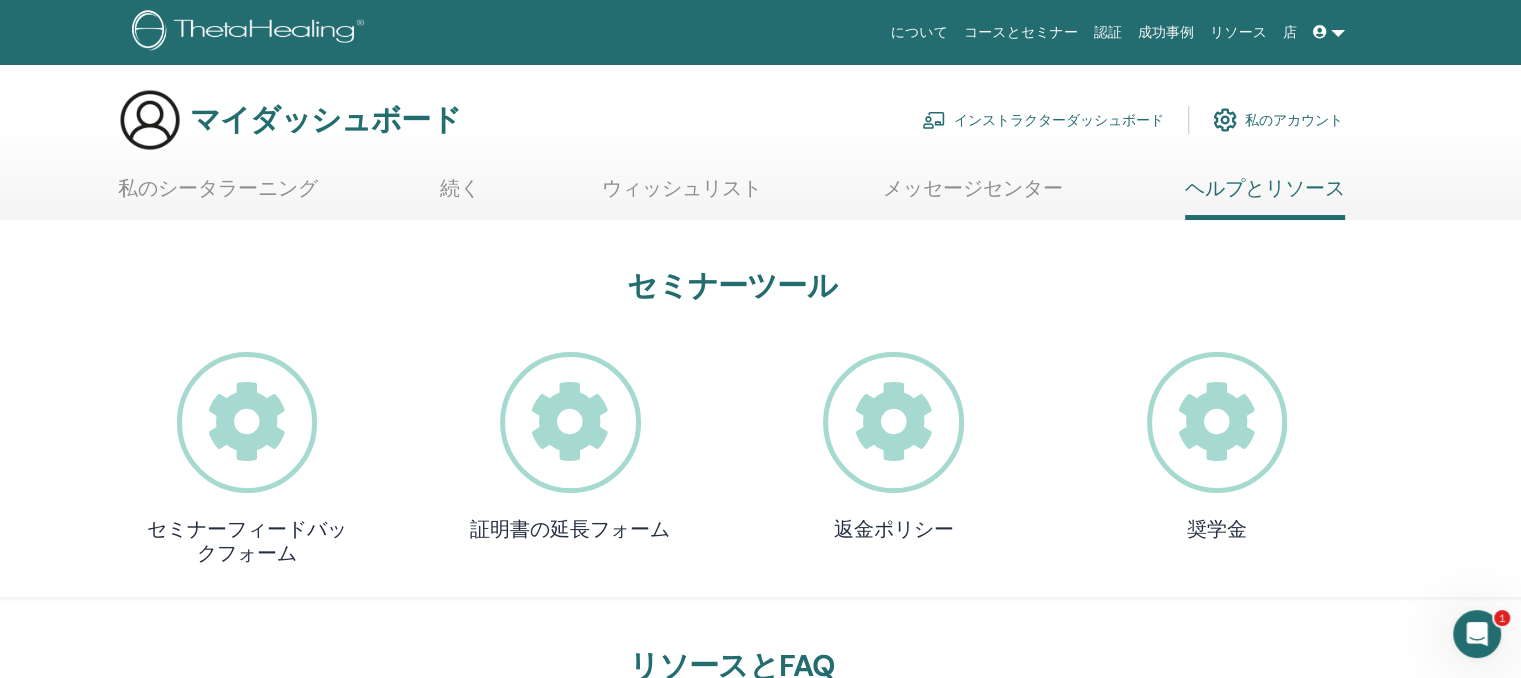 click on "インストラクターダッシュボード" at bounding box center (1059, 121) 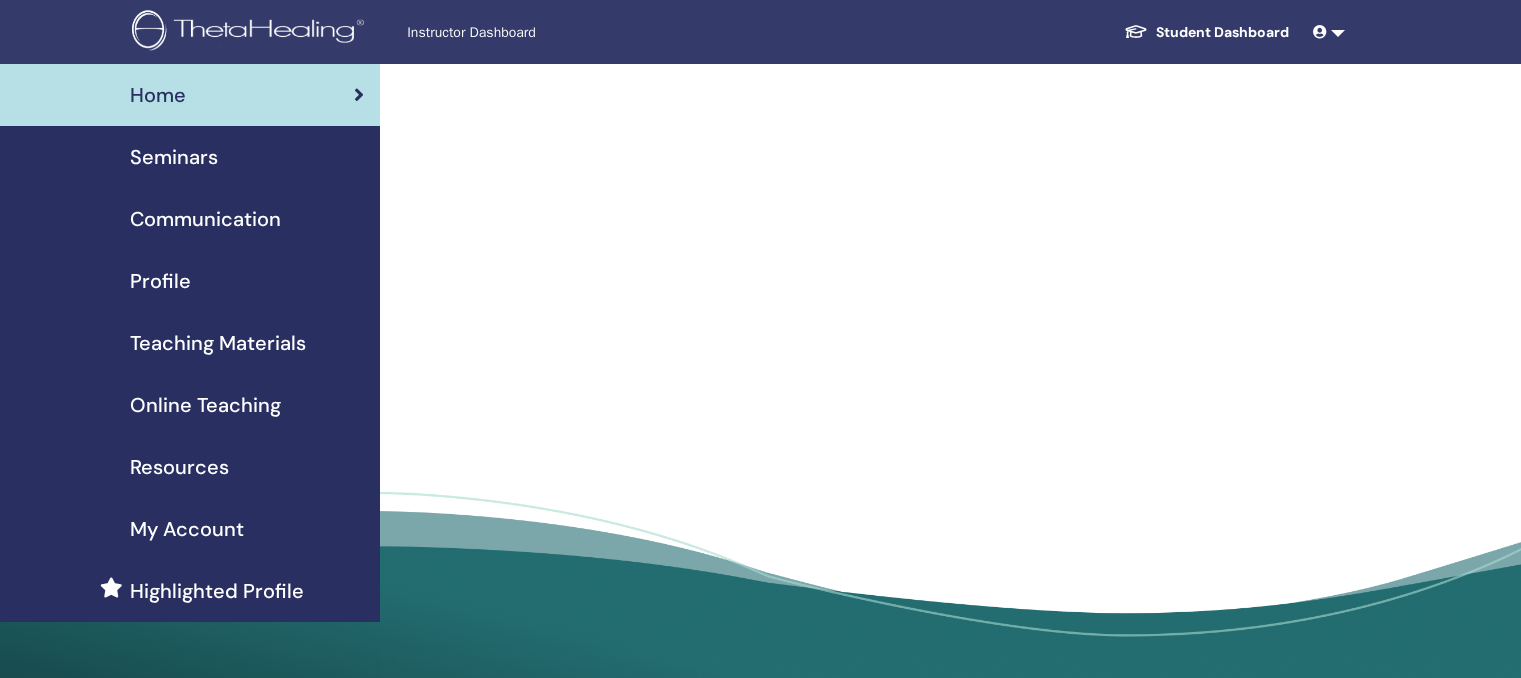 scroll, scrollTop: 0, scrollLeft: 0, axis: both 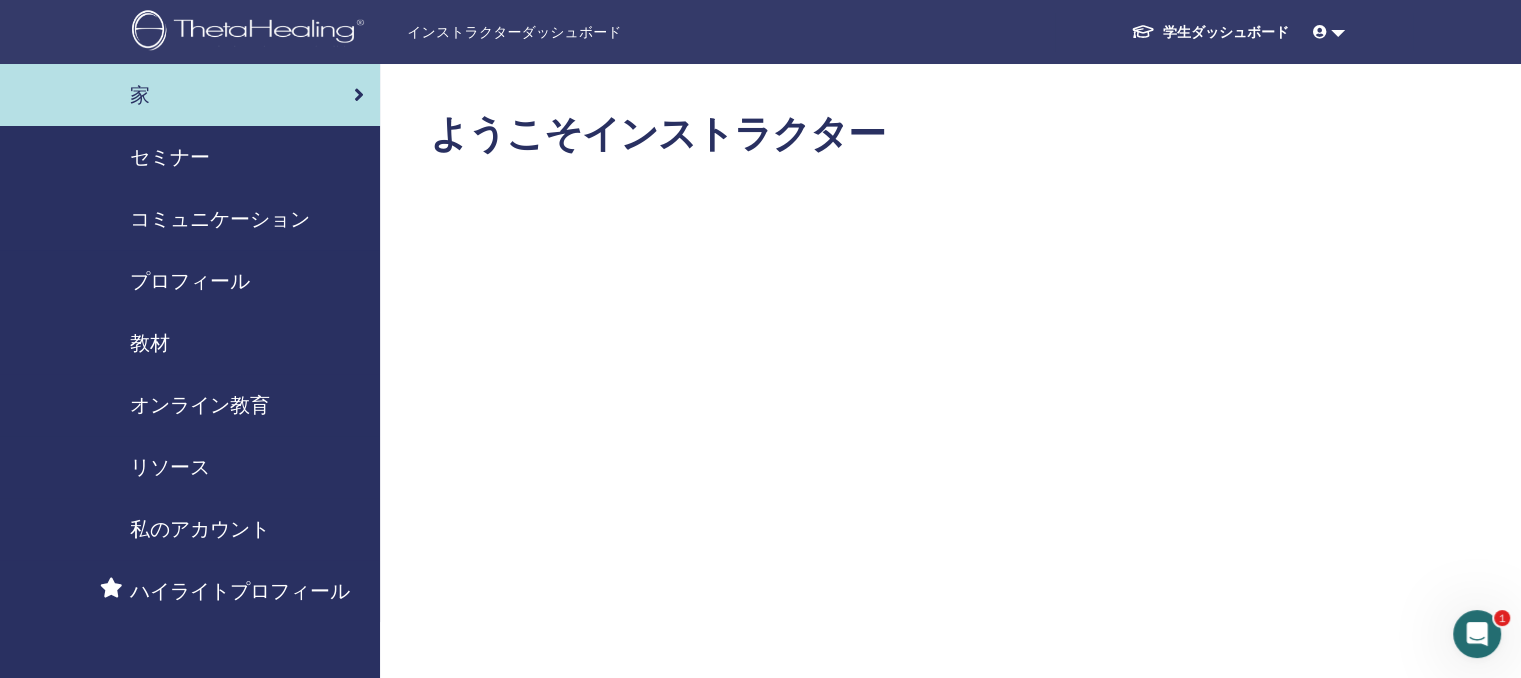 click on "セミナー" at bounding box center (170, 157) 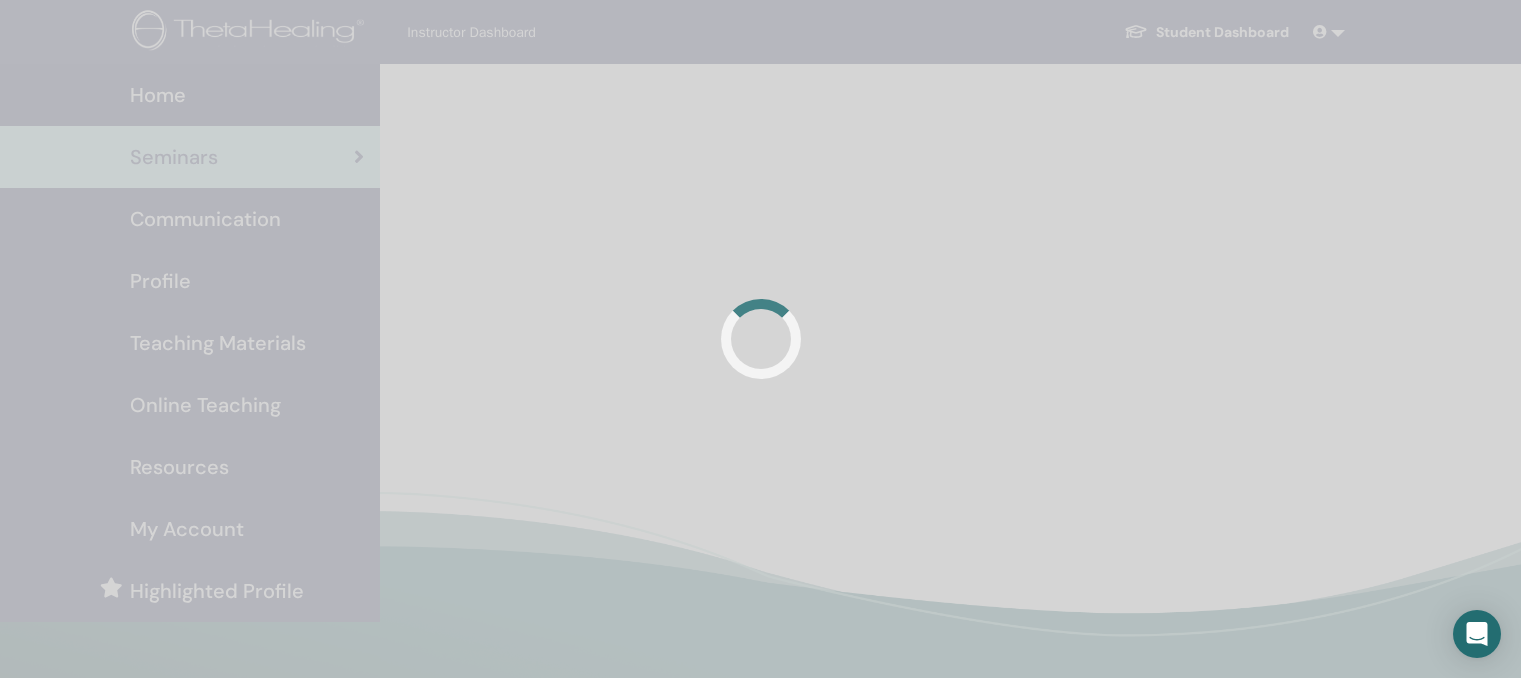 scroll, scrollTop: 0, scrollLeft: 0, axis: both 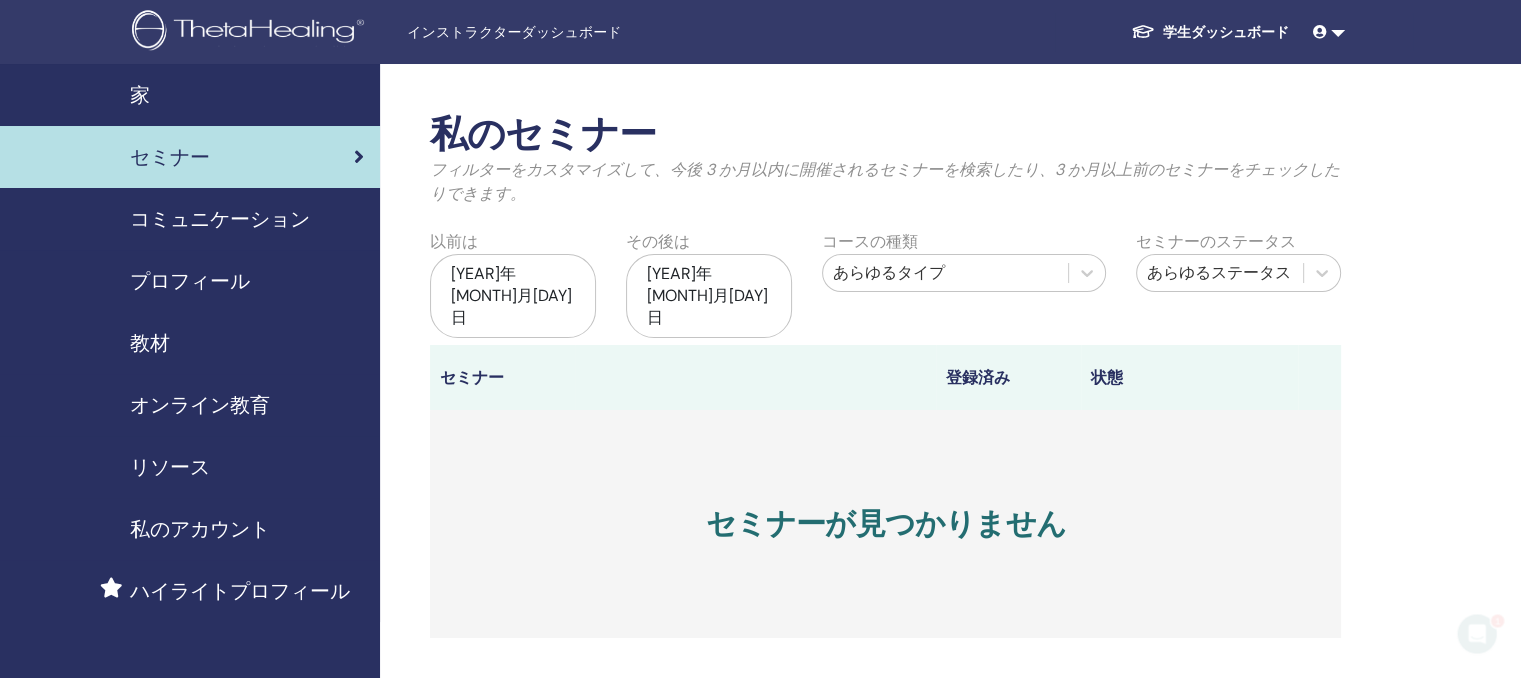 click on "[YEAR]年[MONTH]月[DAY]日" at bounding box center [513, 296] 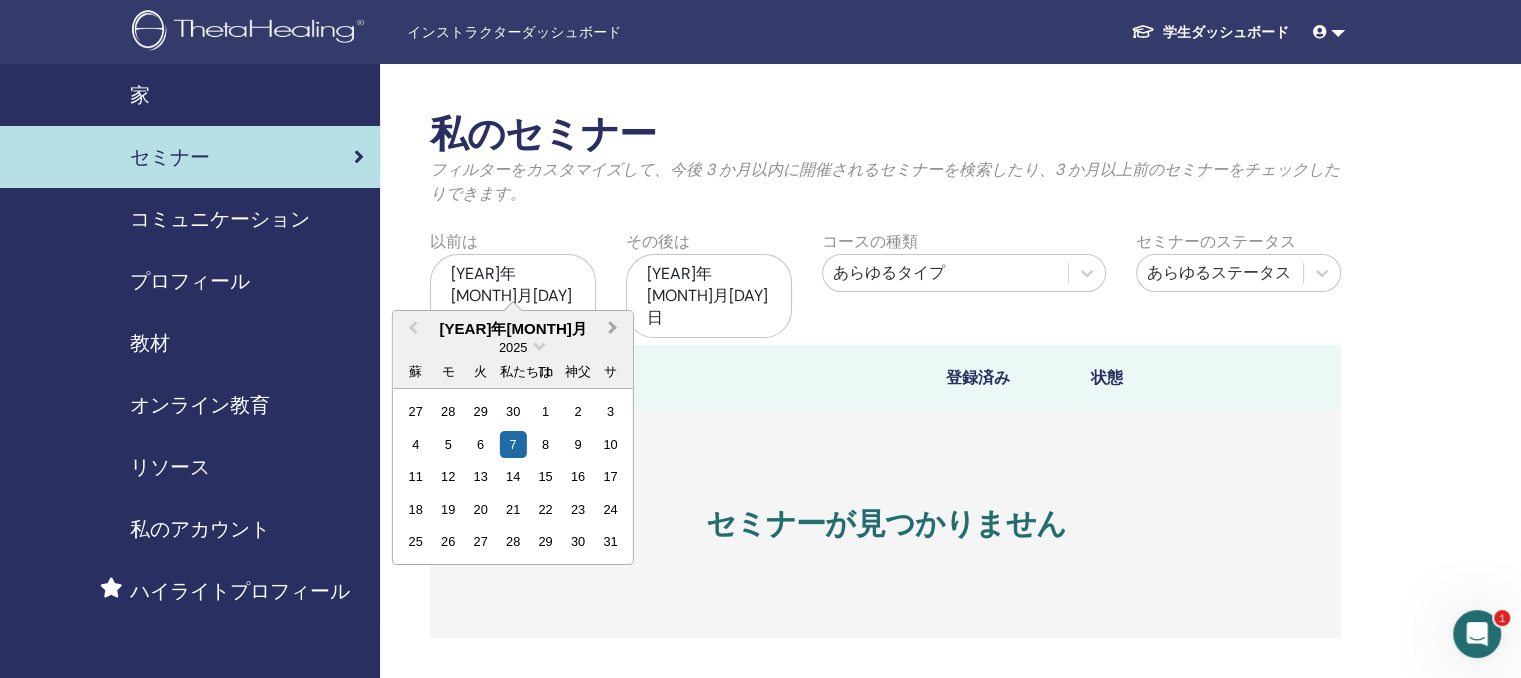 click on "来月" at bounding box center (613, 327) 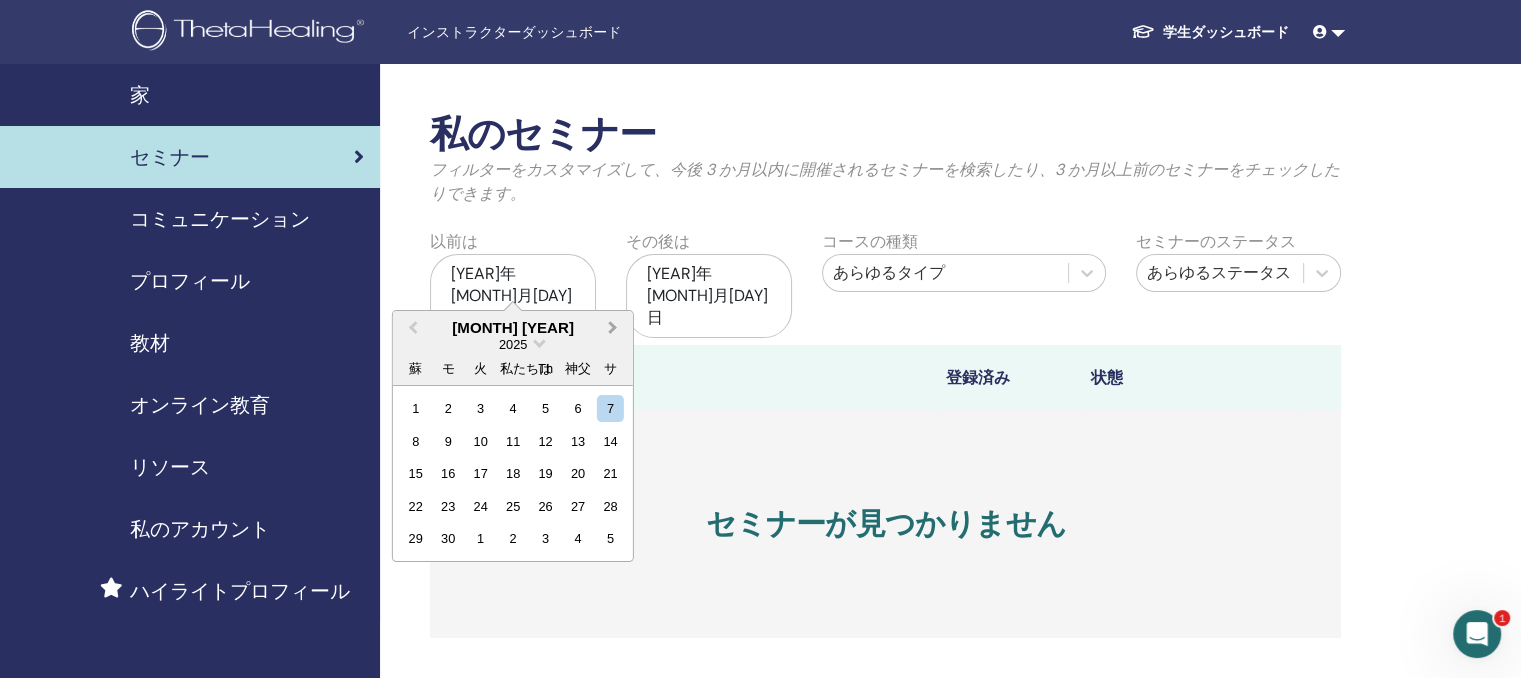 click on "来月" at bounding box center [613, 327] 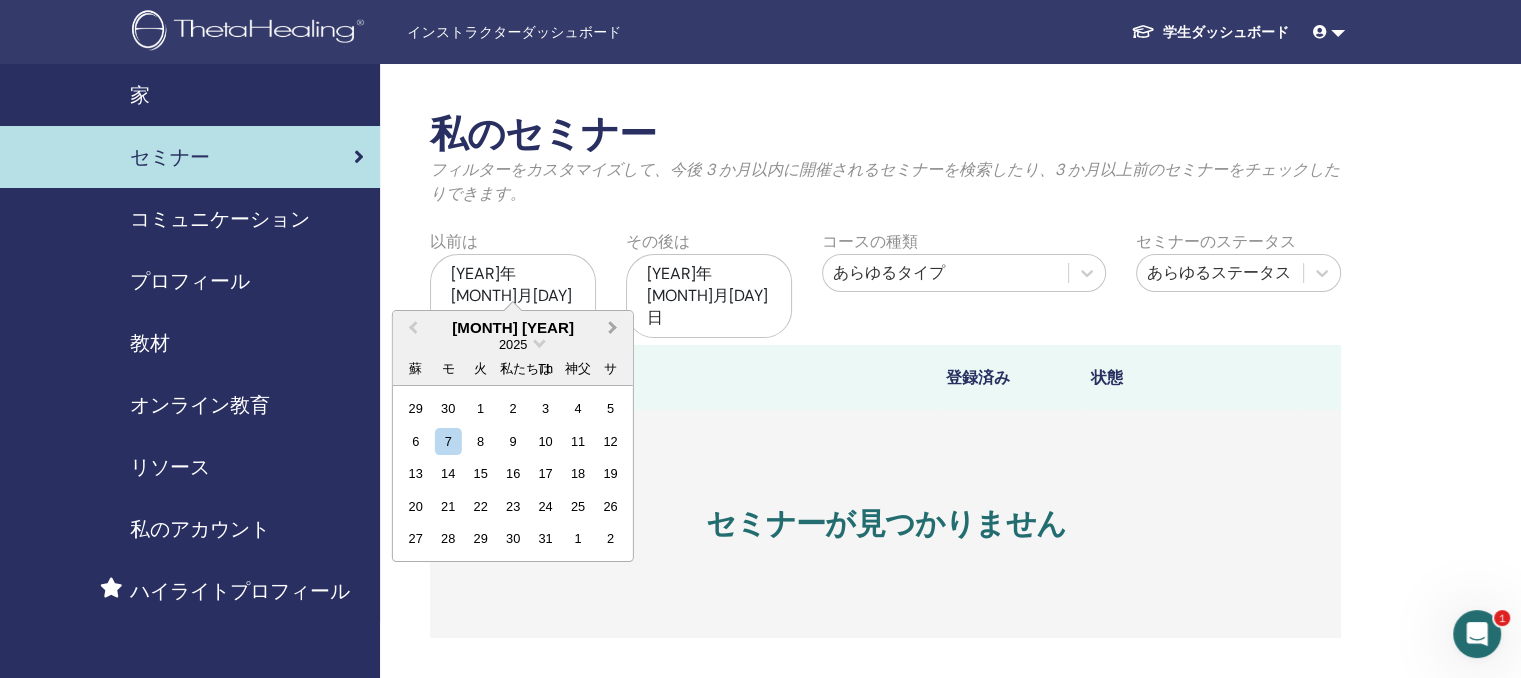 click on "来月" at bounding box center (613, 327) 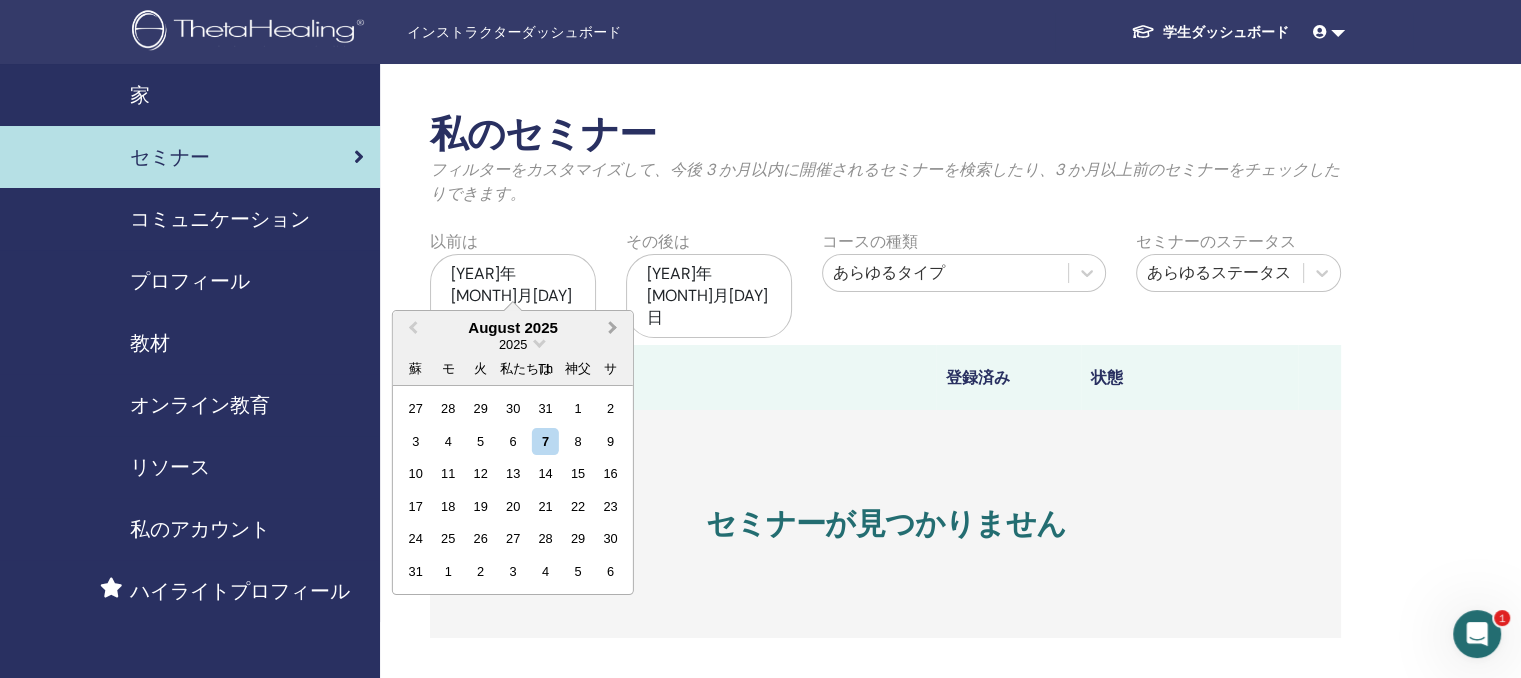 click on "来月" at bounding box center [615, 329] 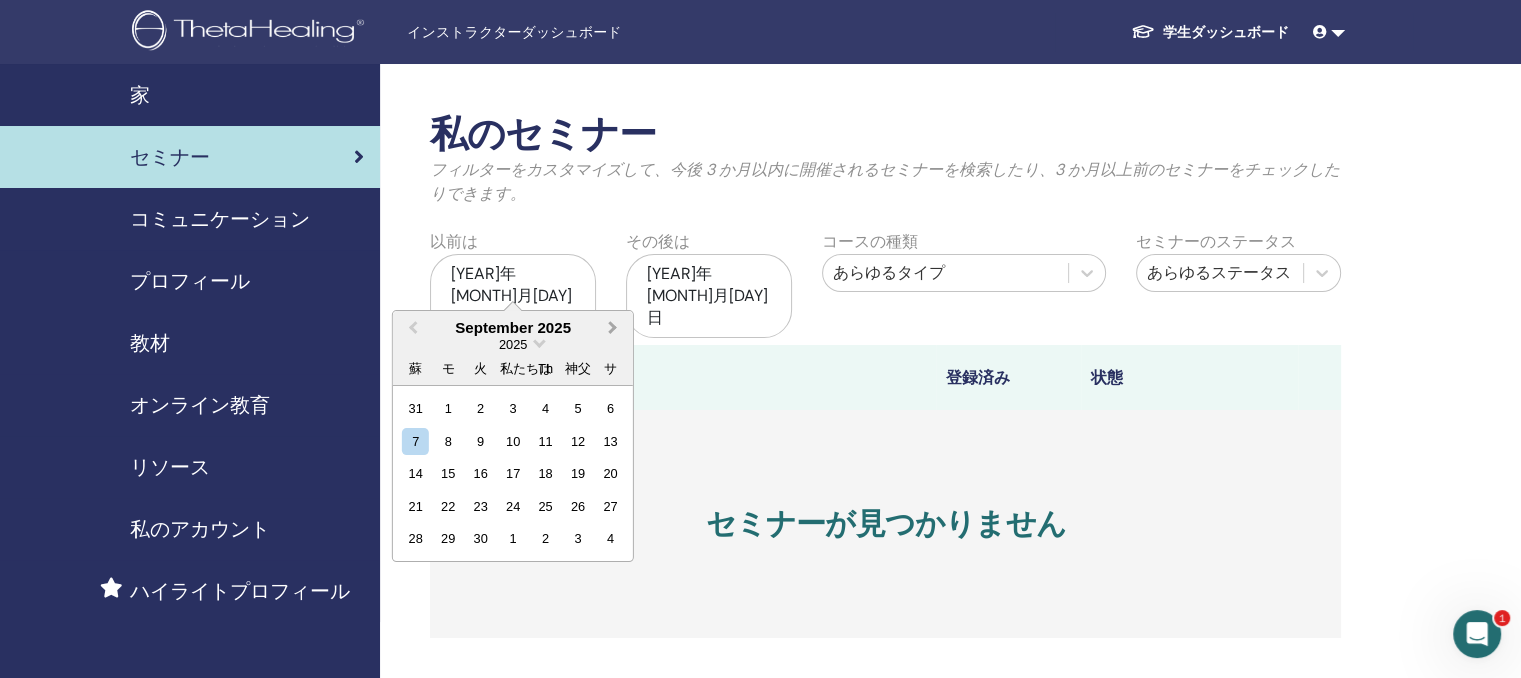 click on "来月" at bounding box center (615, 329) 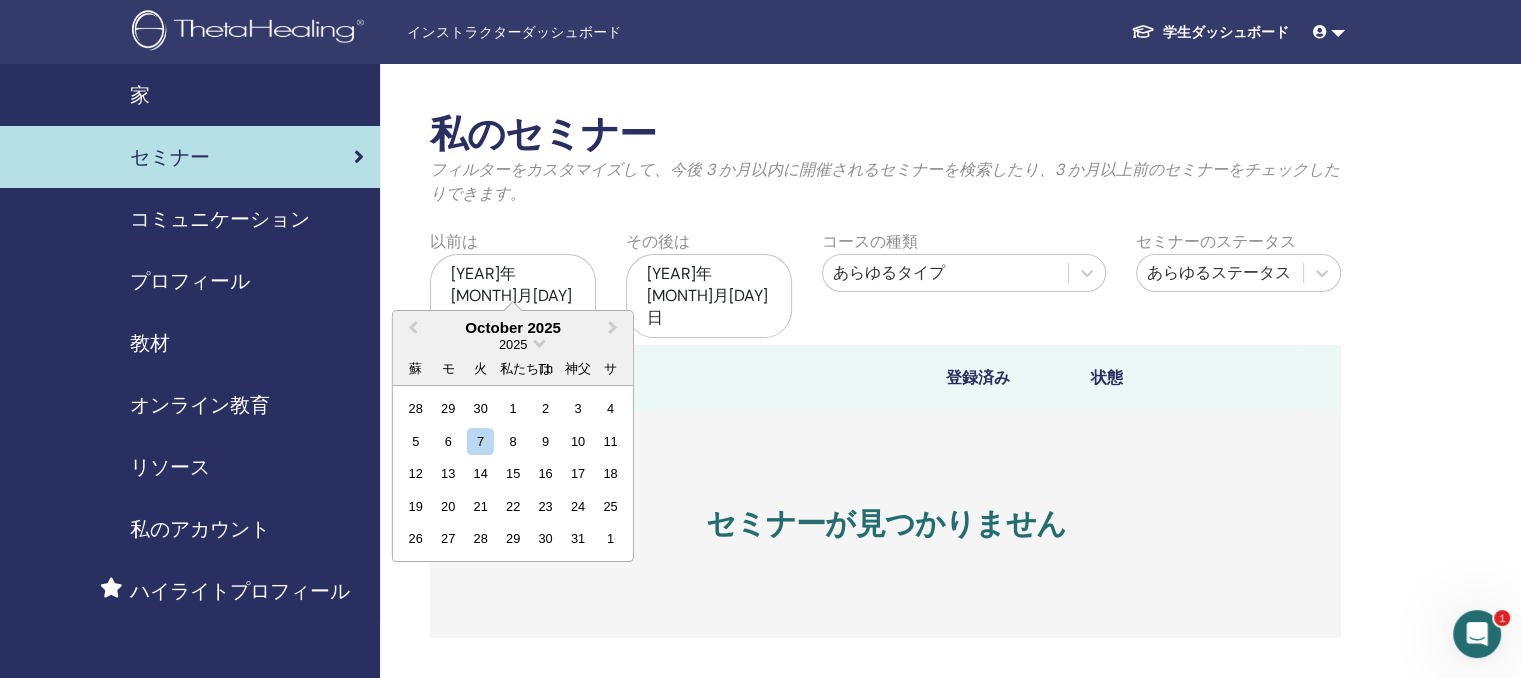 click on "2025年5月7日" at bounding box center (513, 296) 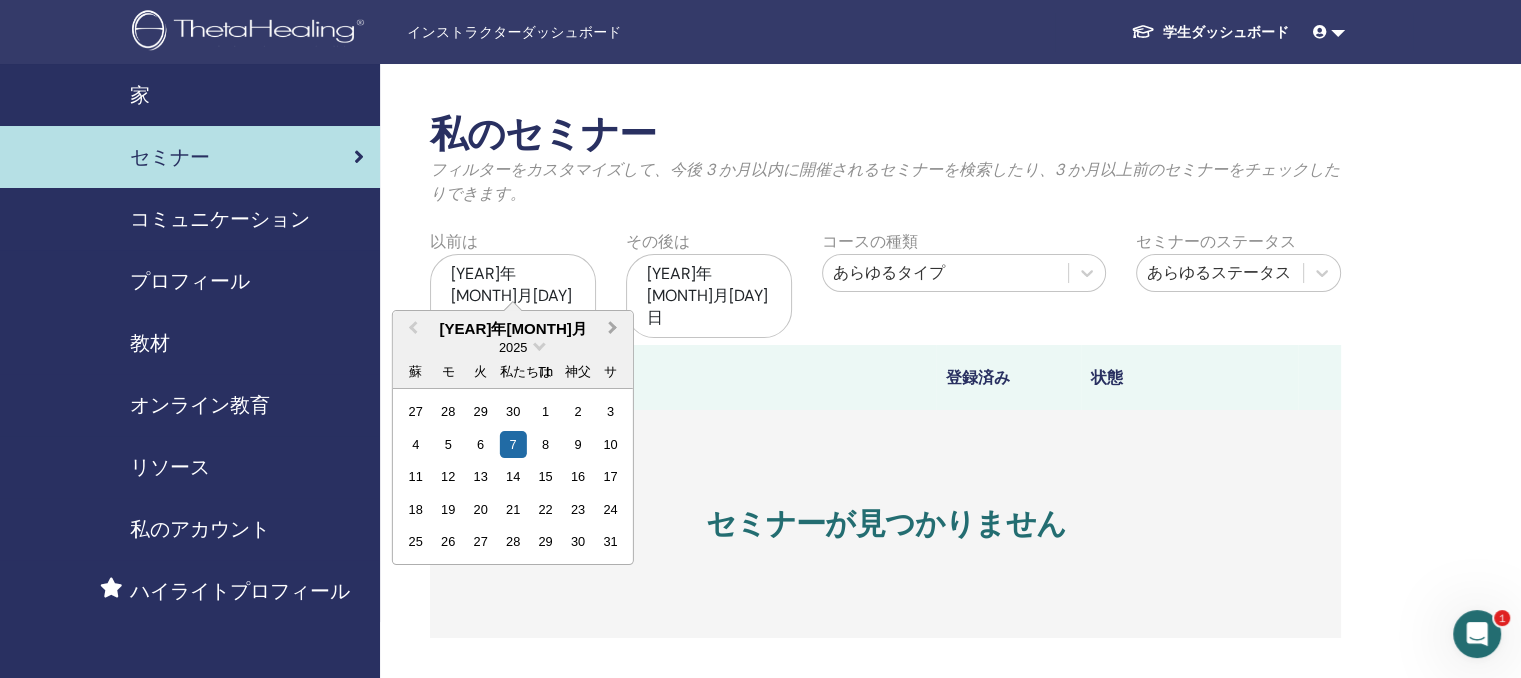 click on "来月" at bounding box center [613, 327] 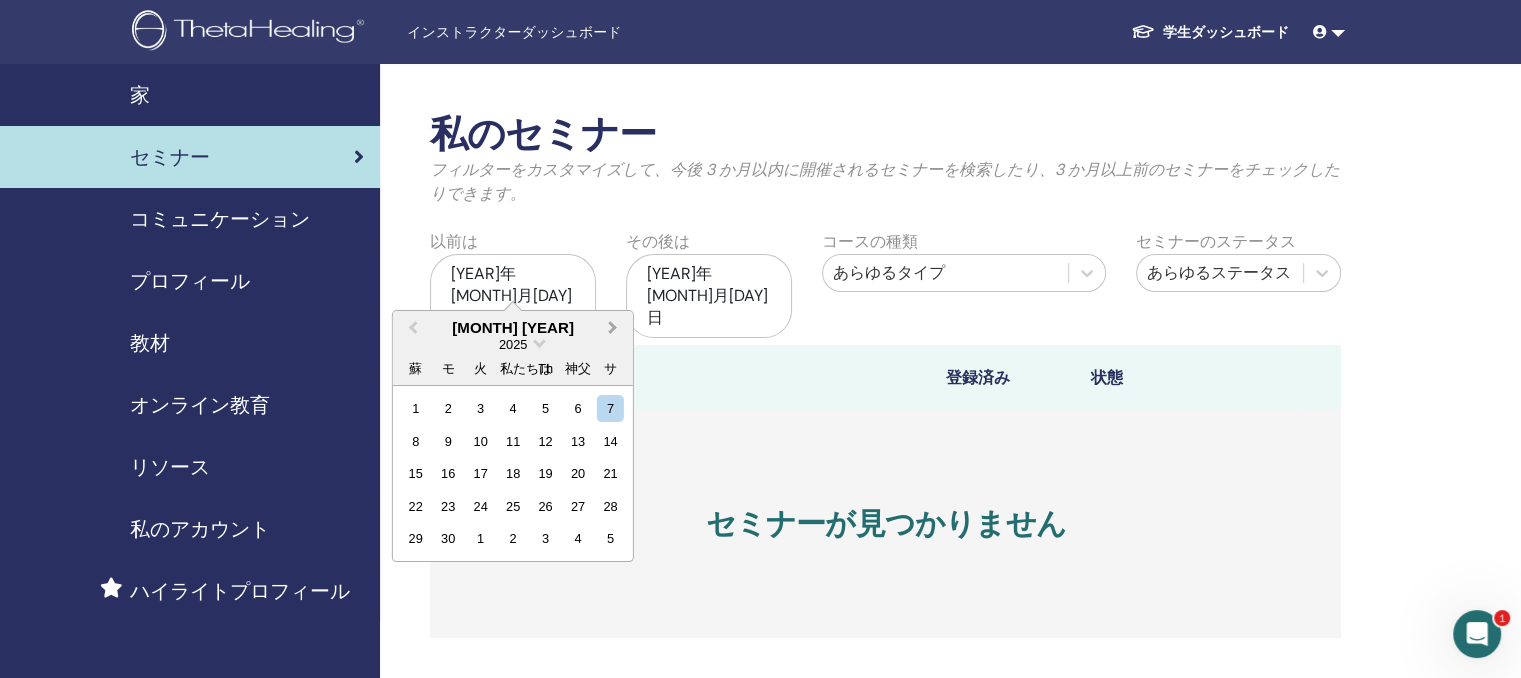 click on "来月" at bounding box center (613, 327) 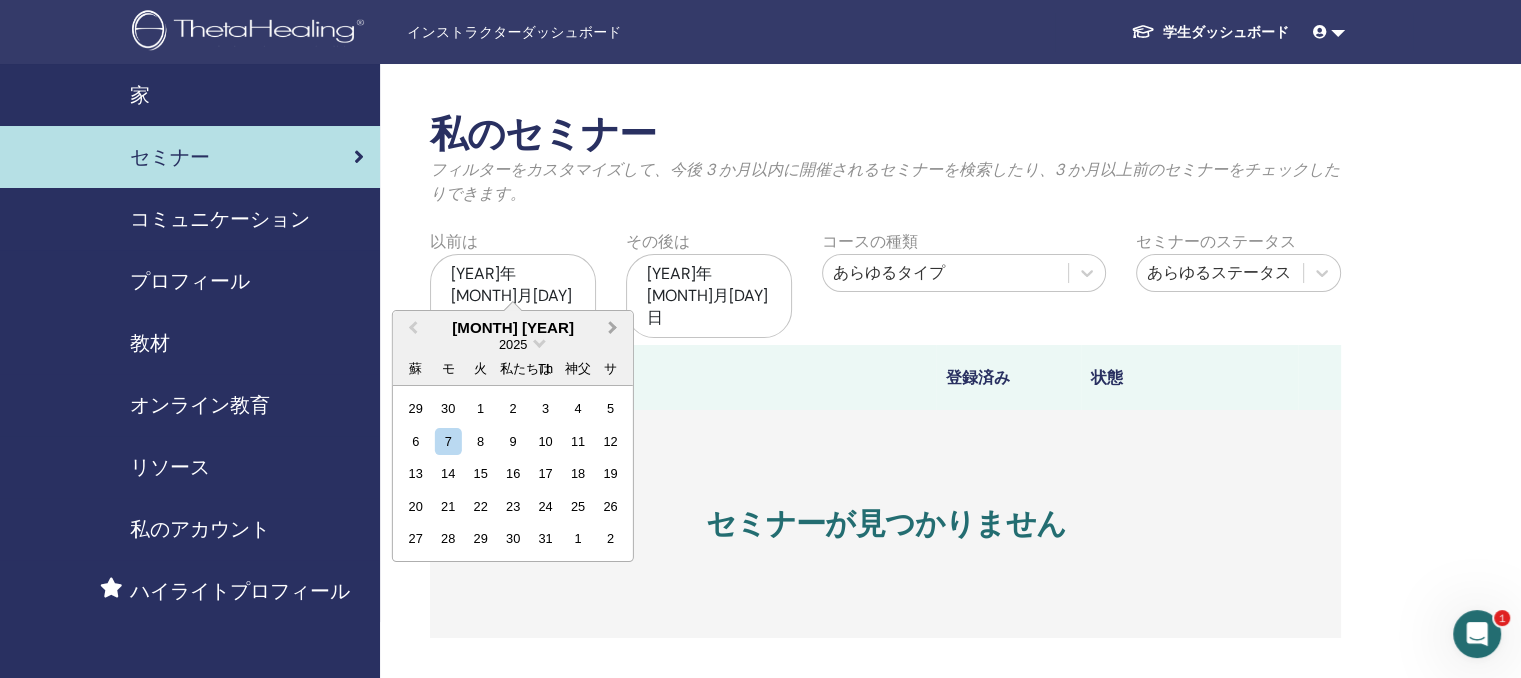 click on "来月" at bounding box center [613, 327] 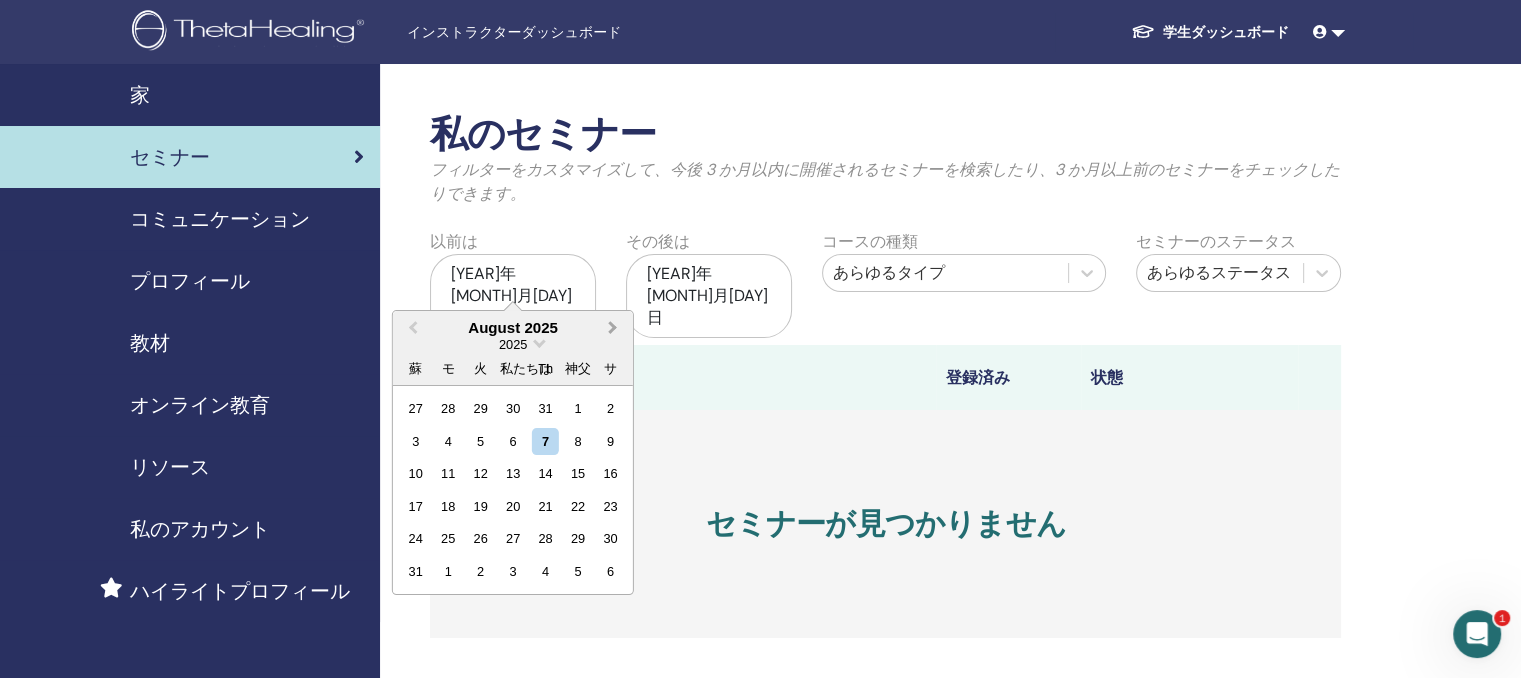 click on "来月" at bounding box center (613, 327) 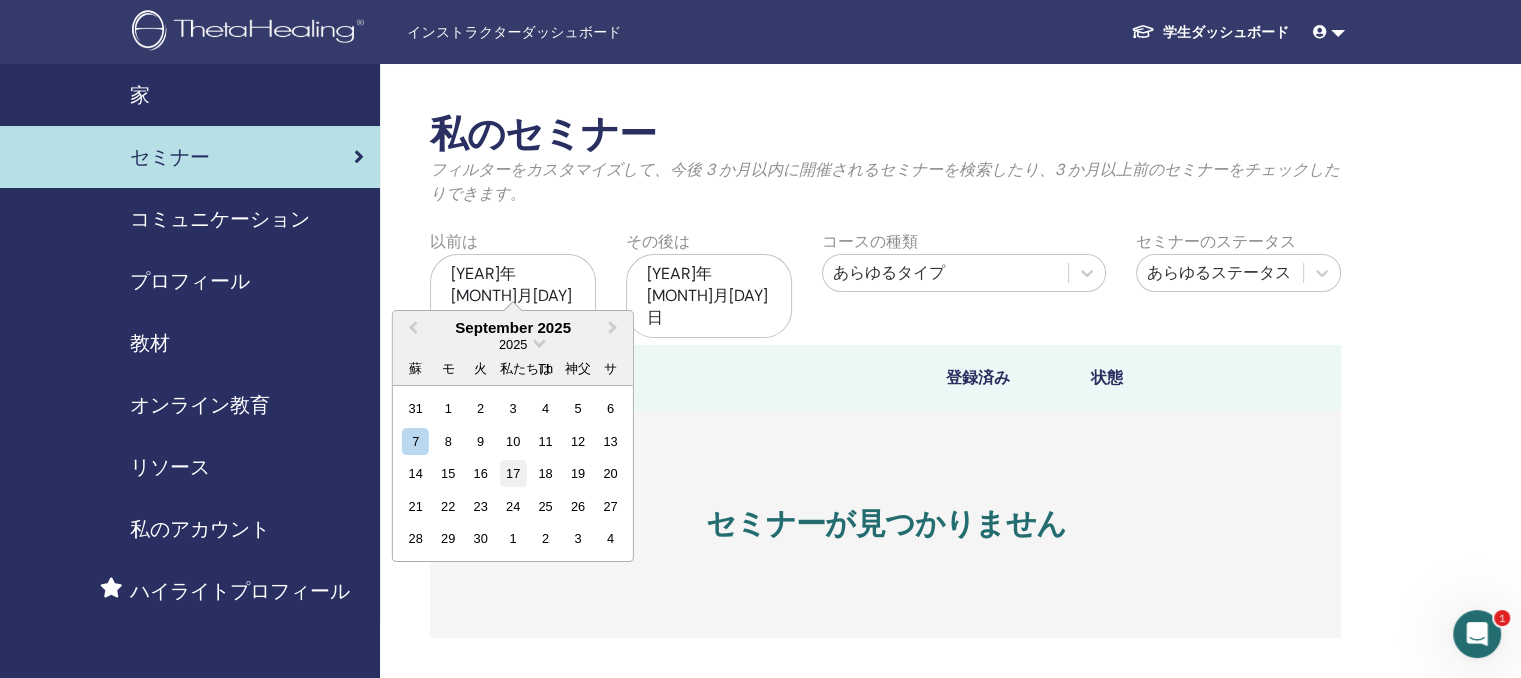 click on "17" at bounding box center (512, 473) 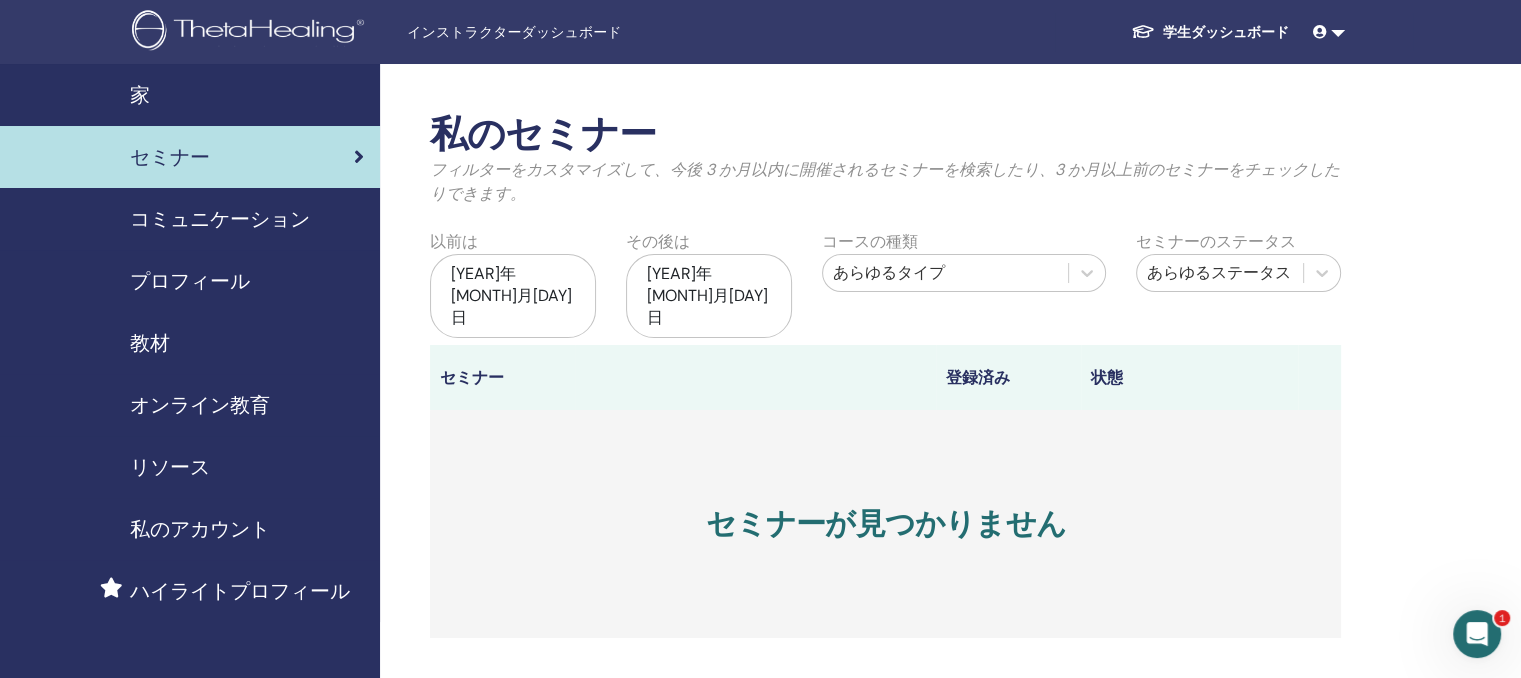click on "2025年11月7日" at bounding box center [709, 296] 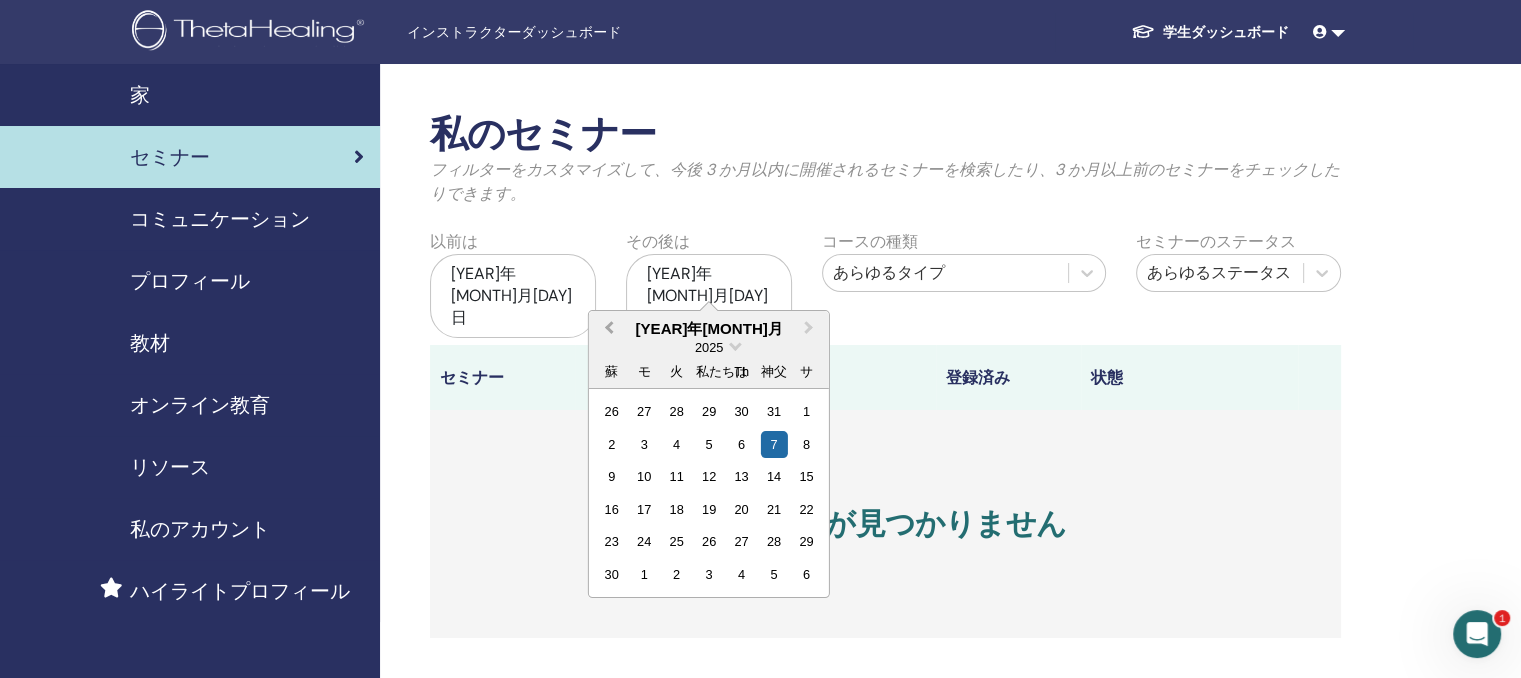 click on "前月" at bounding box center [609, 327] 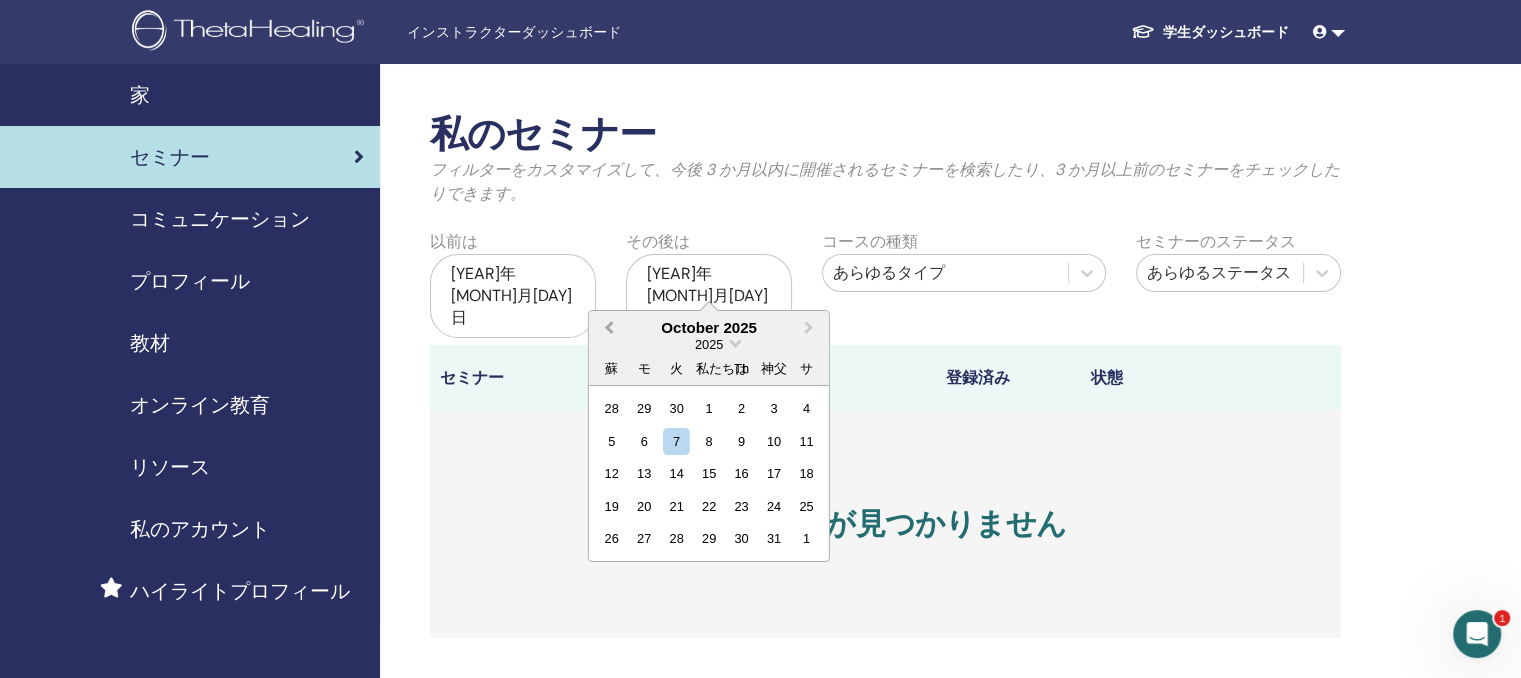 click on "前月" at bounding box center [609, 327] 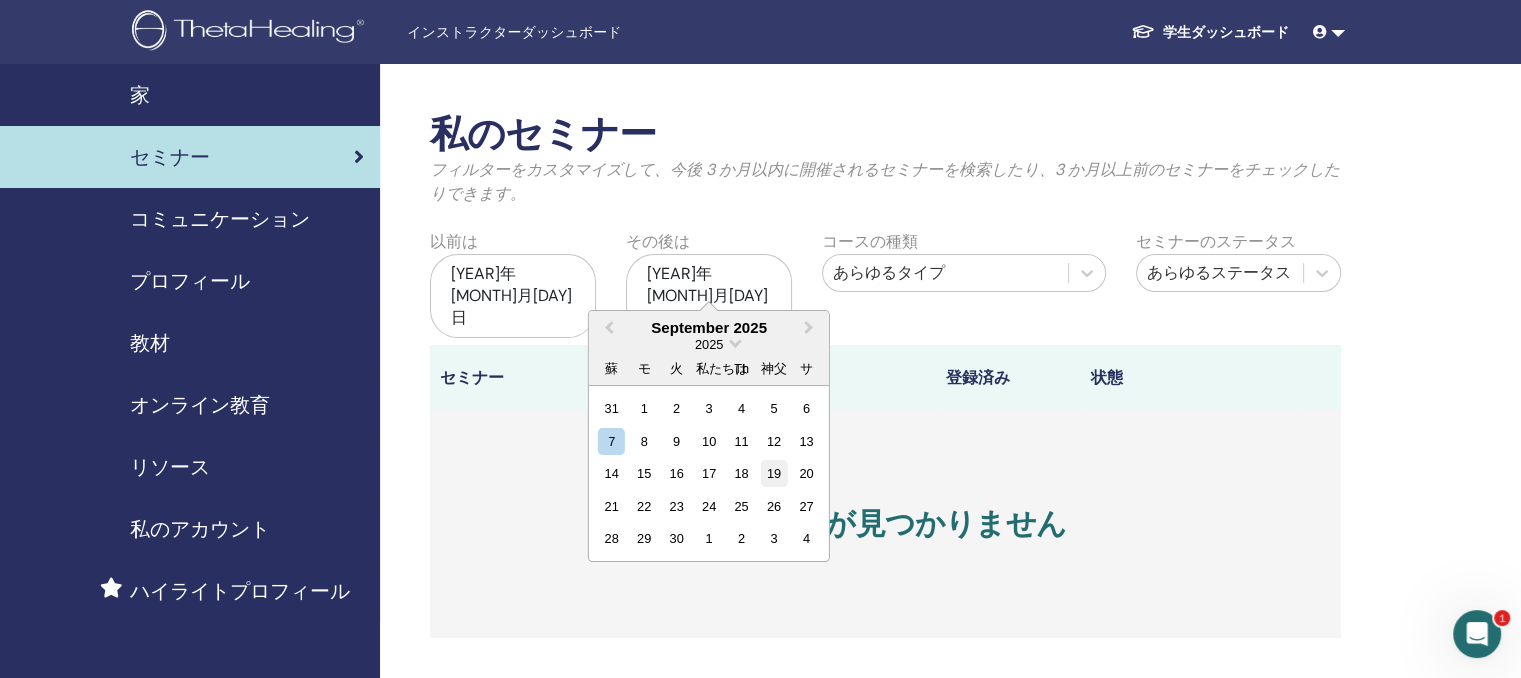 click on "19" at bounding box center [773, 473] 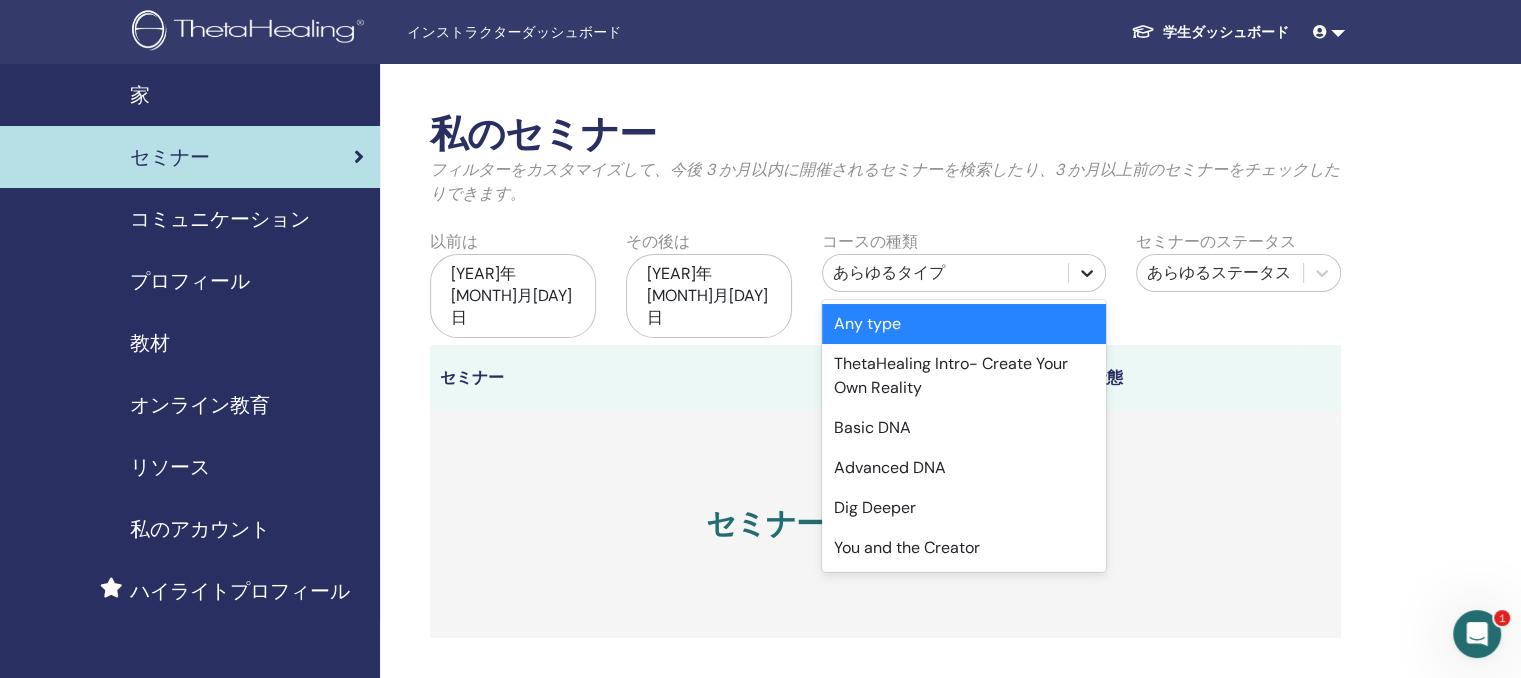 click 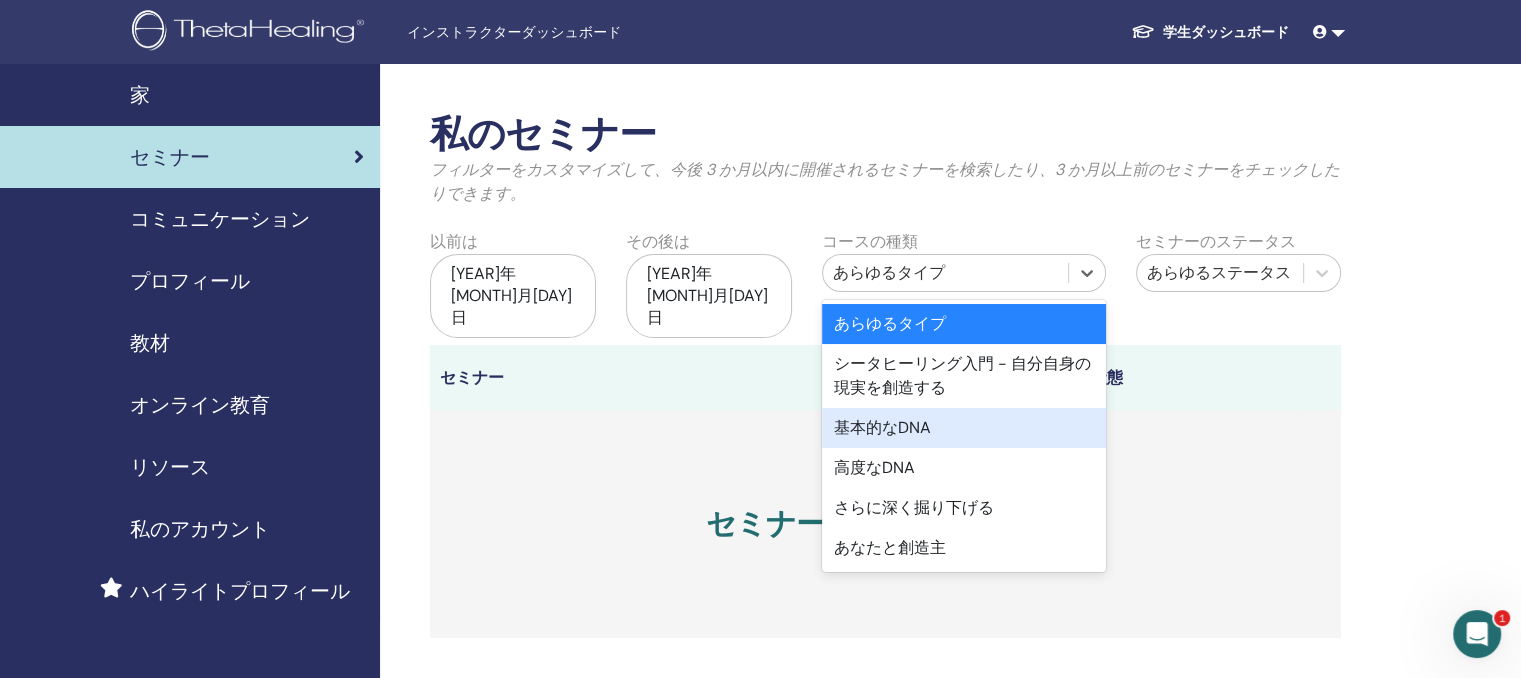 click on "基本的なDNA" at bounding box center [882, 427] 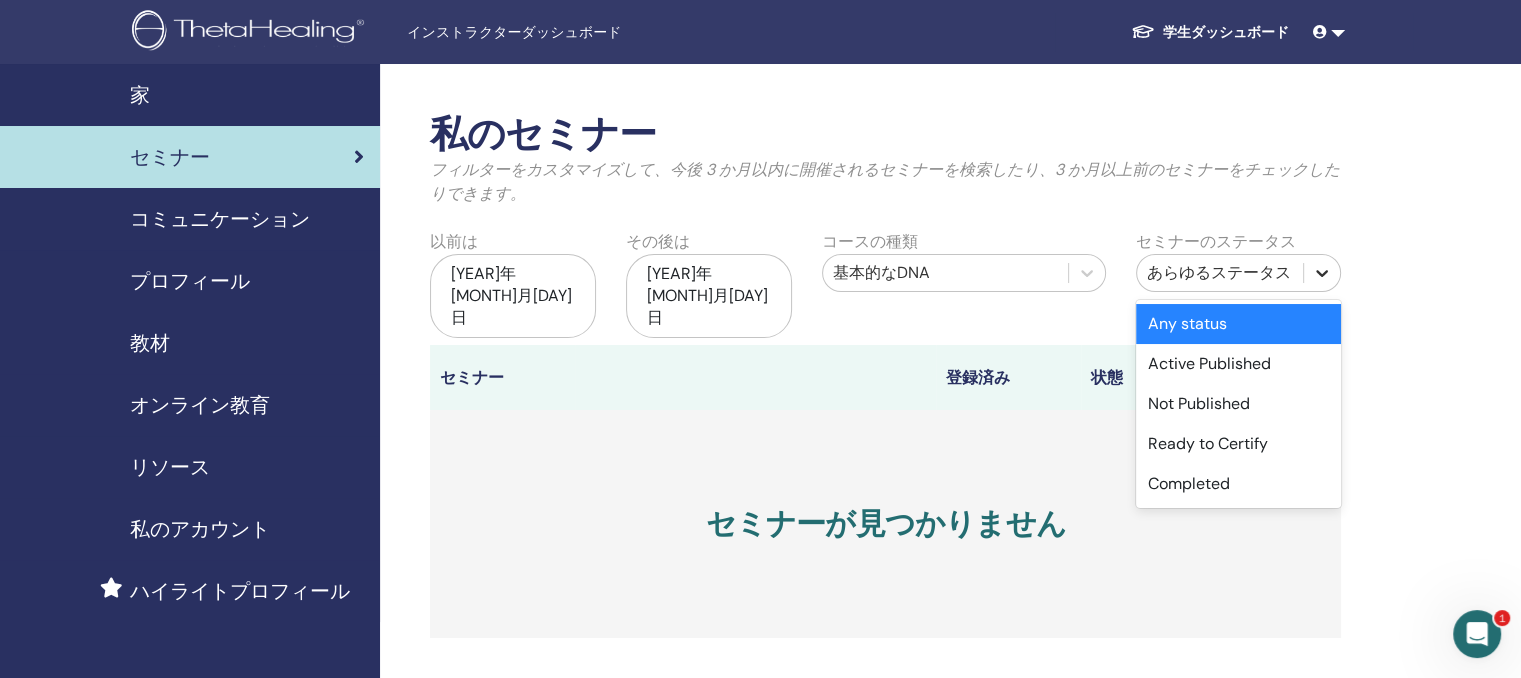 click 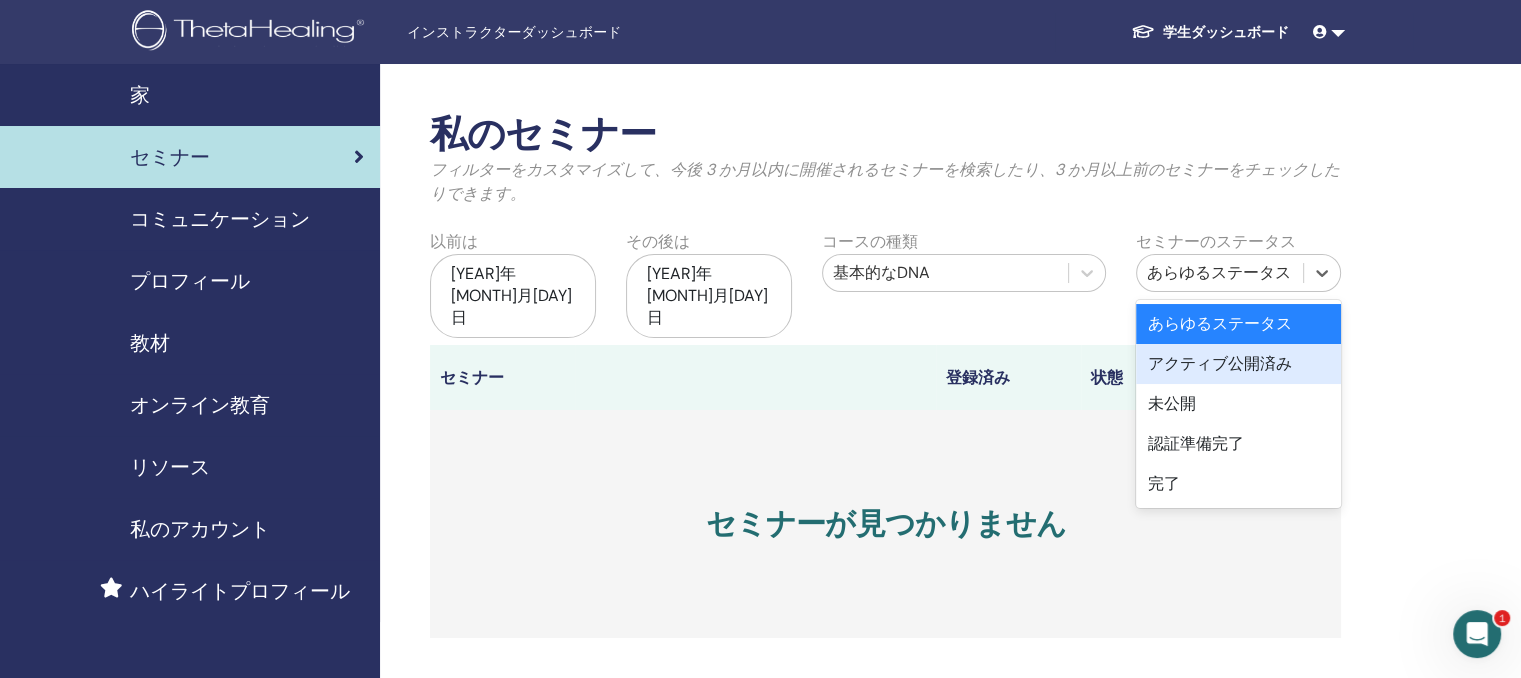 click on "アクティブ公開済み" at bounding box center [1220, 363] 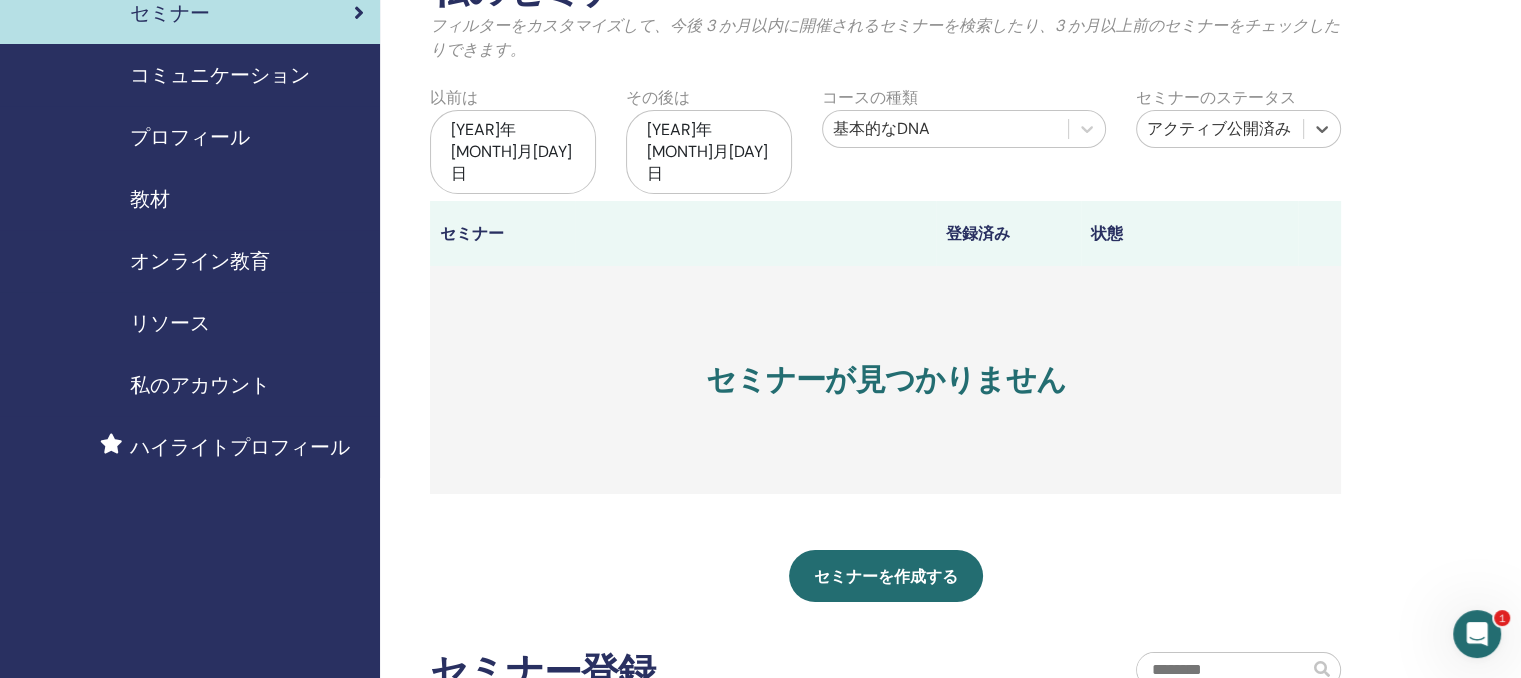 scroll, scrollTop: 100, scrollLeft: 0, axis: vertical 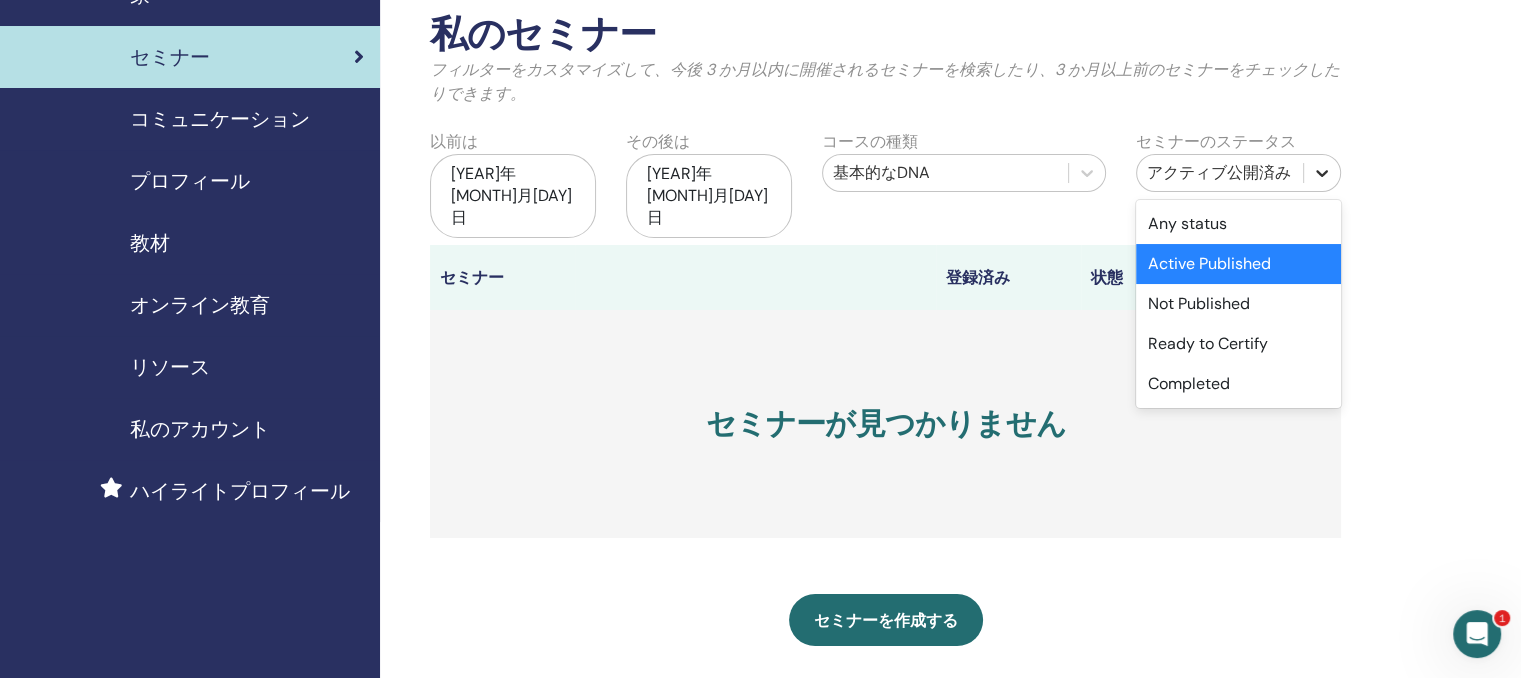 click 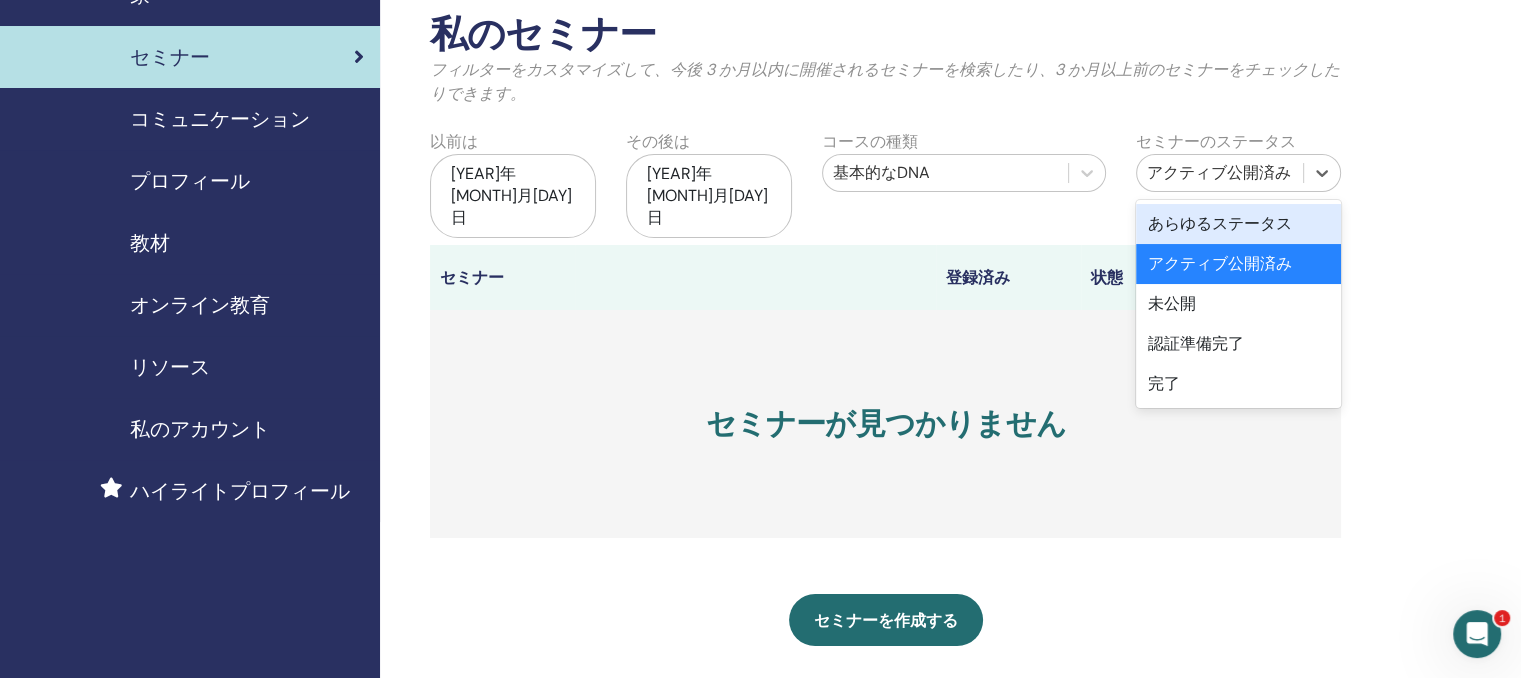click on "あらゆるステータス" at bounding box center [1220, 223] 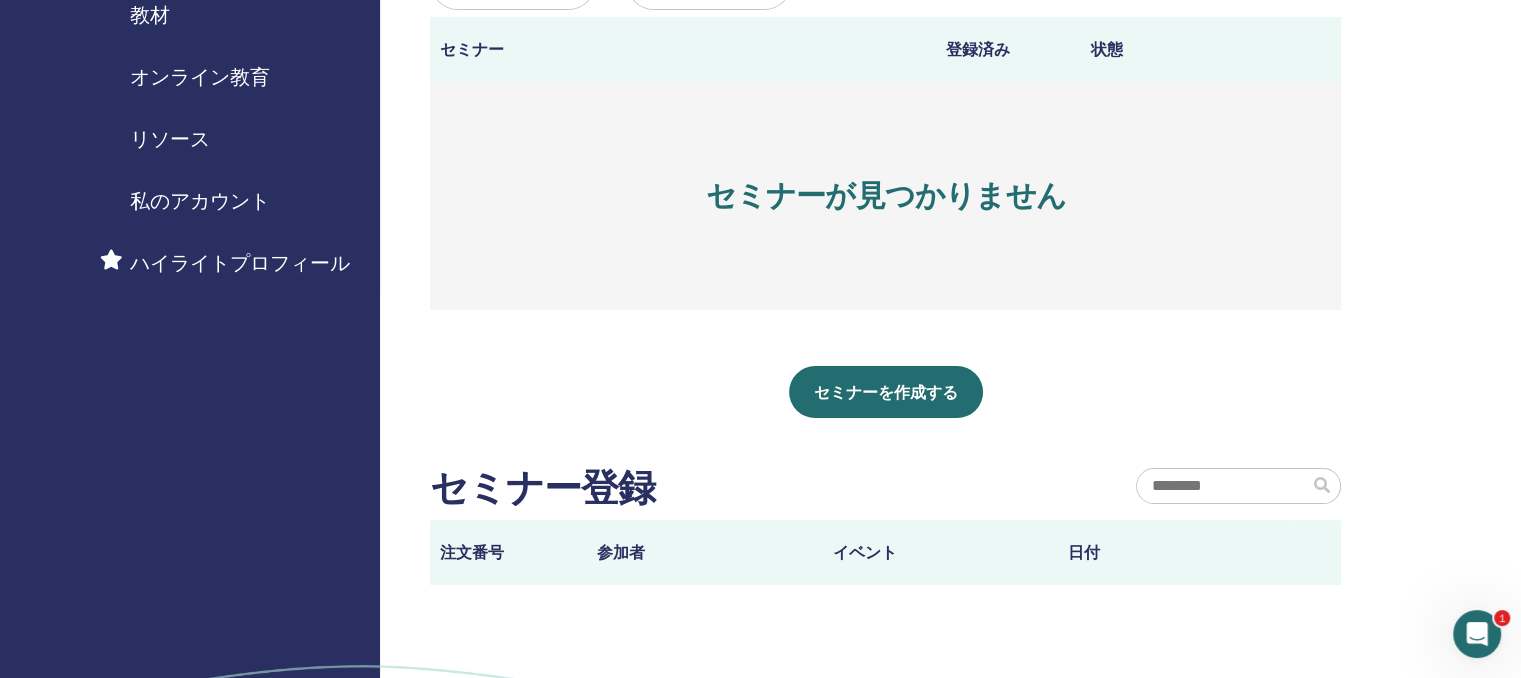 scroll, scrollTop: 400, scrollLeft: 0, axis: vertical 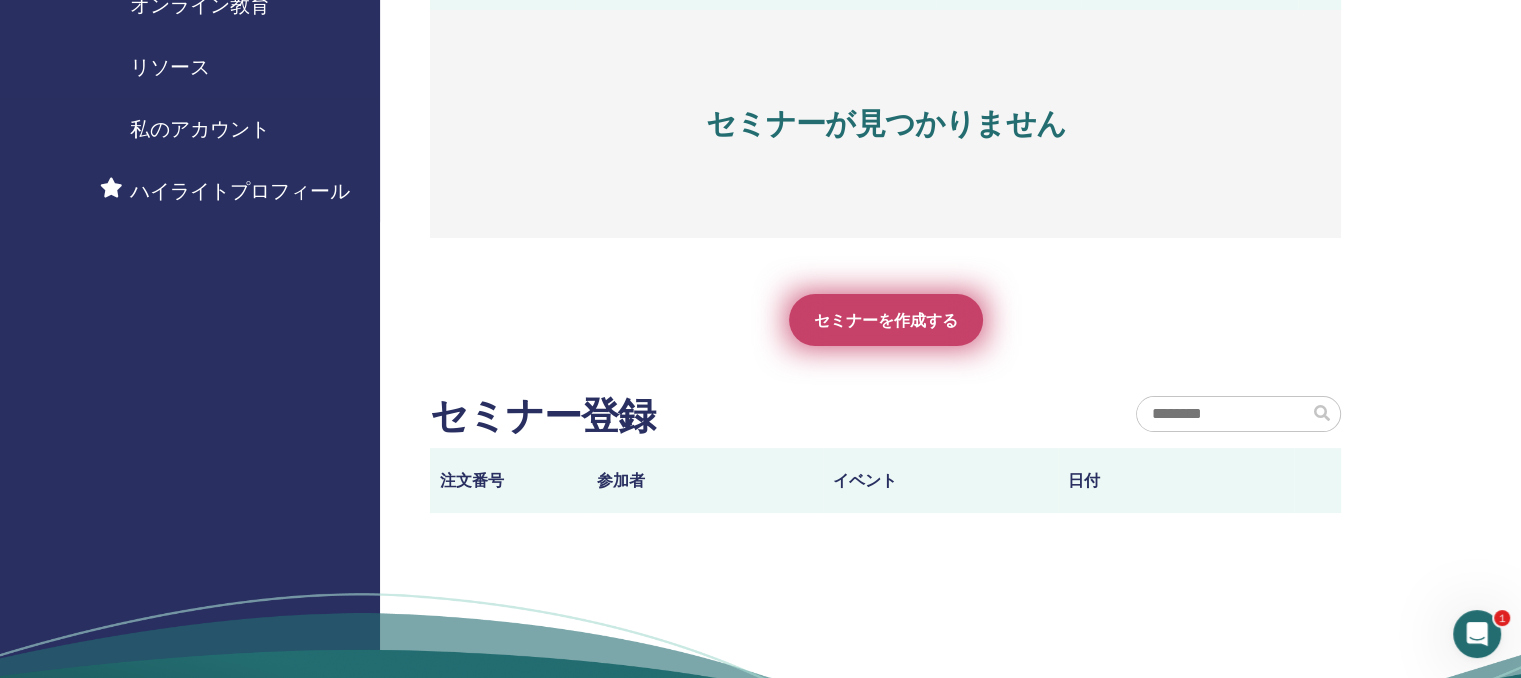 click on "セミナーを作成する" at bounding box center [886, 320] 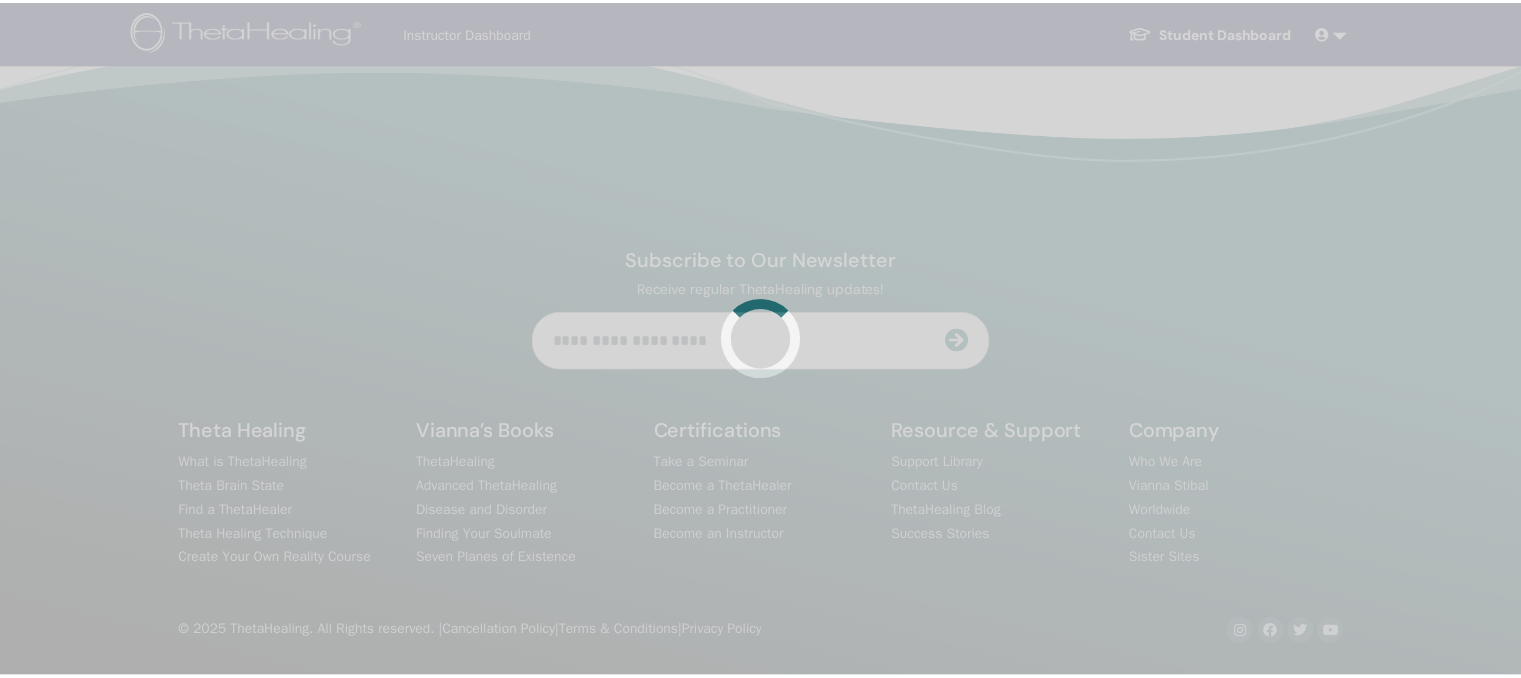 scroll, scrollTop: 0, scrollLeft: 0, axis: both 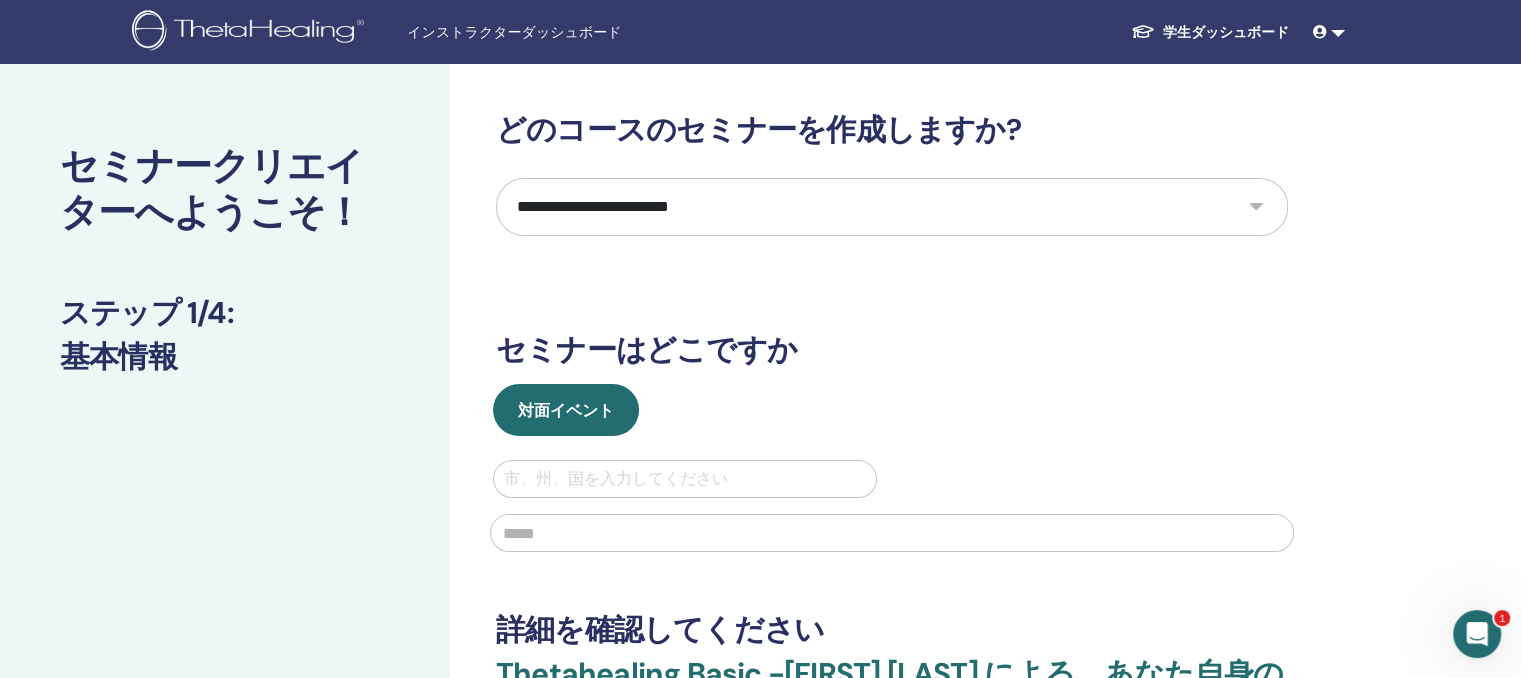 click on "**********" at bounding box center (892, 207) 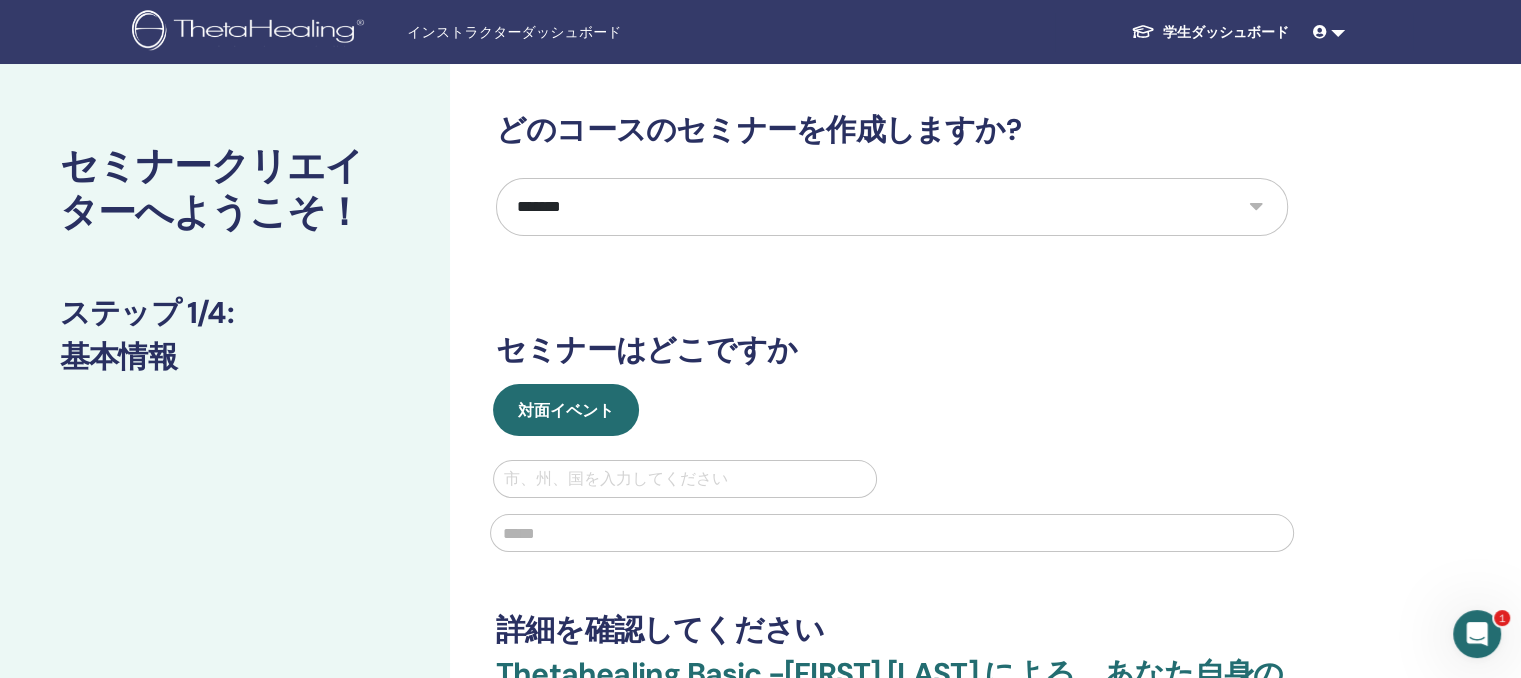 click on "**********" at bounding box center (892, 207) 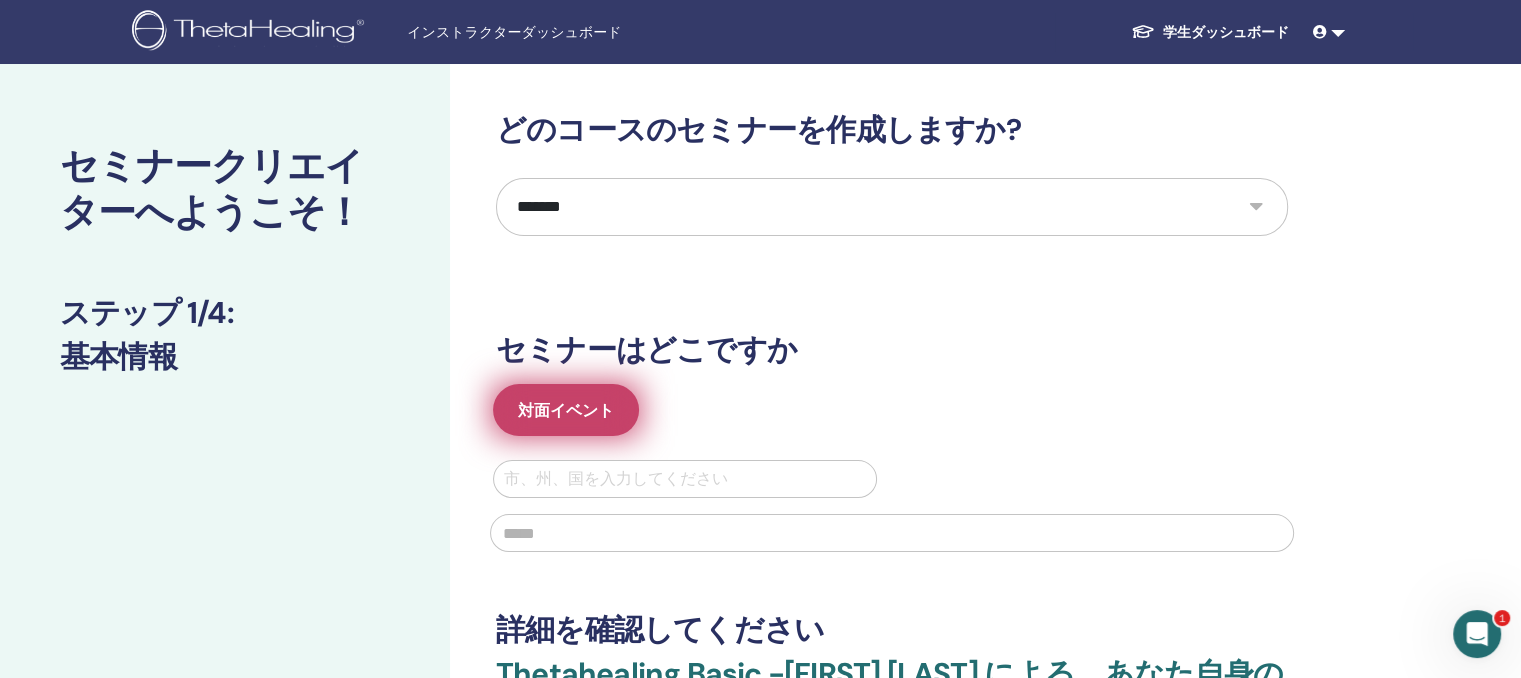 click on "対面イベント" at bounding box center [566, 410] 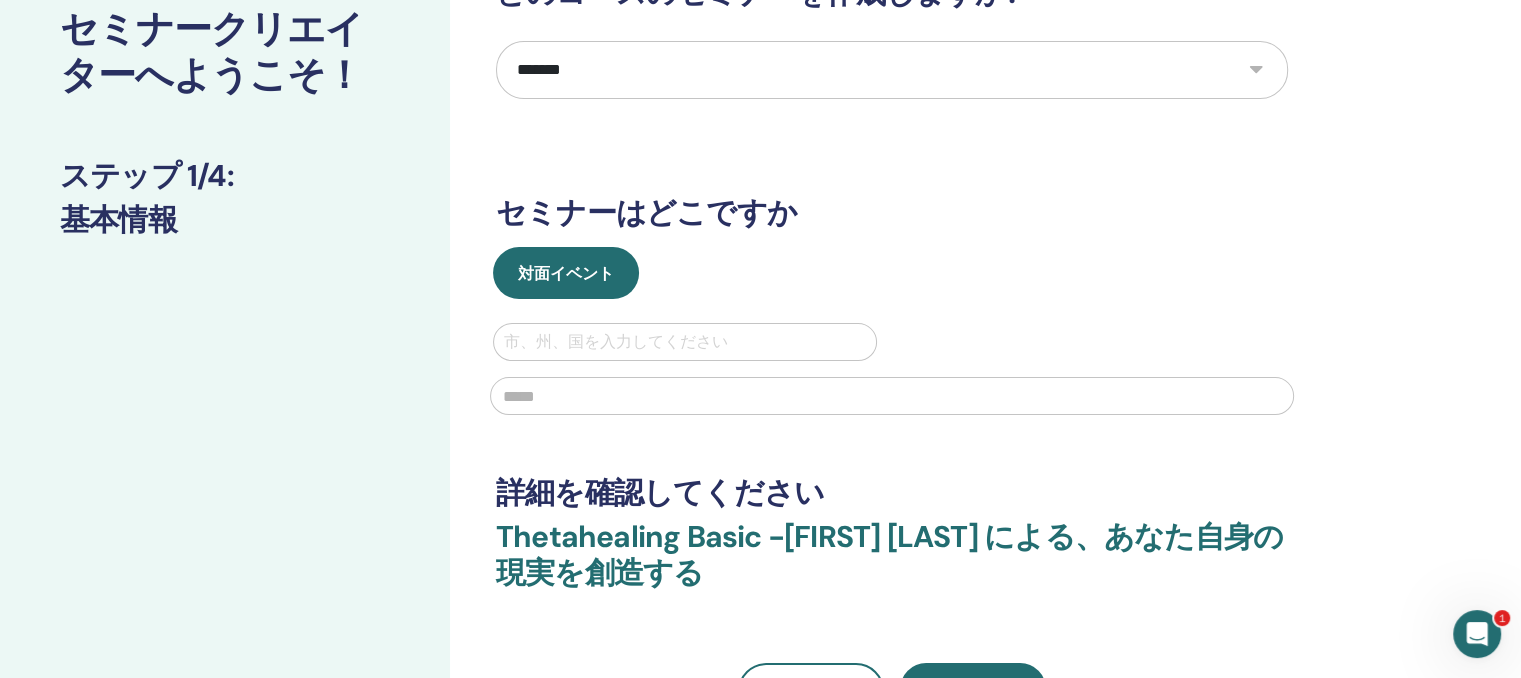 scroll, scrollTop: 200, scrollLeft: 0, axis: vertical 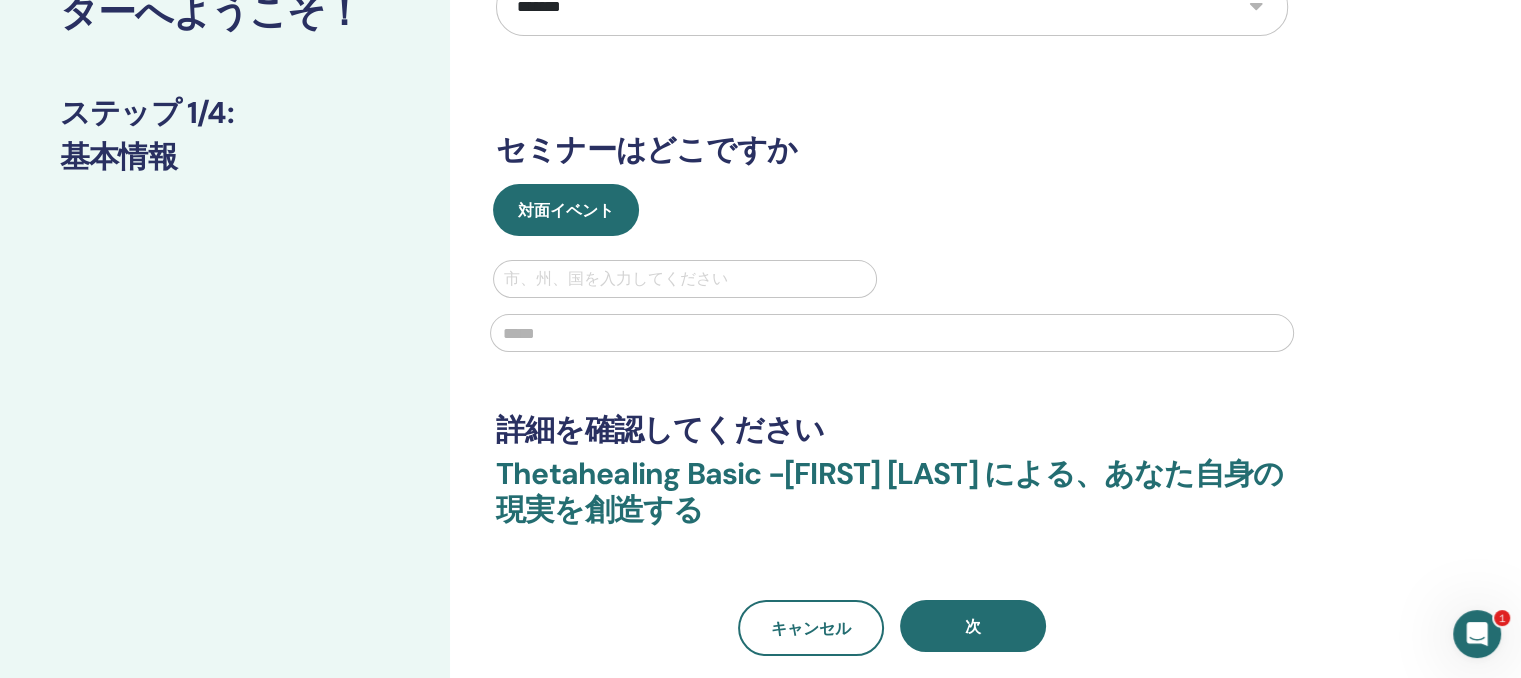 click at bounding box center [685, 279] 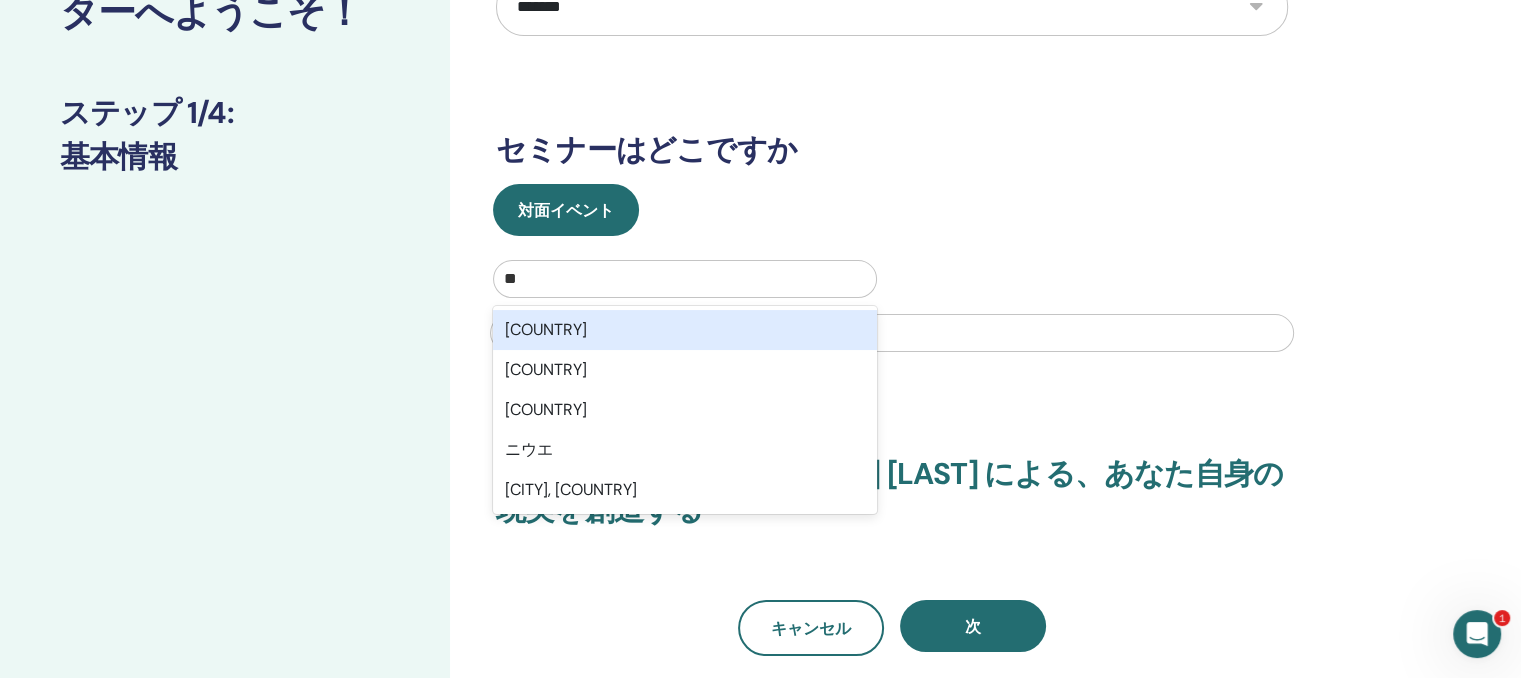 type on "*" 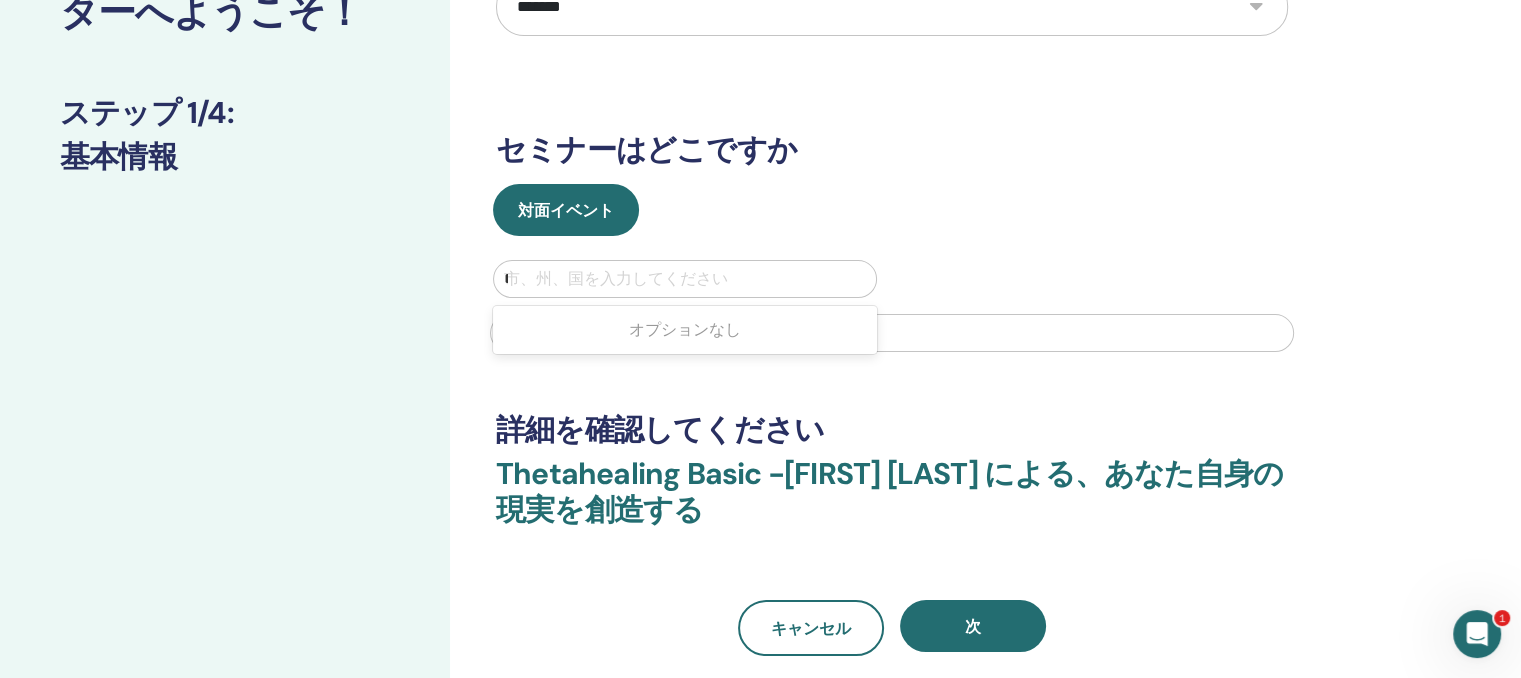 type on "**" 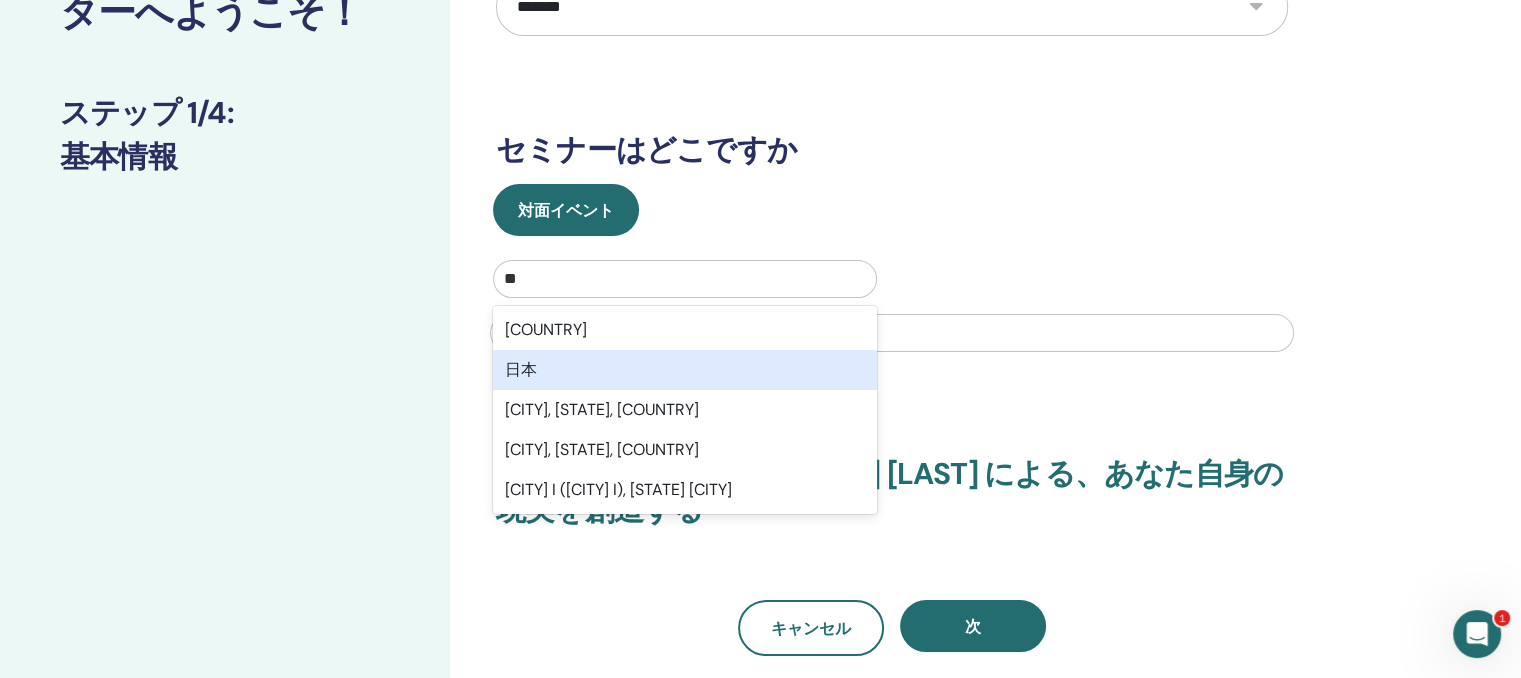 click on "日本" at bounding box center [521, 369] 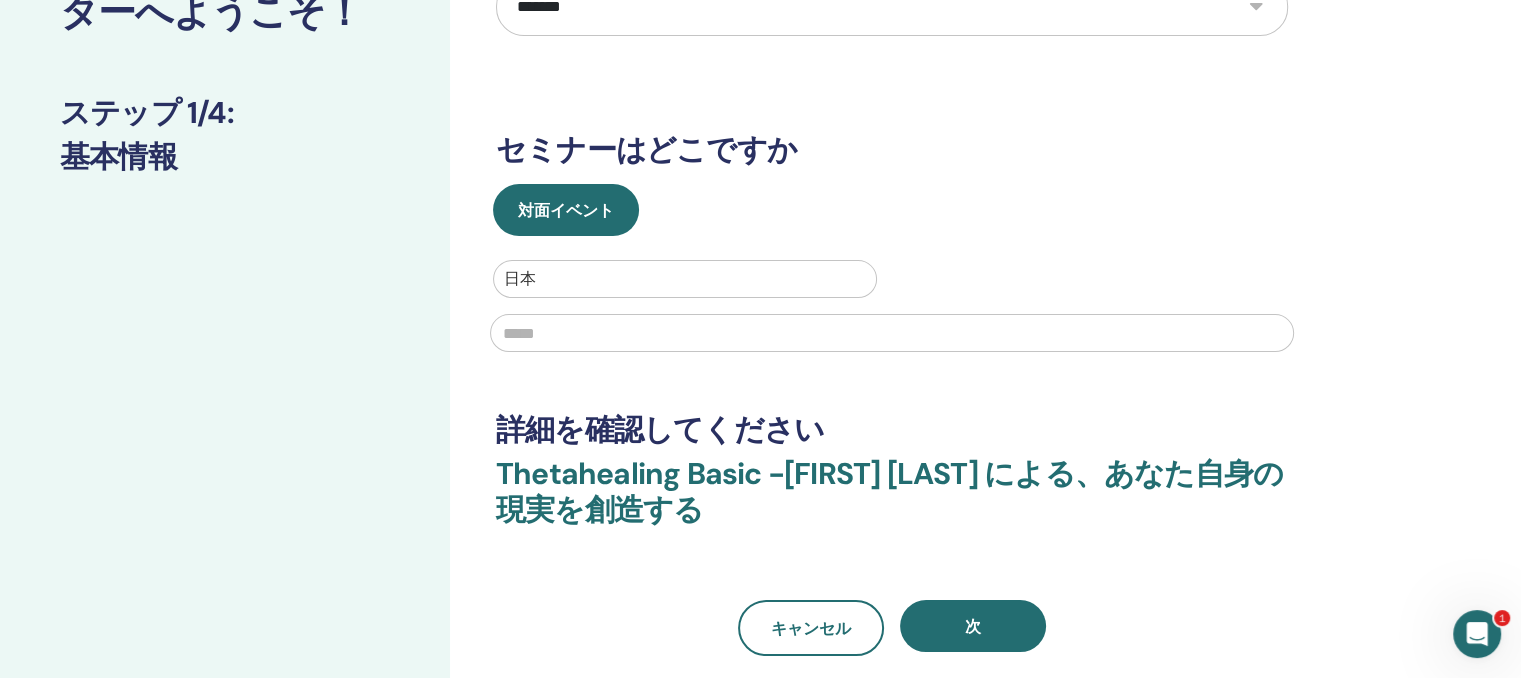 click at bounding box center [892, 333] 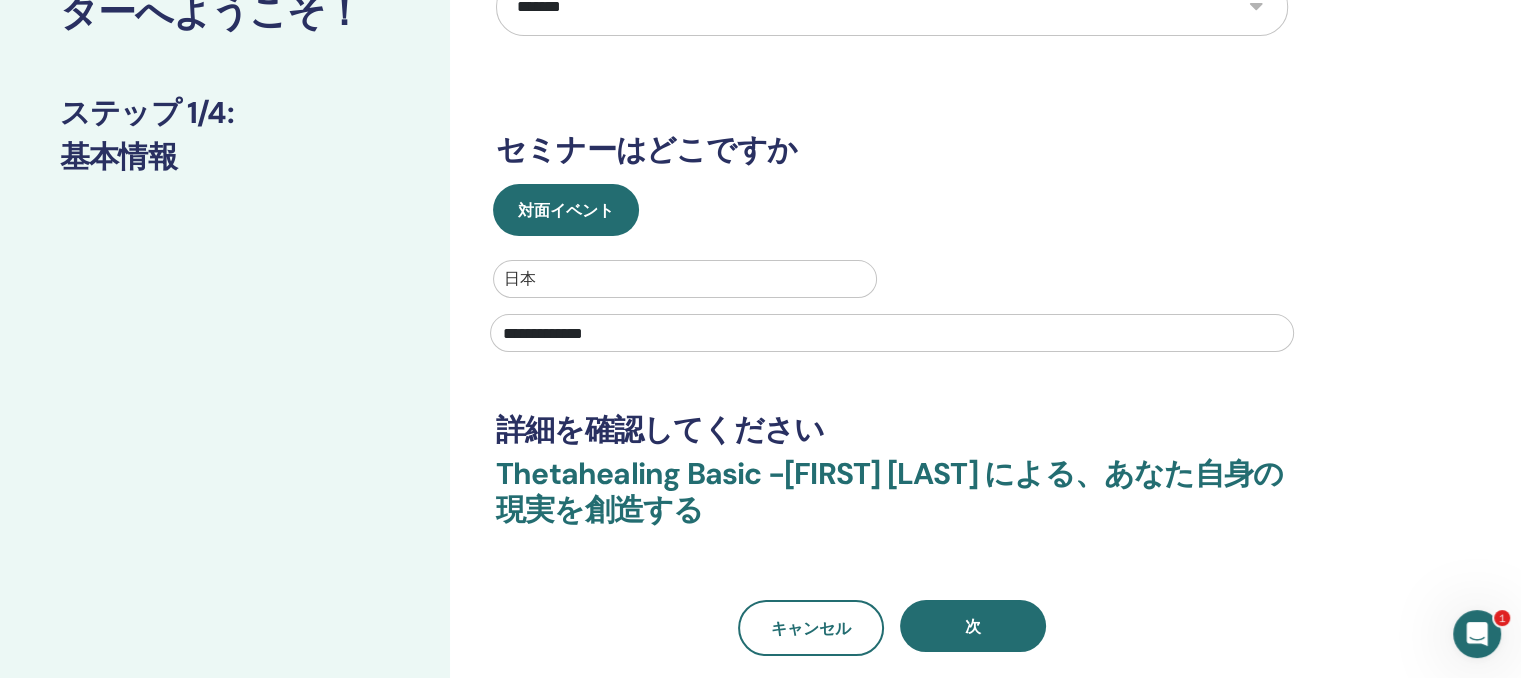 click on "**********" at bounding box center (892, 333) 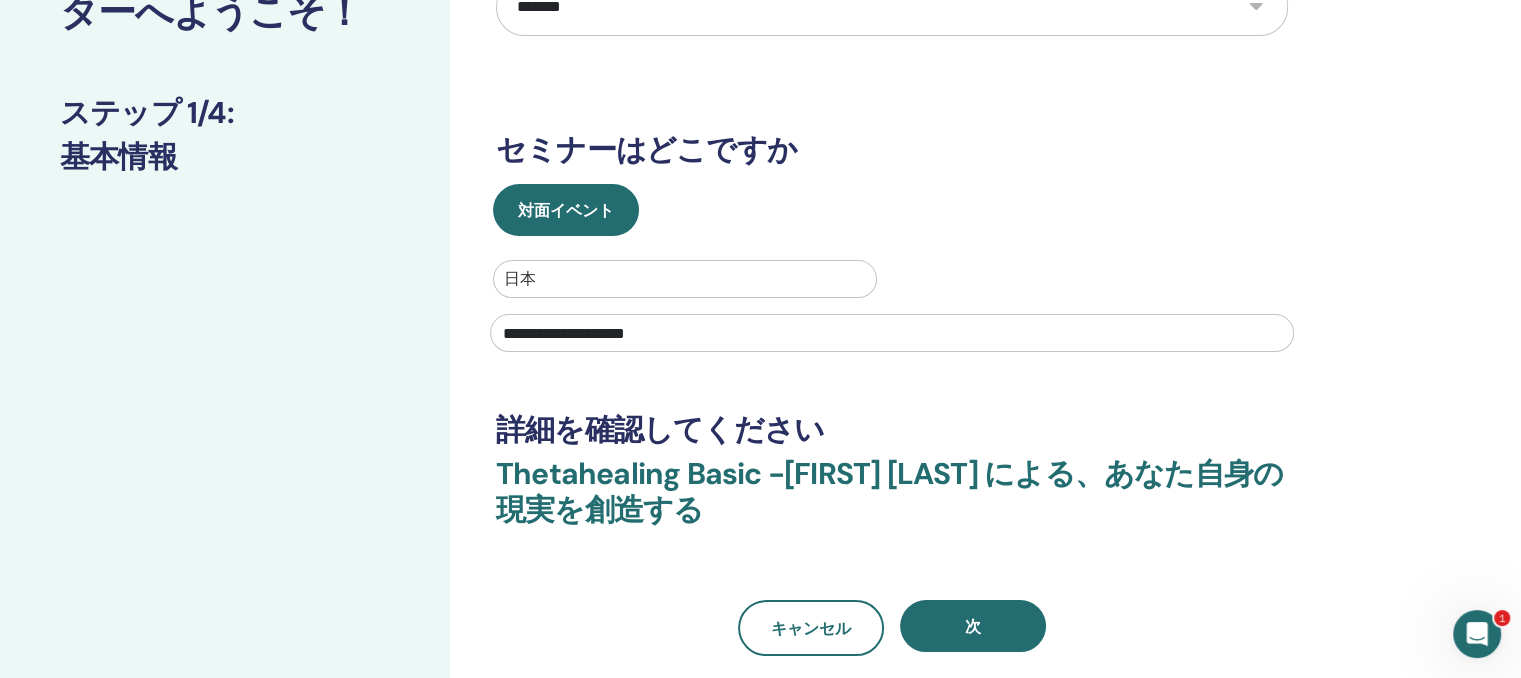 click on "**********" at bounding box center [892, 333] 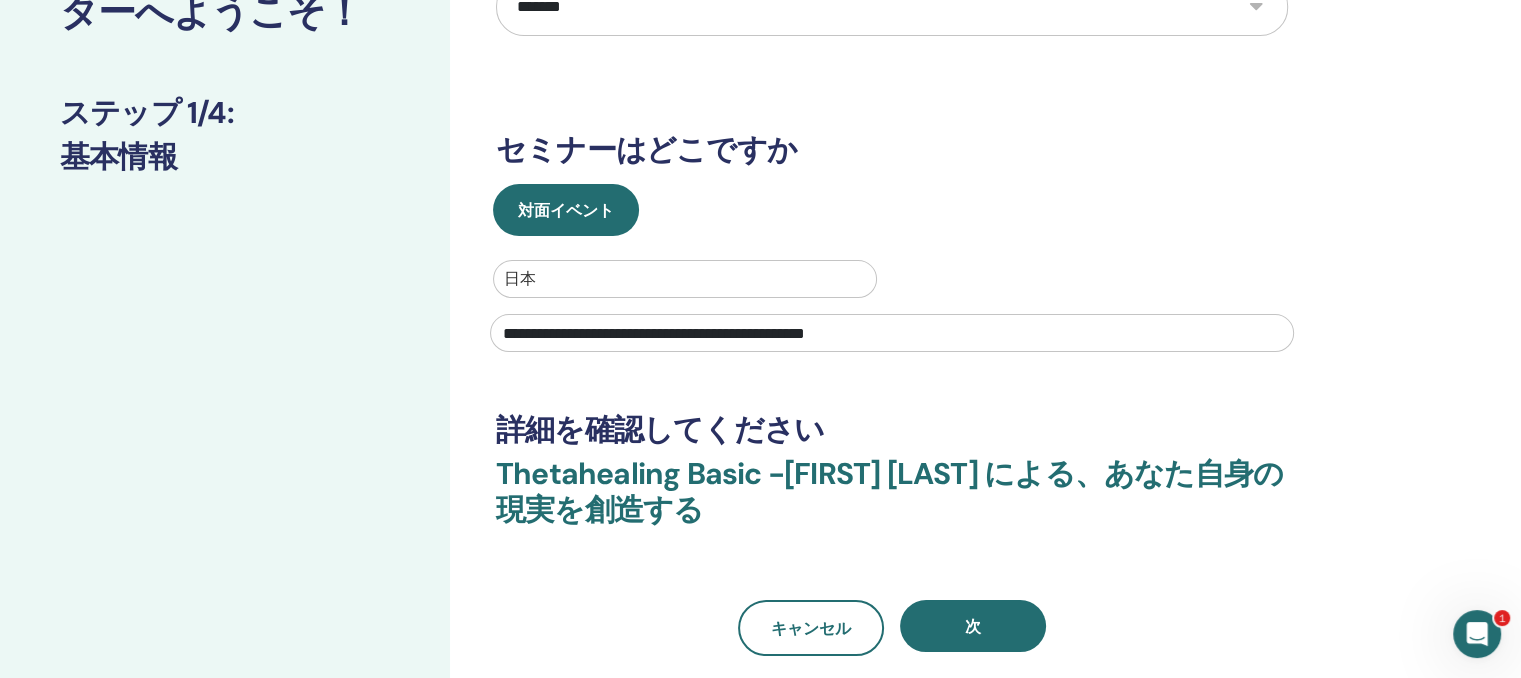 scroll, scrollTop: 300, scrollLeft: 0, axis: vertical 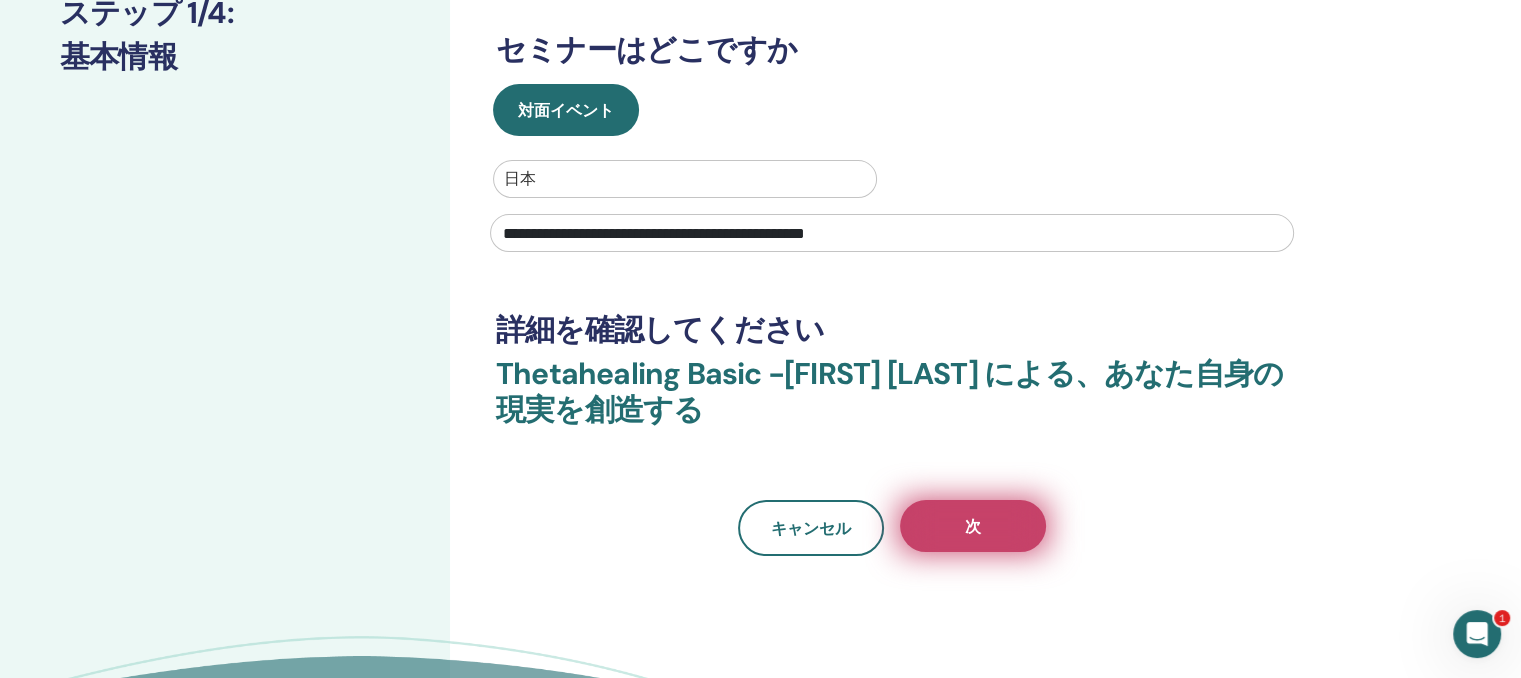 type on "**********" 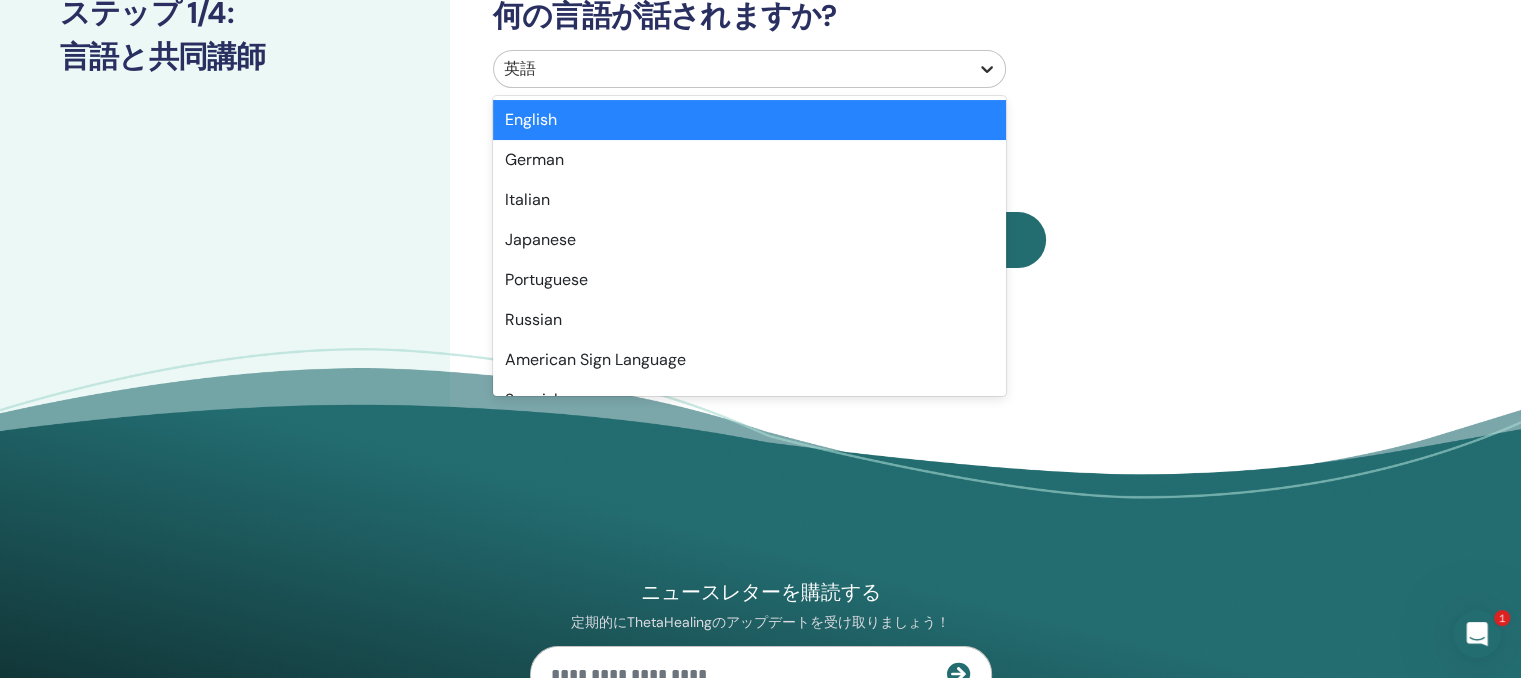 click 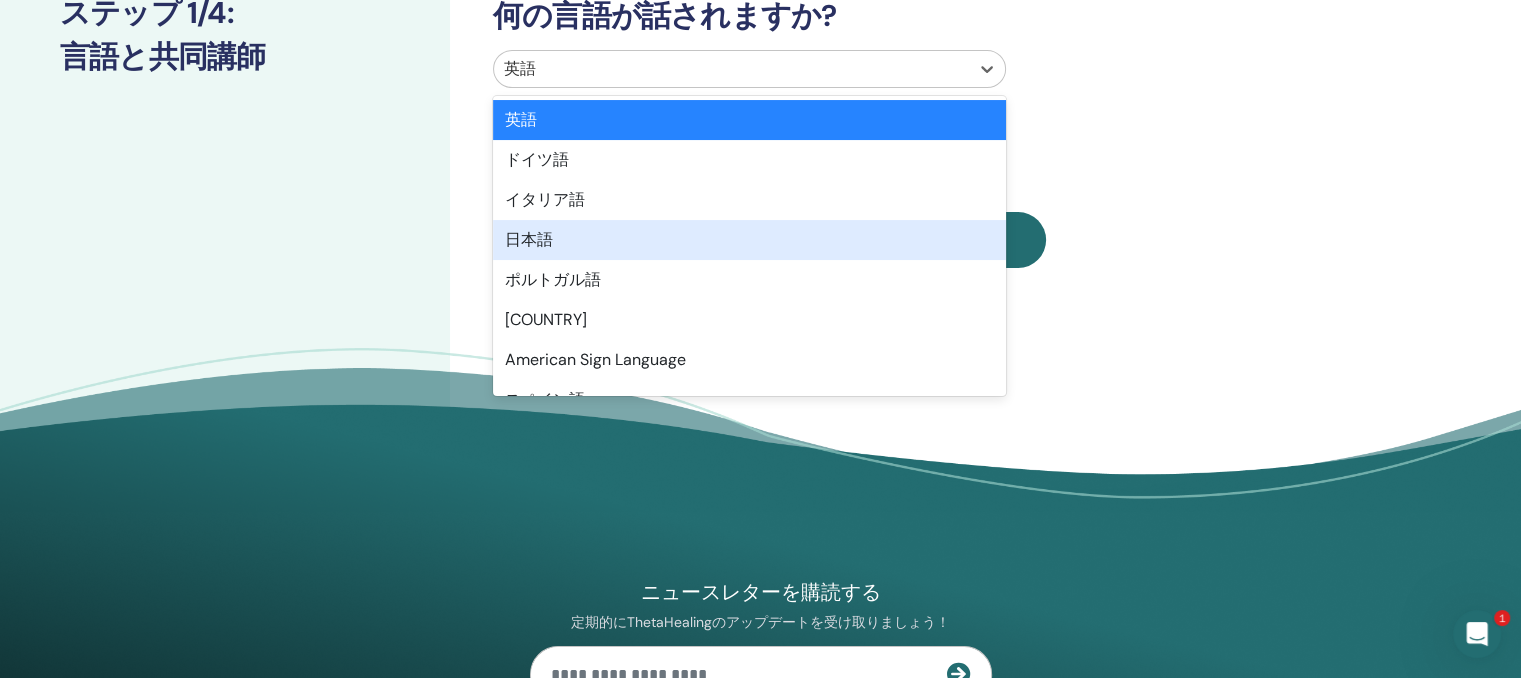 click on "日本語" at bounding box center (749, 240) 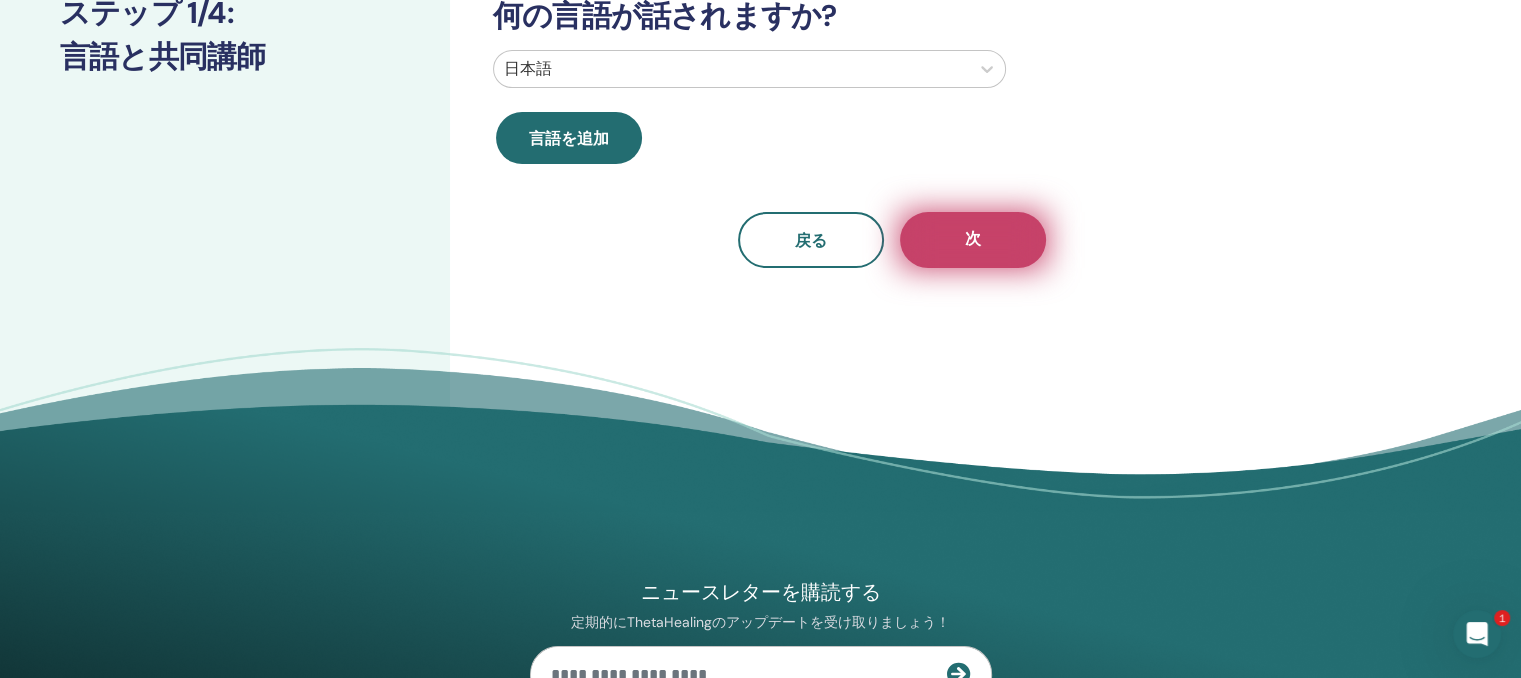 click on "次" at bounding box center [973, 238] 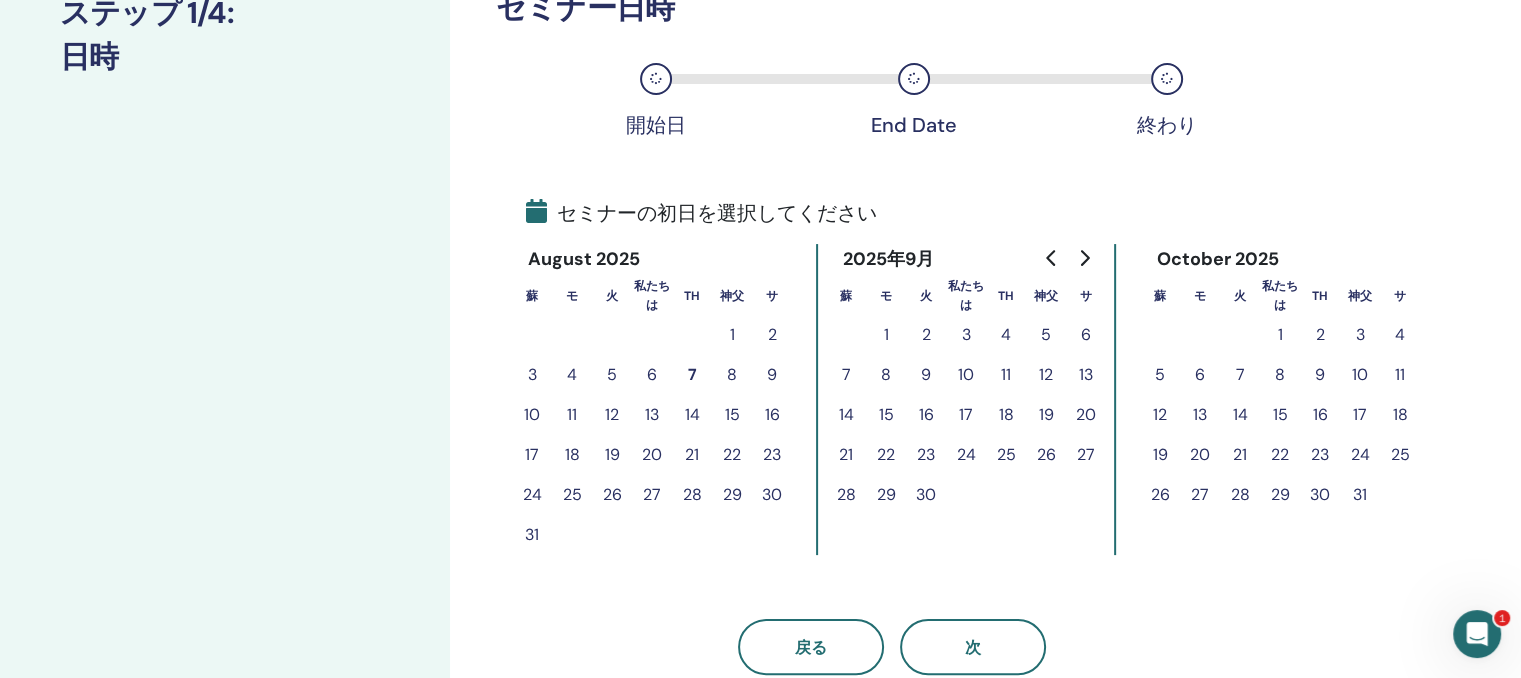 click on "17" at bounding box center (966, 414) 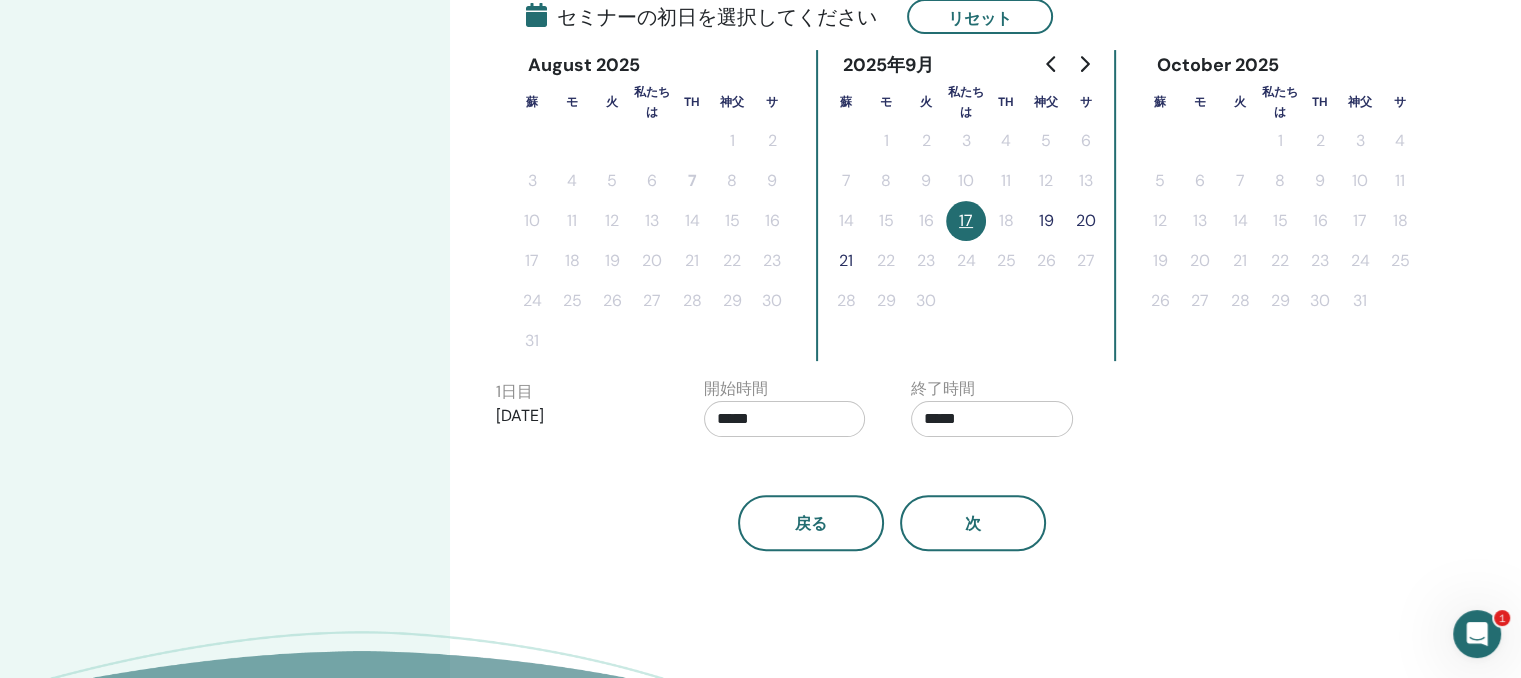 scroll, scrollTop: 500, scrollLeft: 0, axis: vertical 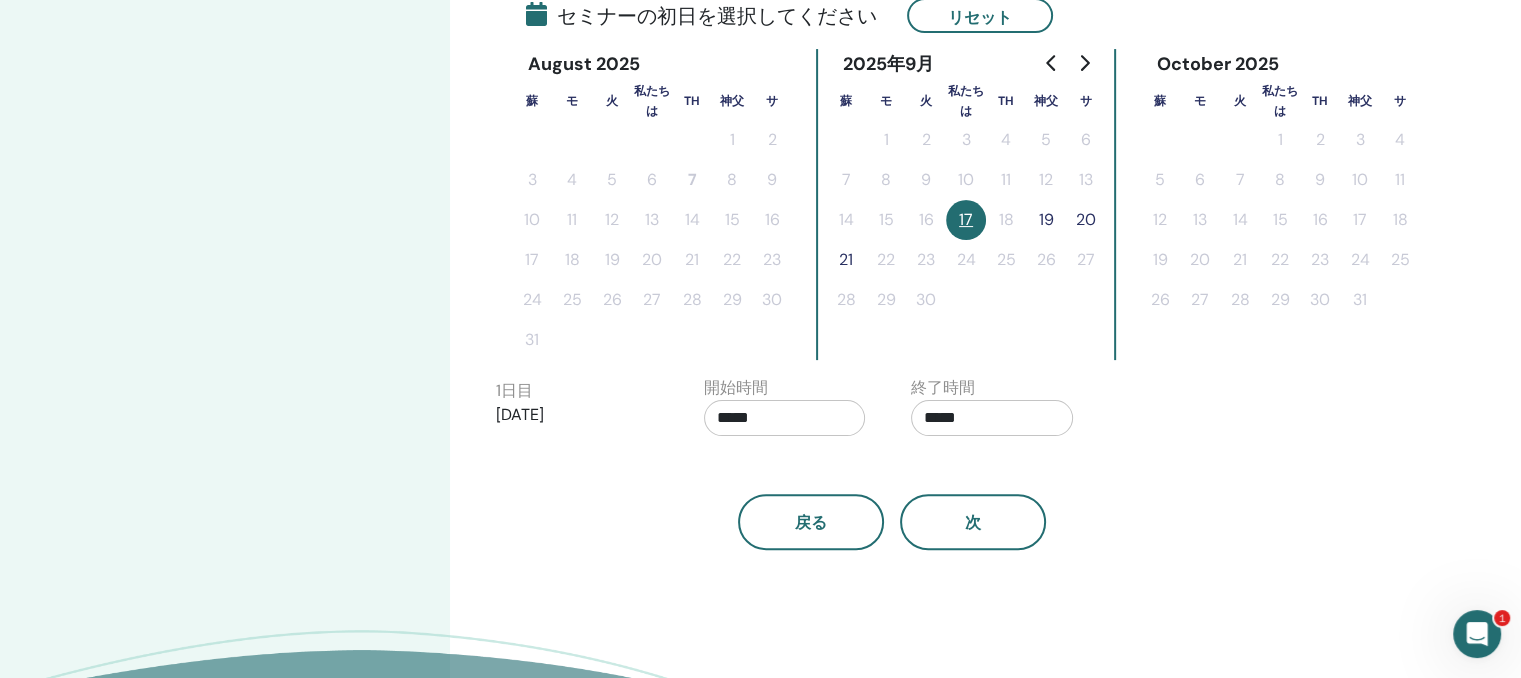 click on "*****" at bounding box center (992, 418) 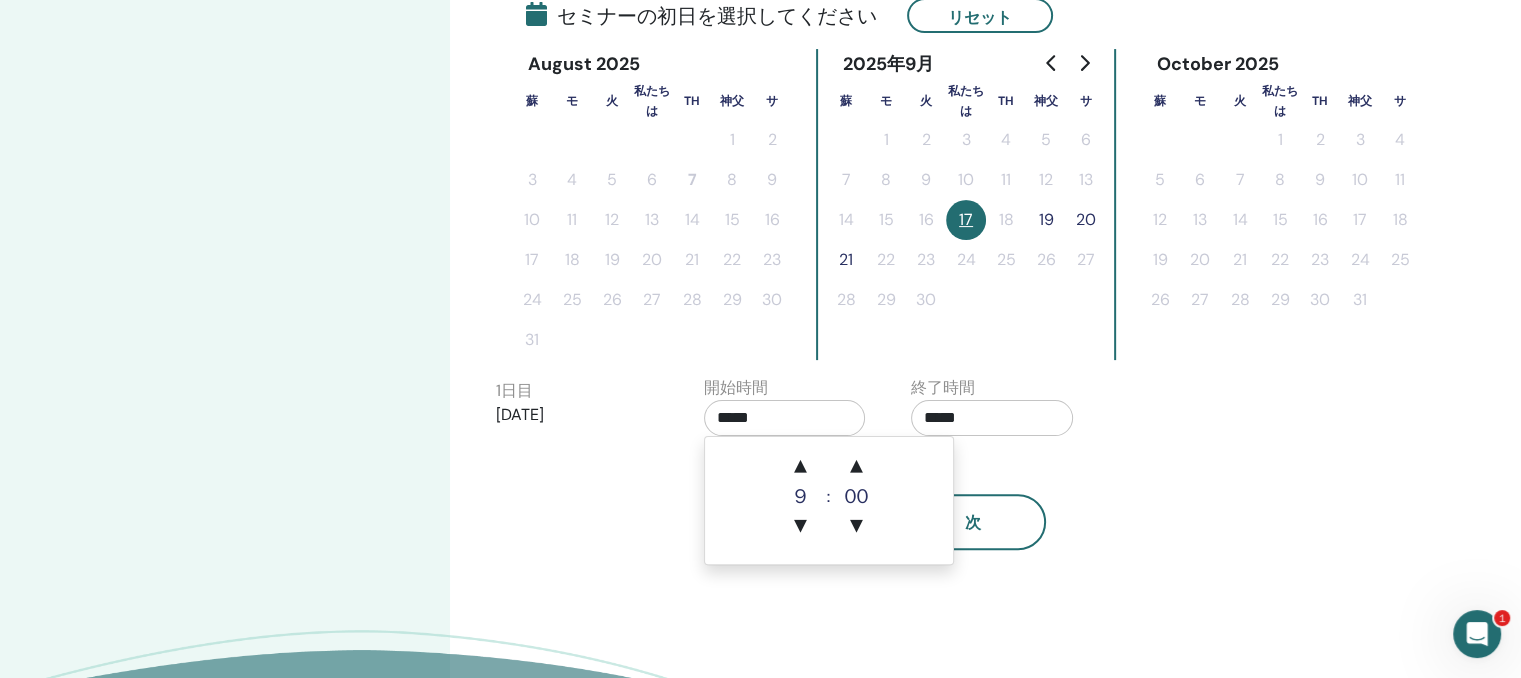 click on "*****" at bounding box center [785, 418] 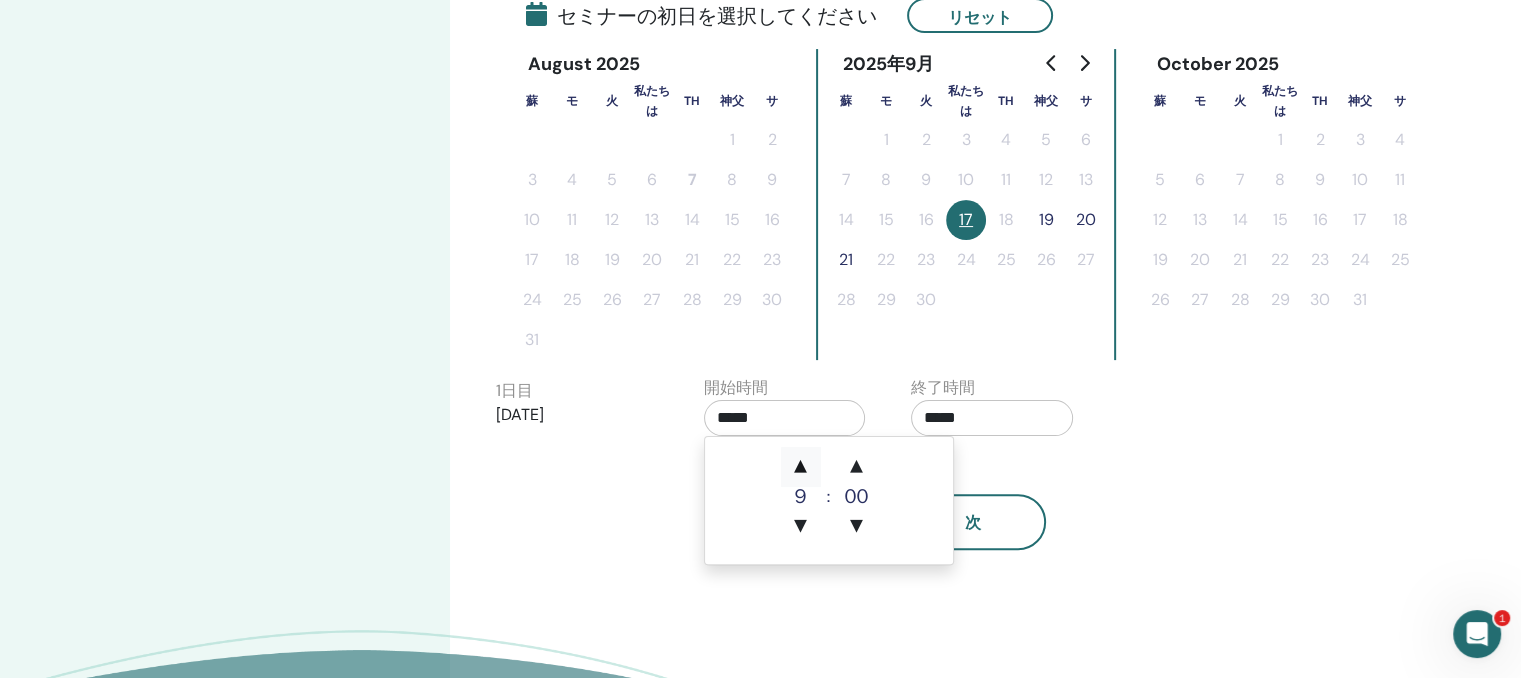 click on "▲" at bounding box center (801, 467) 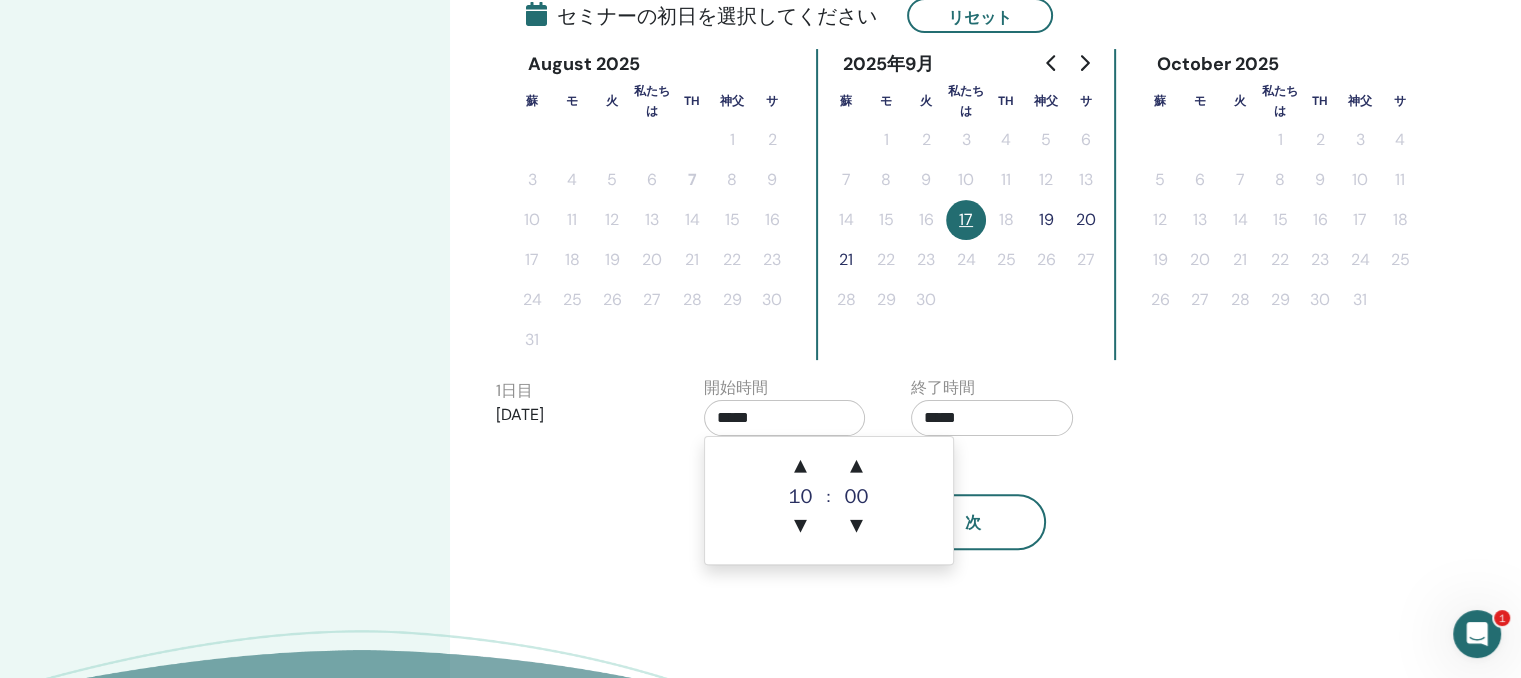 click on "*****" at bounding box center [992, 418] 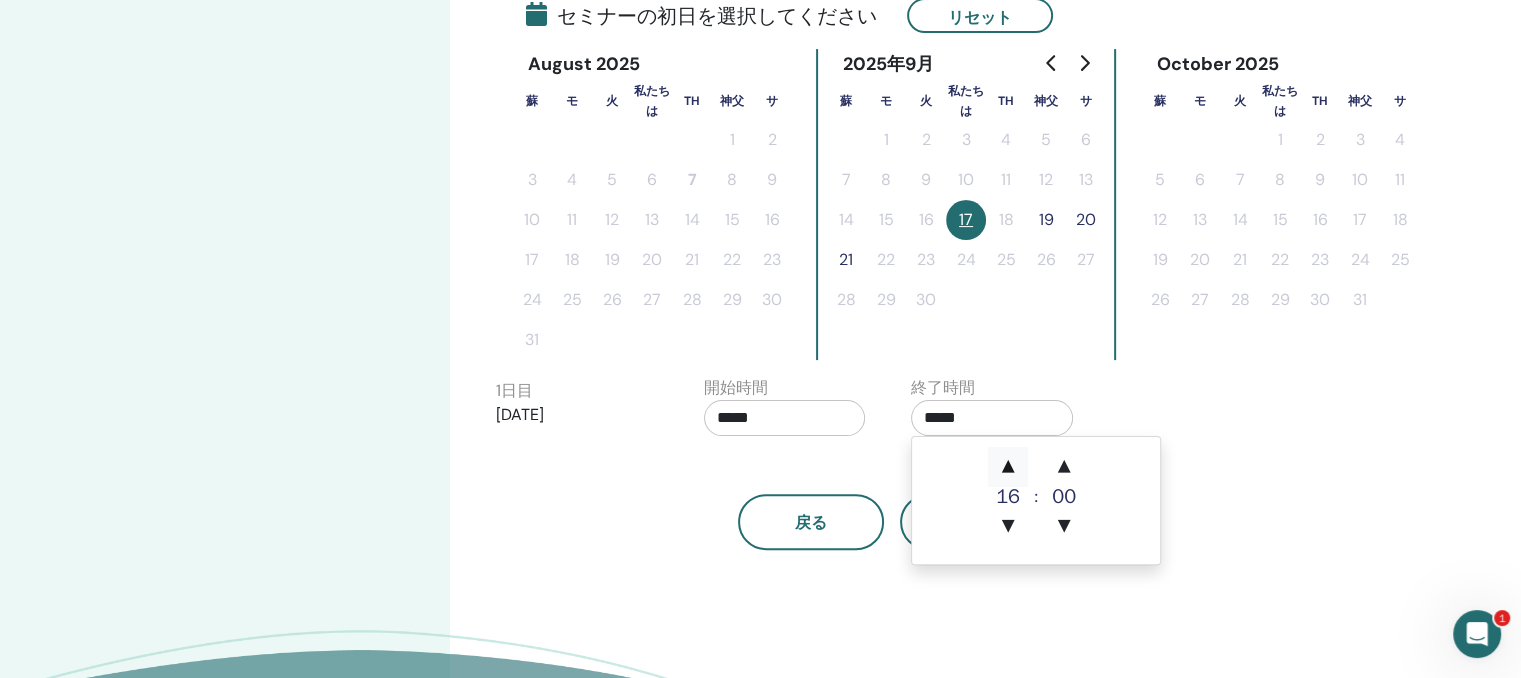 click on "▲" at bounding box center (1008, 467) 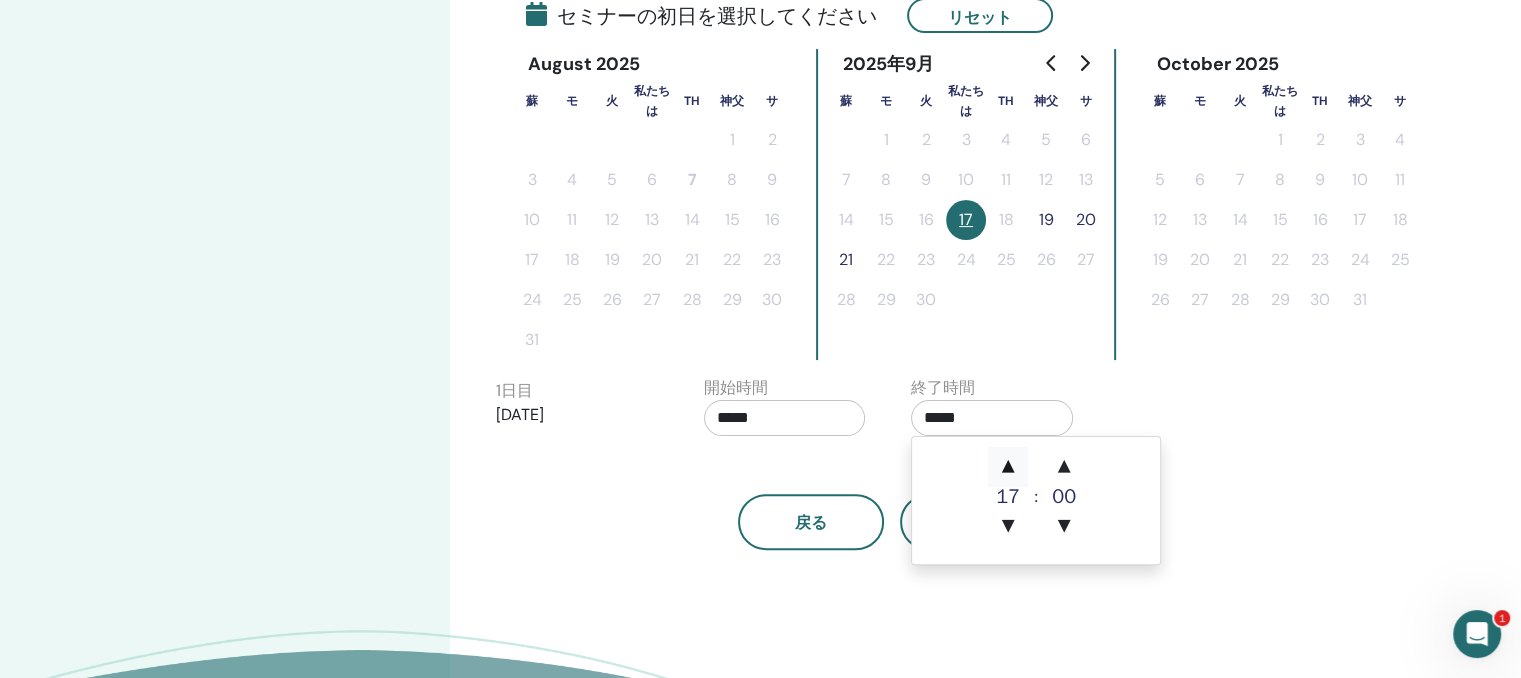 click on "▲" at bounding box center [1008, 467] 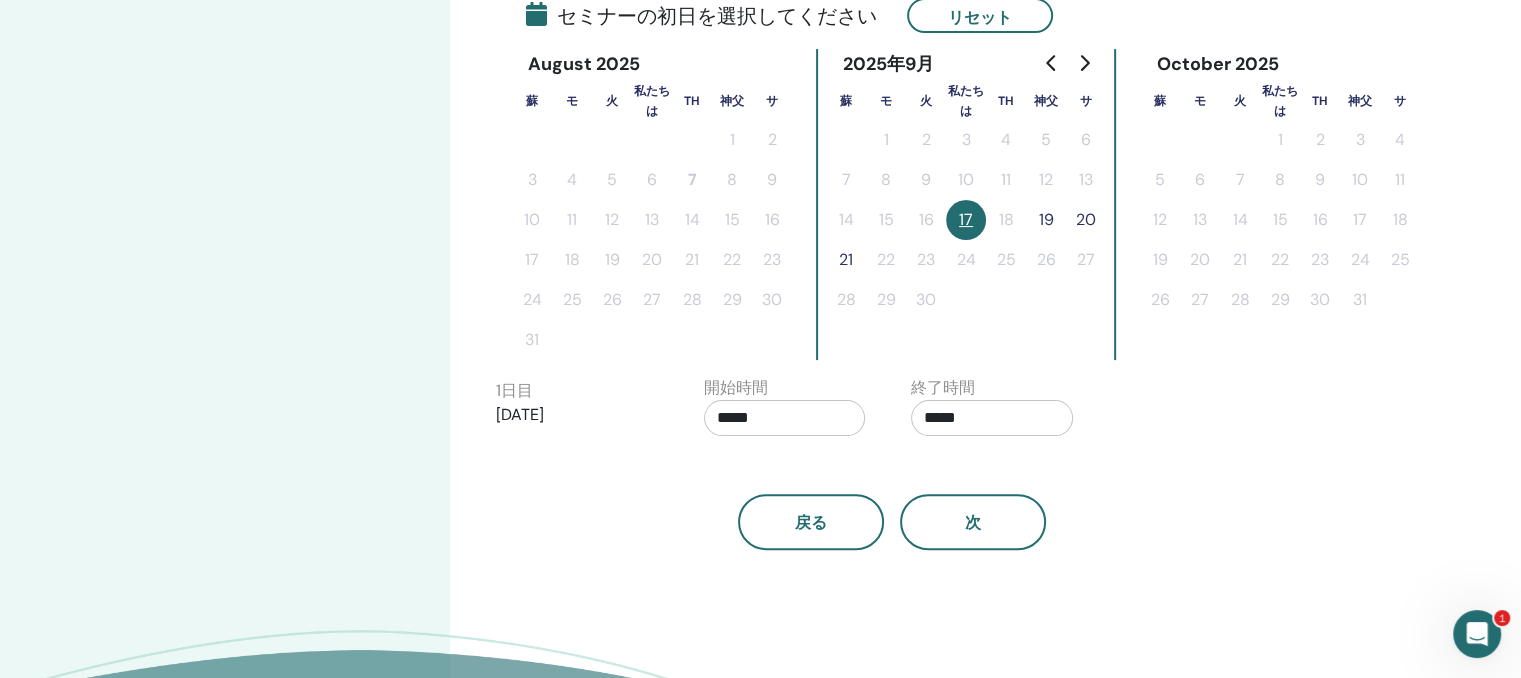 click on "タイムゾーン タイムゾーン (GMT-8) 米国/アラスカ セミナー日時 開始日 終了日 終わり セミナーの初日を選択してください リセット 2025年8月 蘇 モ 火 私たちは Th 神父 サ 1 2 3 4 5 6 7 8 9 10 11 12 13 14 15 16 17 18 19 20 21 22 23 24 25 26 27 28 29 30 31 2025年9月 蘇 モ 火 私たちは Th 神父 サ 1 2 3 4 5 6 7 8 9 10 11 12 13 14 15 16 17 18 19 20 21 22 23 24 25 26 27 28 29 30 2025年10月 蘇 モ 火 私たちは Th 神父 サ 1 2 3 4 5 6 7 8 9 10 11 12 13 14 15 16 17 18 19 20 21 22 23 24 25 26 27 28 29 30 31 1 日 目 2025年9月17日 開始時間 ***** 終了時間 ***** 戻る 次" at bounding box center [957, 197] 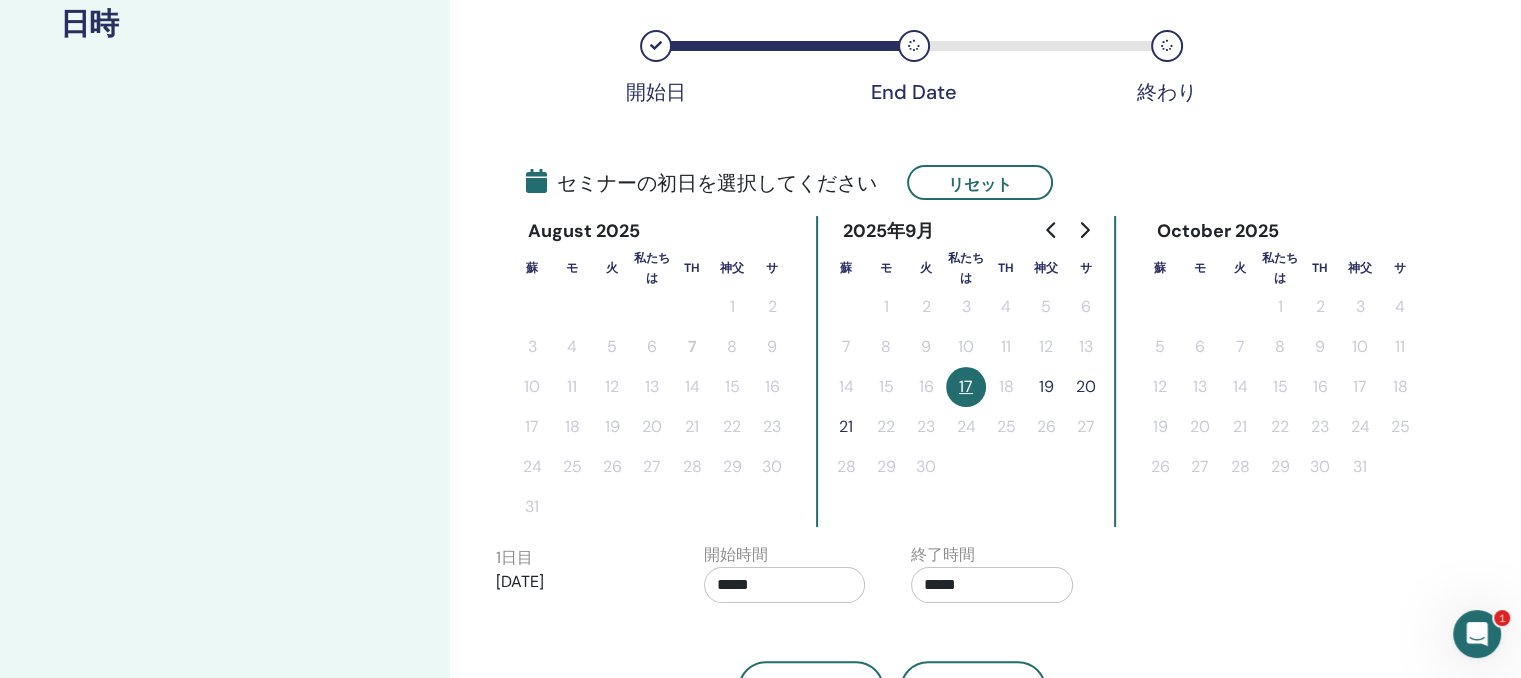 scroll, scrollTop: 300, scrollLeft: 0, axis: vertical 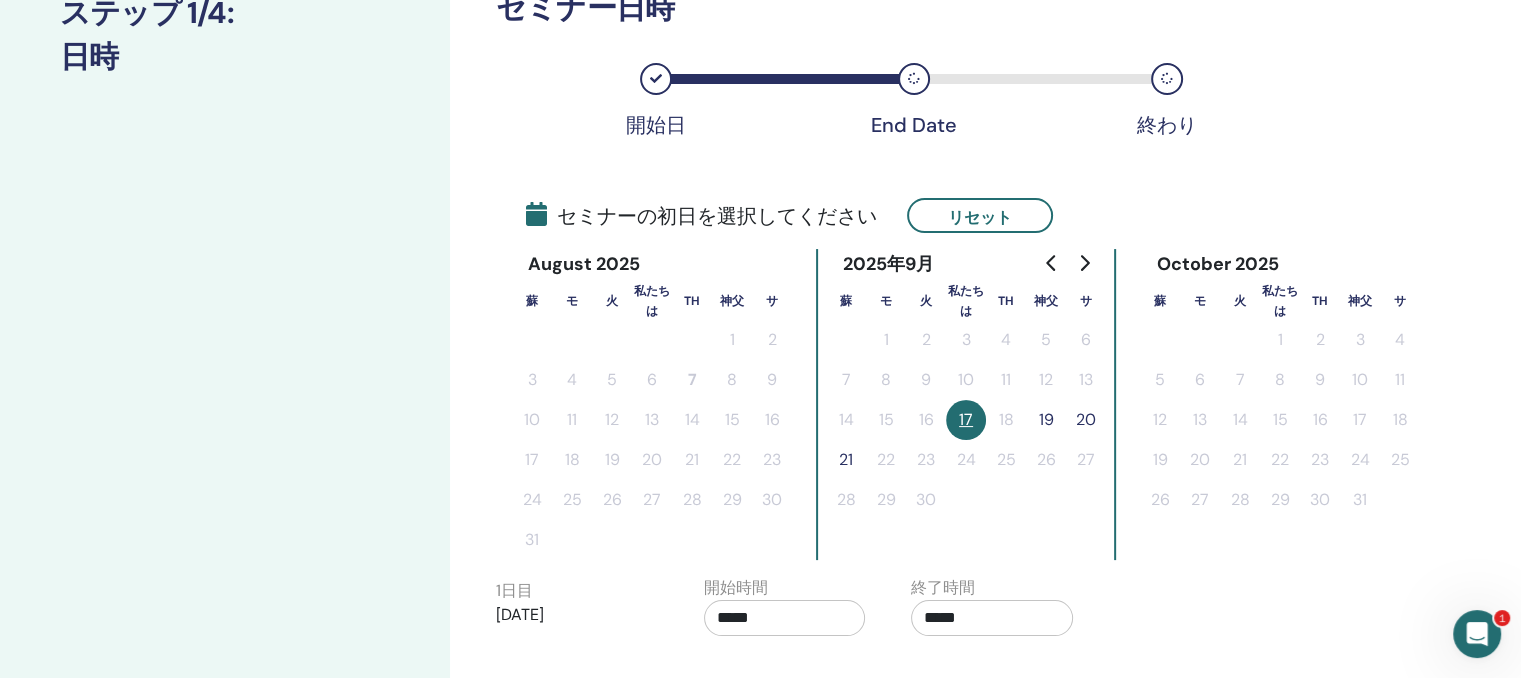 click on "19" at bounding box center (1046, 419) 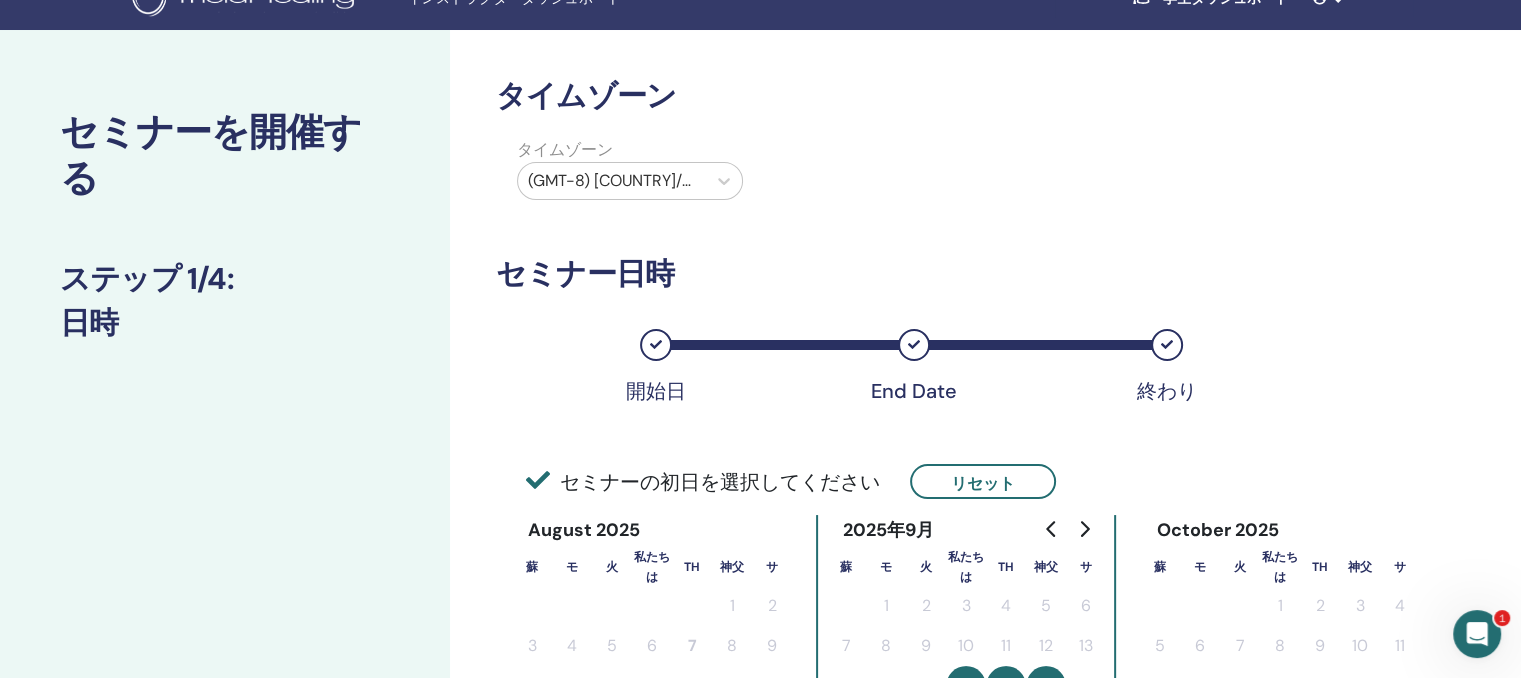 scroll, scrollTop: 0, scrollLeft: 0, axis: both 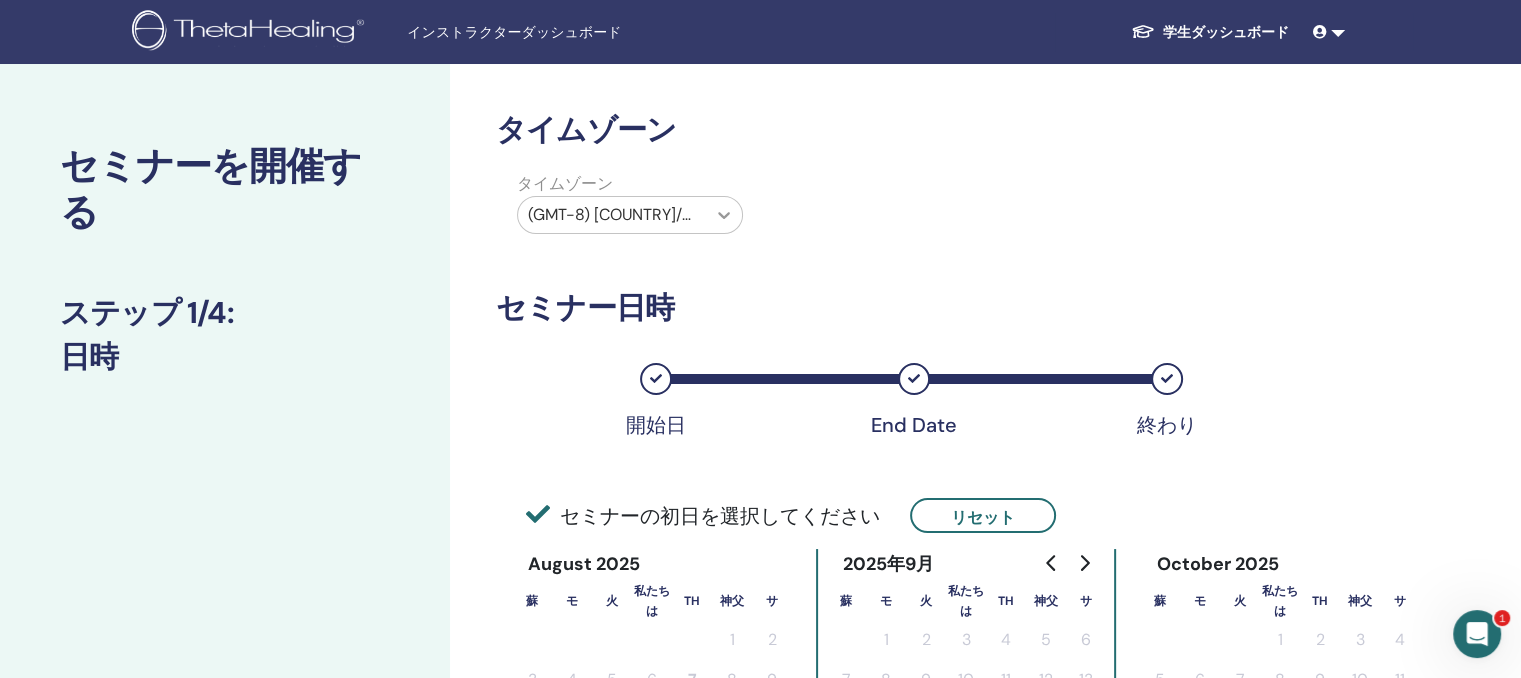 click 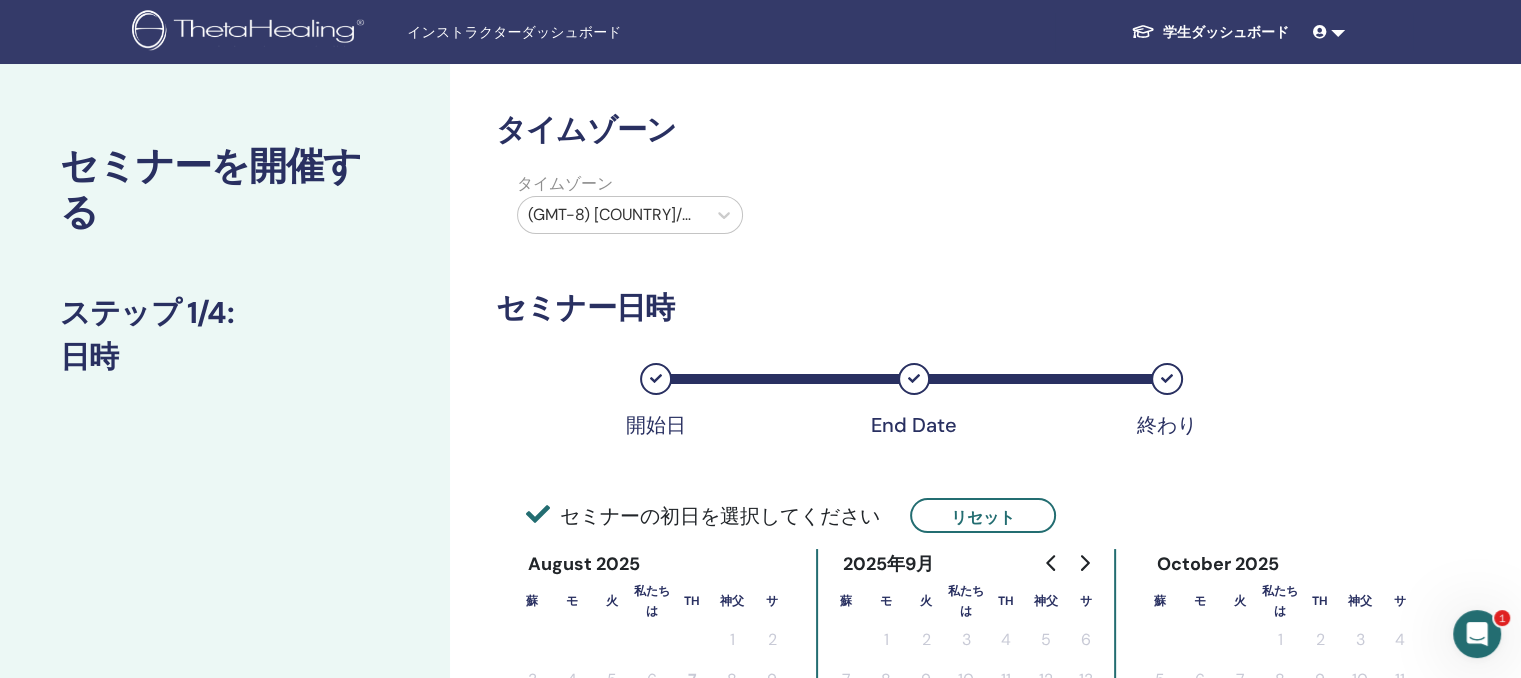 click on "タイムゾーン タイムゾーン (GMT-8) 米国/アラスカ セミナー日時 開始日 終了日 終わり セミナーの初日を選択してください リセット 2025年8月 蘇 モ 火 私たちは Th 神父 サ 1 2 3 4 5 6 7 8 9 10 11 12 13 14 15 16 17 18 19 20 21 22 23 24 25 26 27 28 29 30 31 2025年9月 蘇 モ 火 私たちは Th 神父 サ 1 2 3 4 5 6 7 8 9 10 11 12 13 14 15 16 17 18 19 20 21 22 23 24 25 26 27 28 29 30 2025年10月 蘇 モ 火 私たちは Th 神父 サ 1 2 3 4 5 6 7 8 9 10 11 12 13 14 15 16 17 18 19 20 21 22 23 24 25 26 27 28 29 30 31 1 日 目 2025年9月17日 開始時間 ***** 終了時間 ***** すべてに適用 2 日 目 2025年9月18日 開始時間 ***** 終了時間 ***** 3 日 目 2025年9月19日 開始時間 ***** 終了時間 ***** 戻る 次" at bounding box center [892, 656] 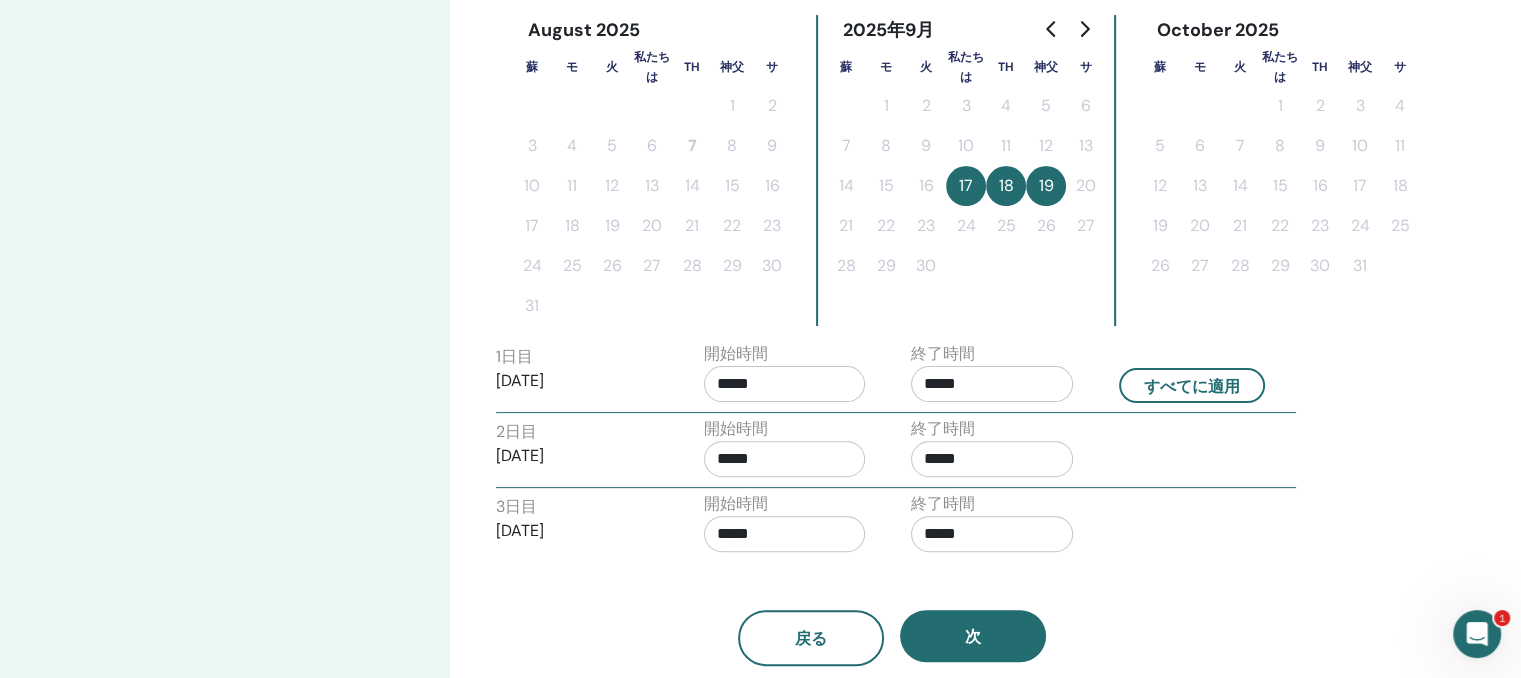 scroll, scrollTop: 600, scrollLeft: 0, axis: vertical 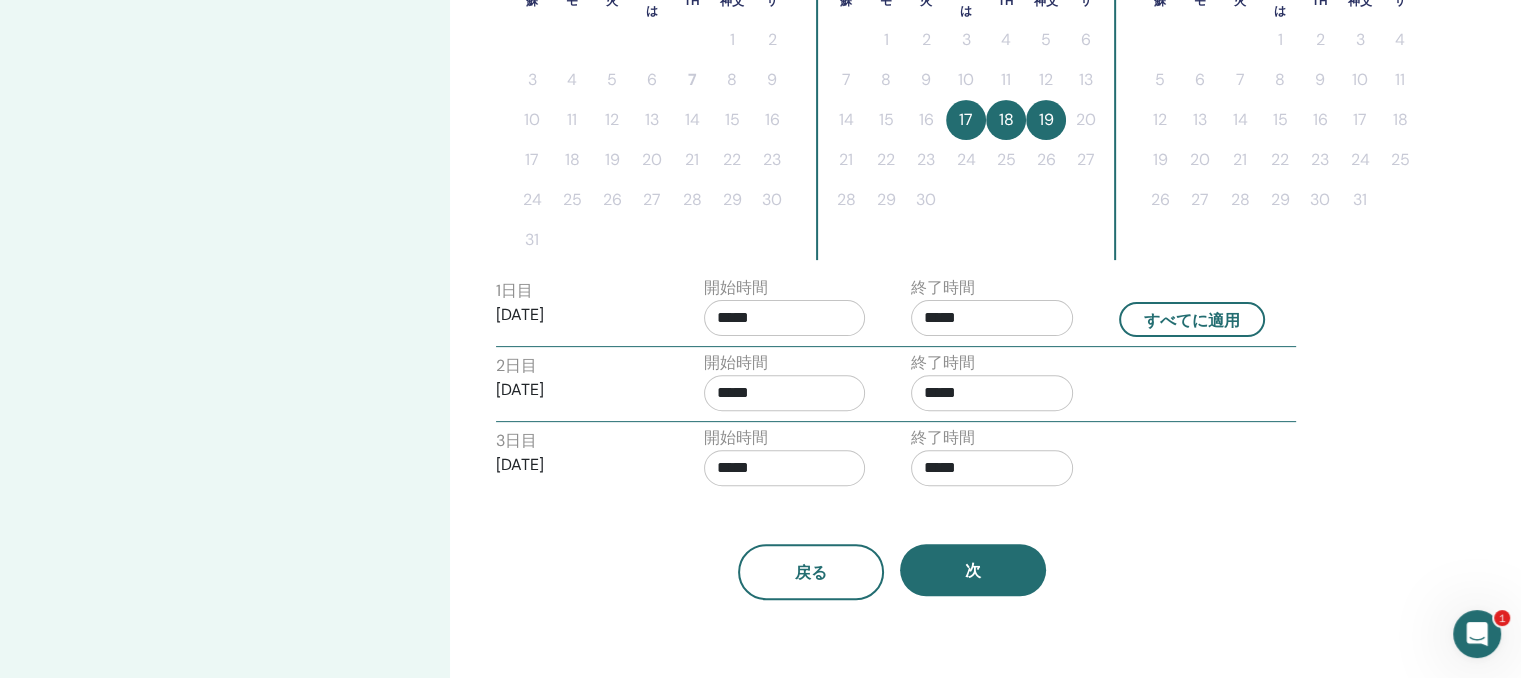 click on "*****" at bounding box center (785, 393) 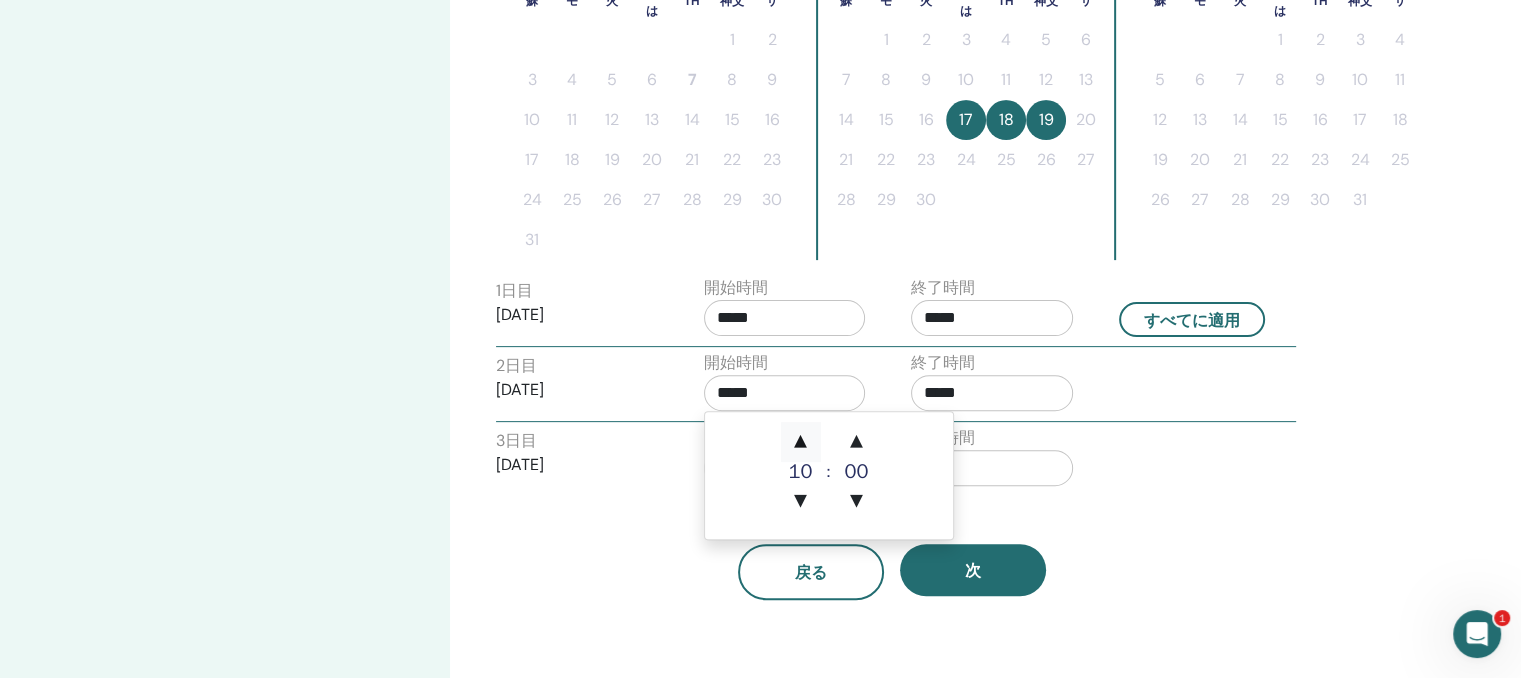 click on "▲" at bounding box center [801, 442] 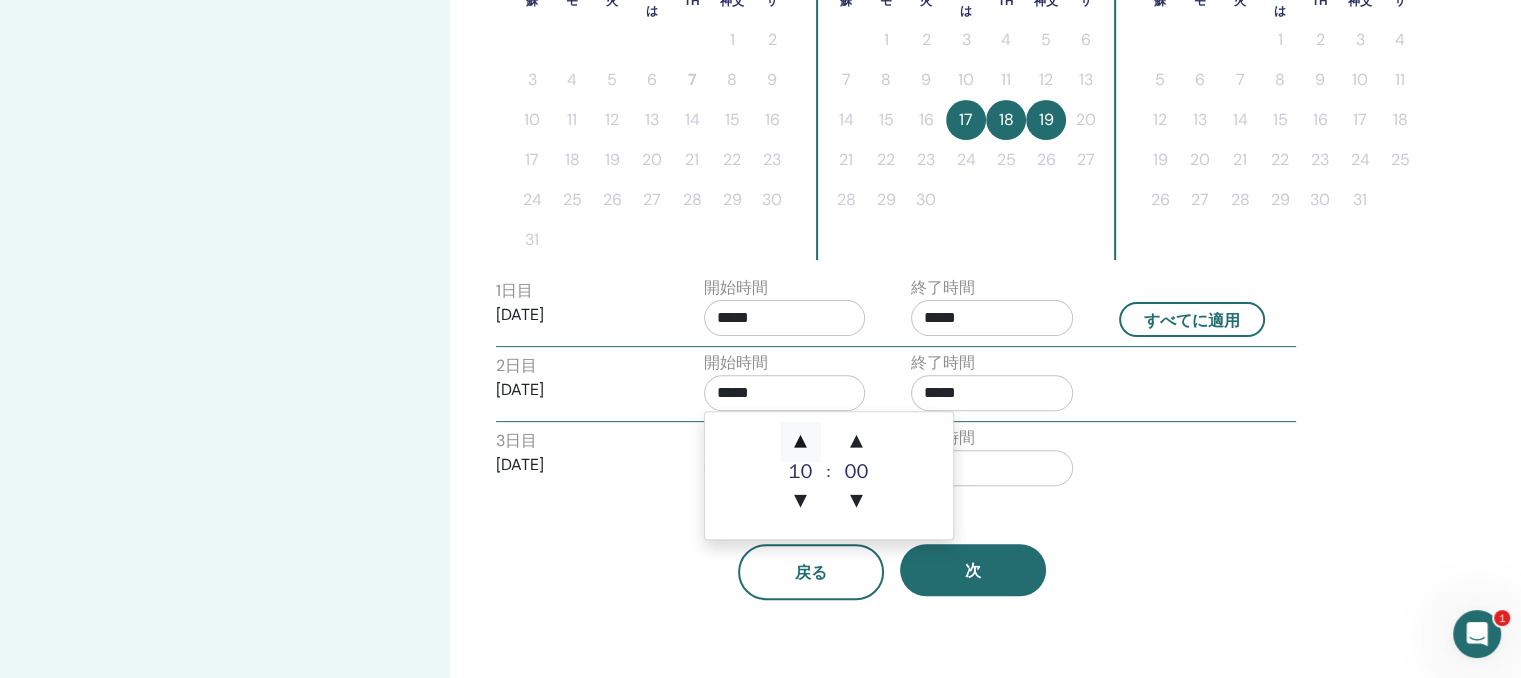type on "*****" 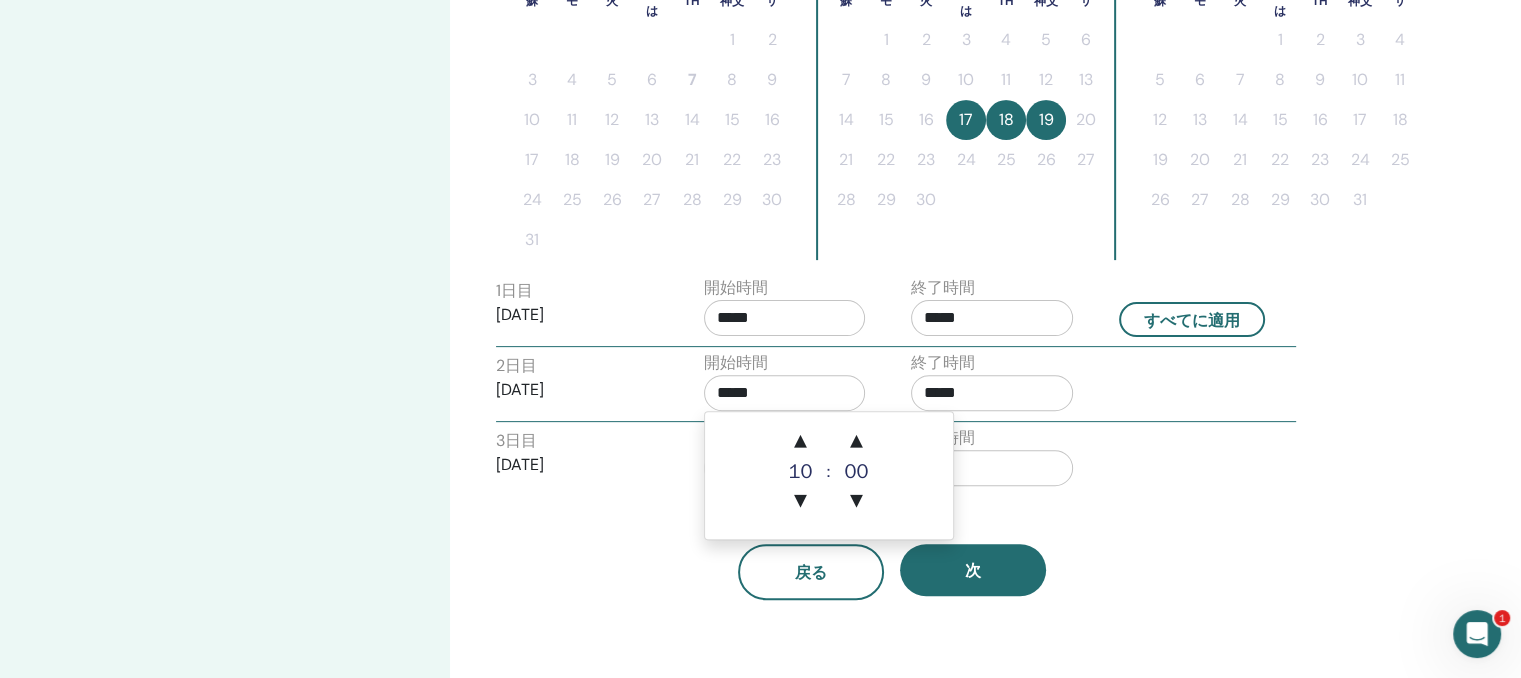 click on "*****" at bounding box center [992, 393] 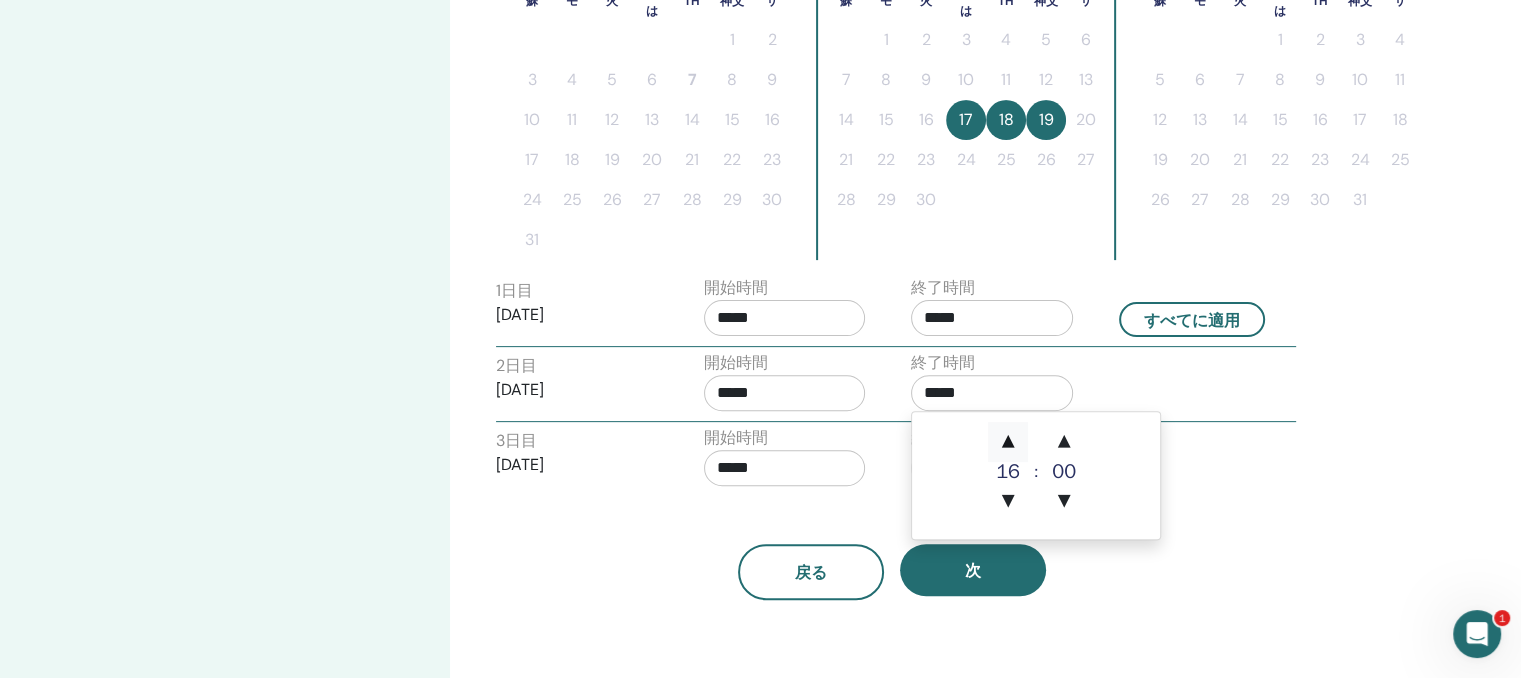 click on "▲" at bounding box center [1008, 442] 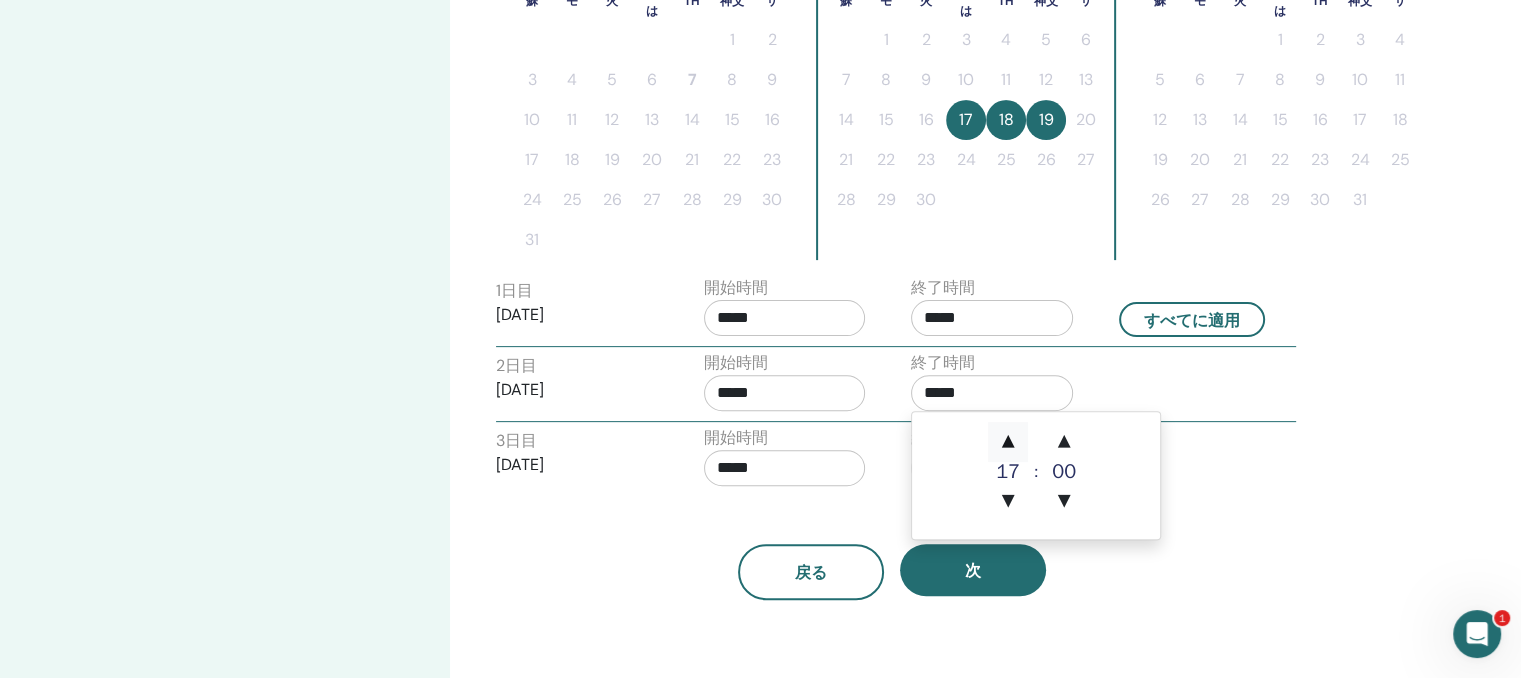 click on "▲" at bounding box center [1008, 442] 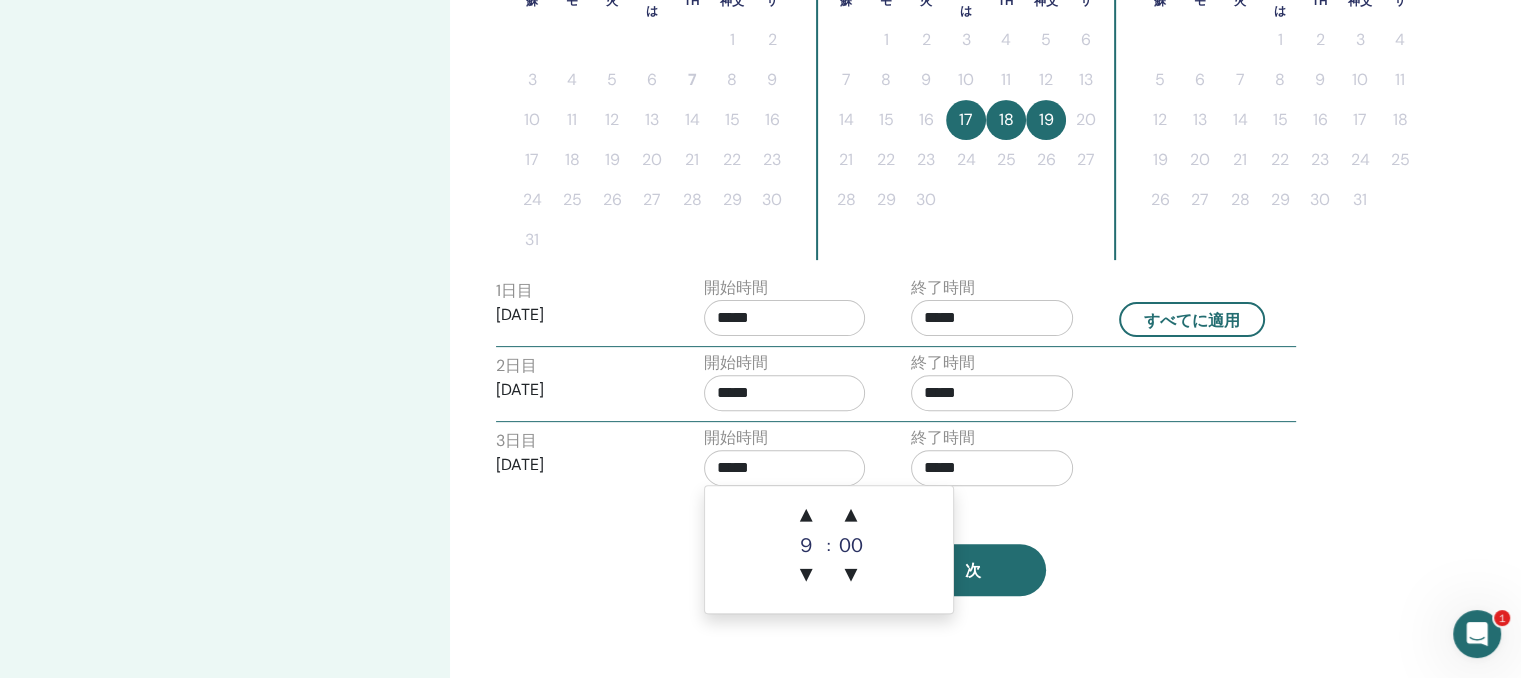click on "*****" at bounding box center [785, 468] 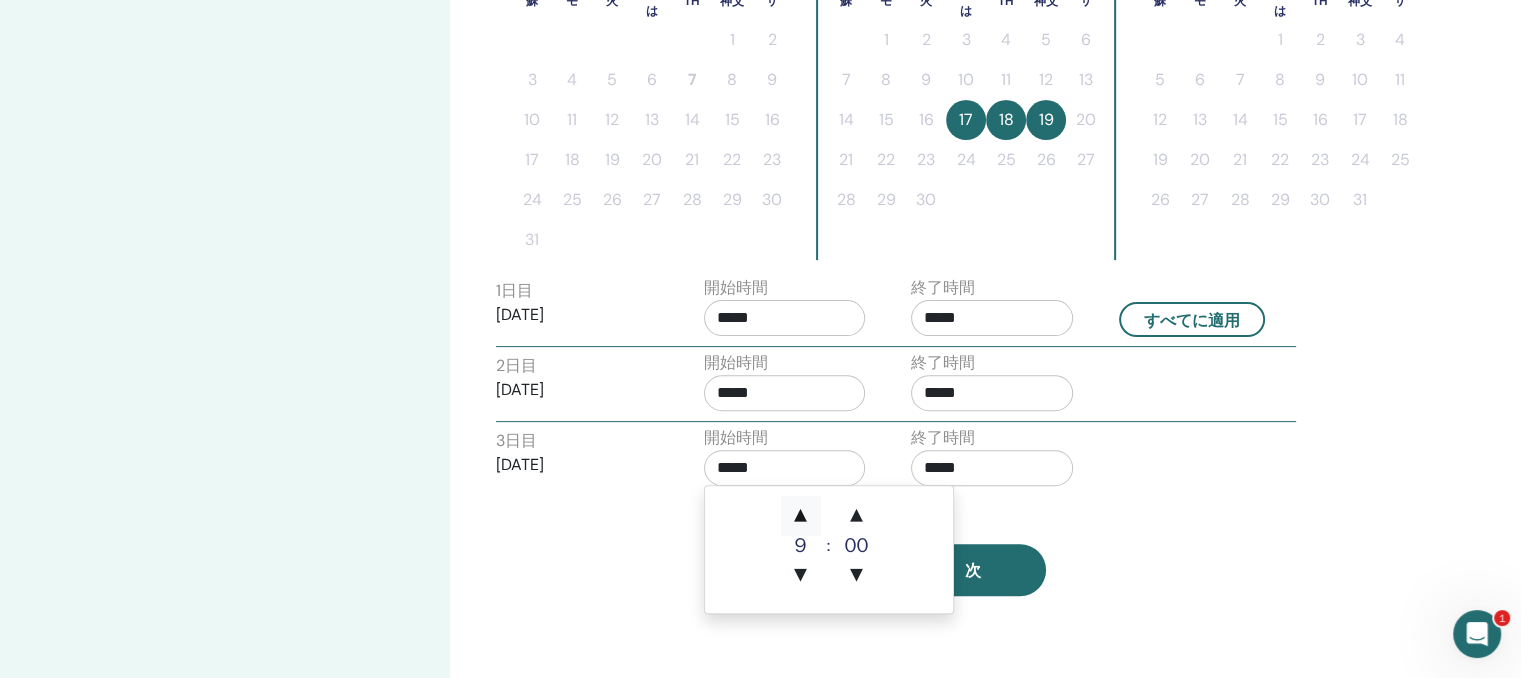 click on "▲" at bounding box center (801, 516) 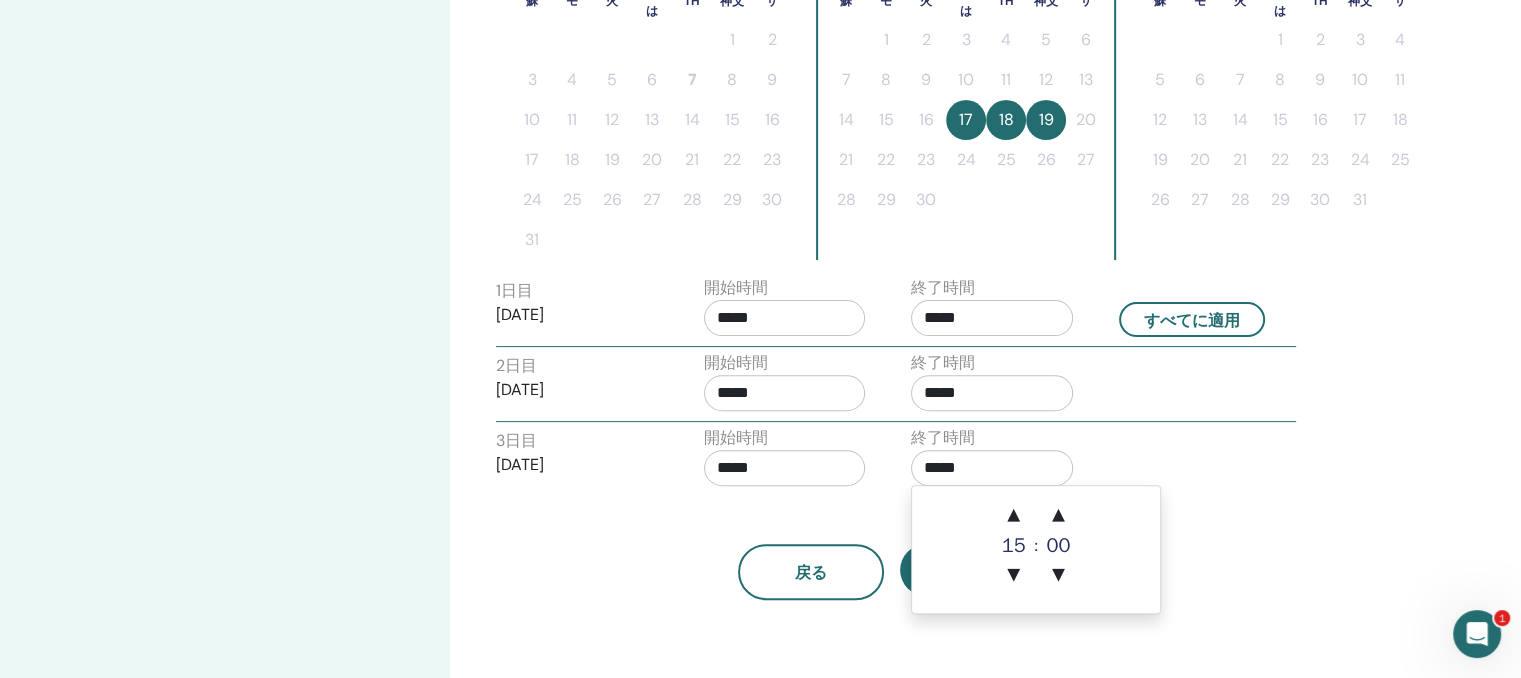 click on "*****" at bounding box center (992, 468) 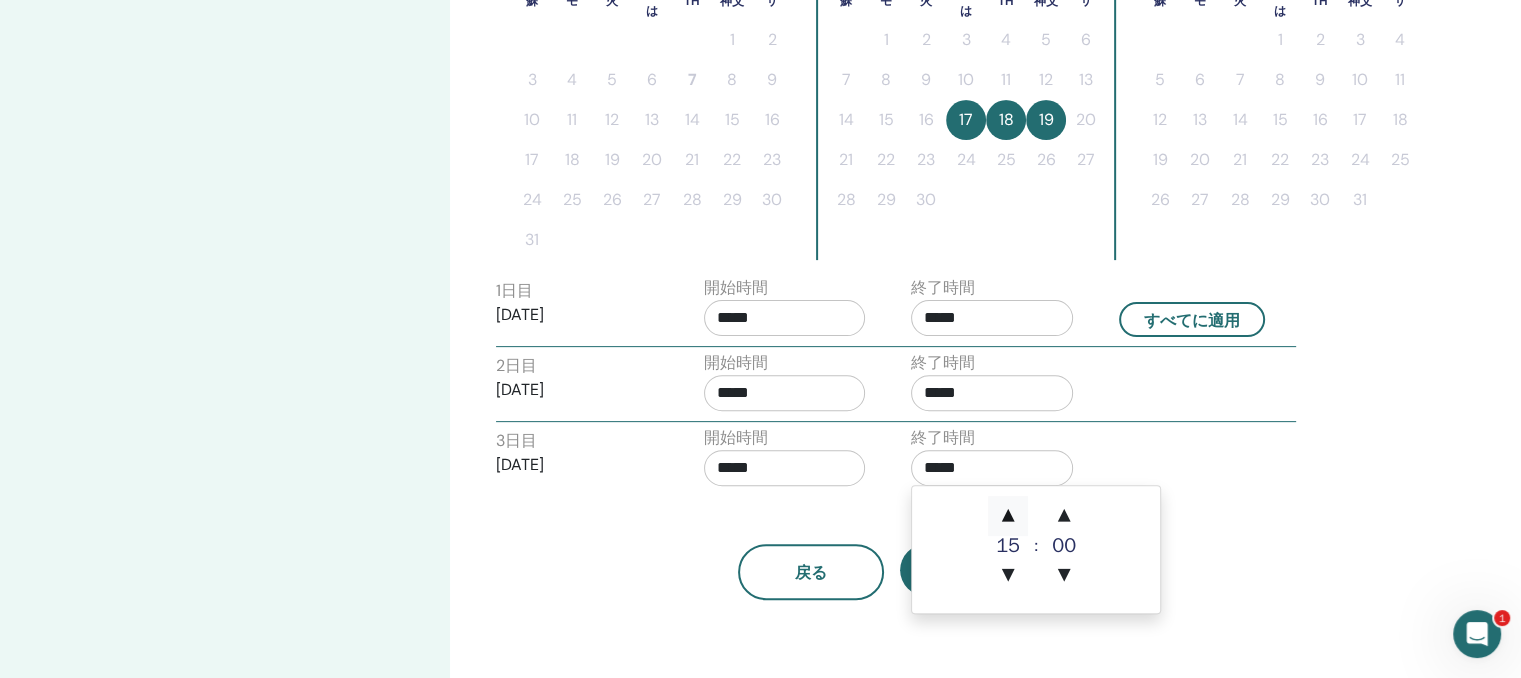click on "▲" at bounding box center [1008, 516] 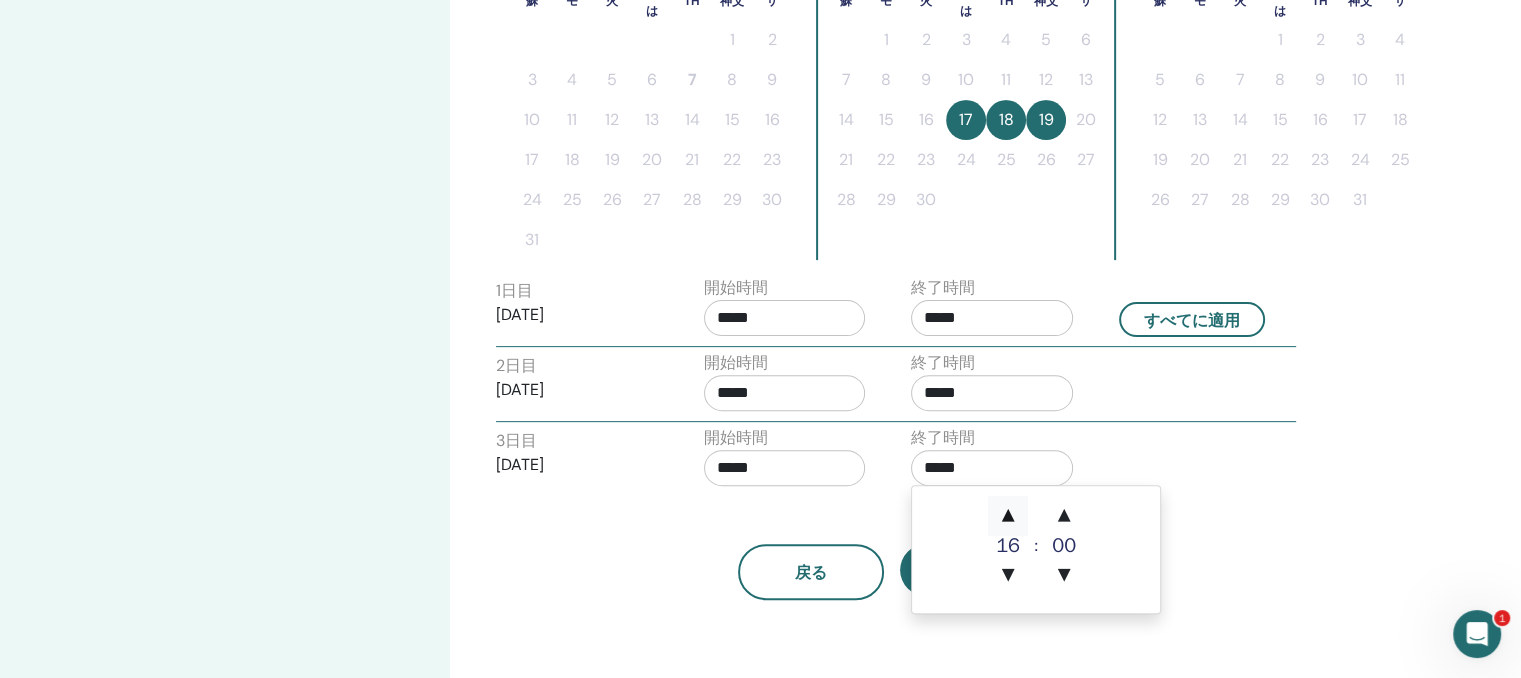 click on "▲" at bounding box center (1008, 516) 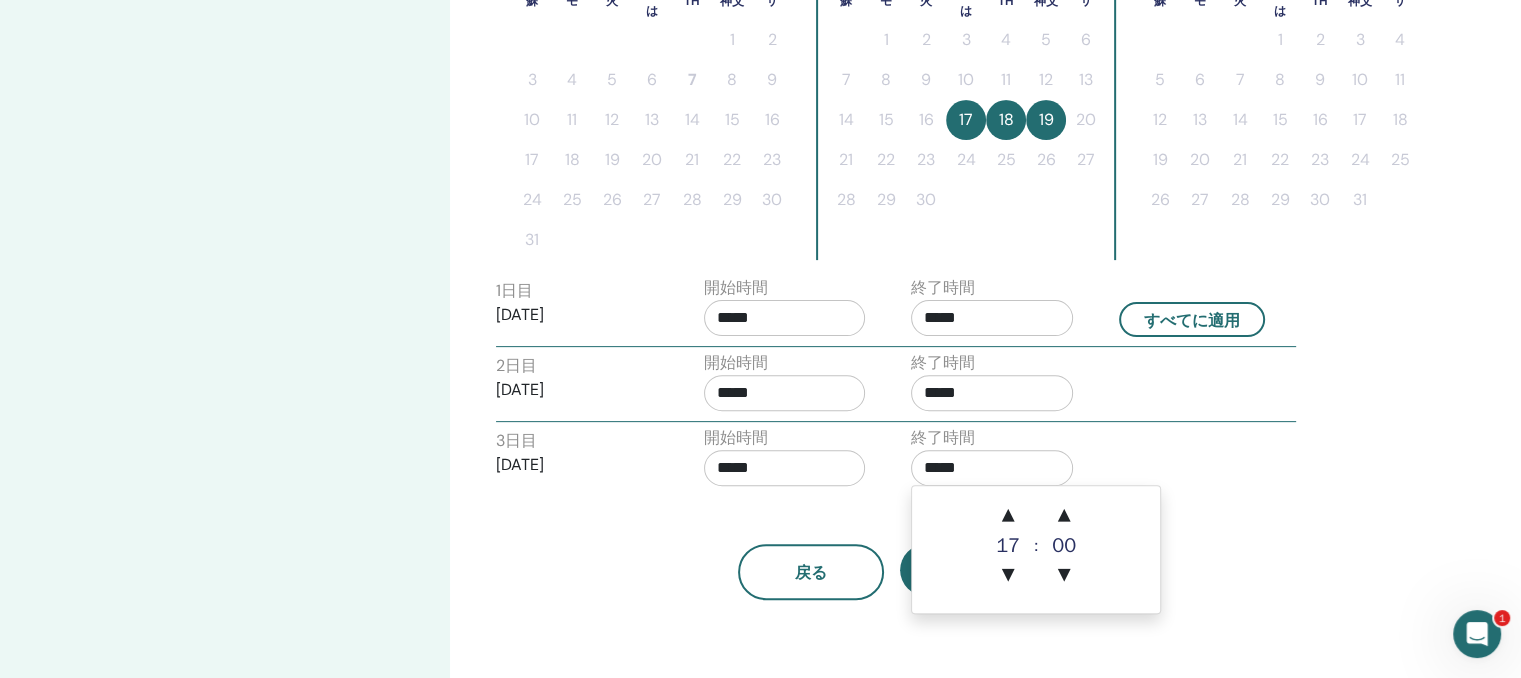 click on "3 日 目 2025年9月19日 開始時間 ***** 終了時間 *****" at bounding box center [896, 461] 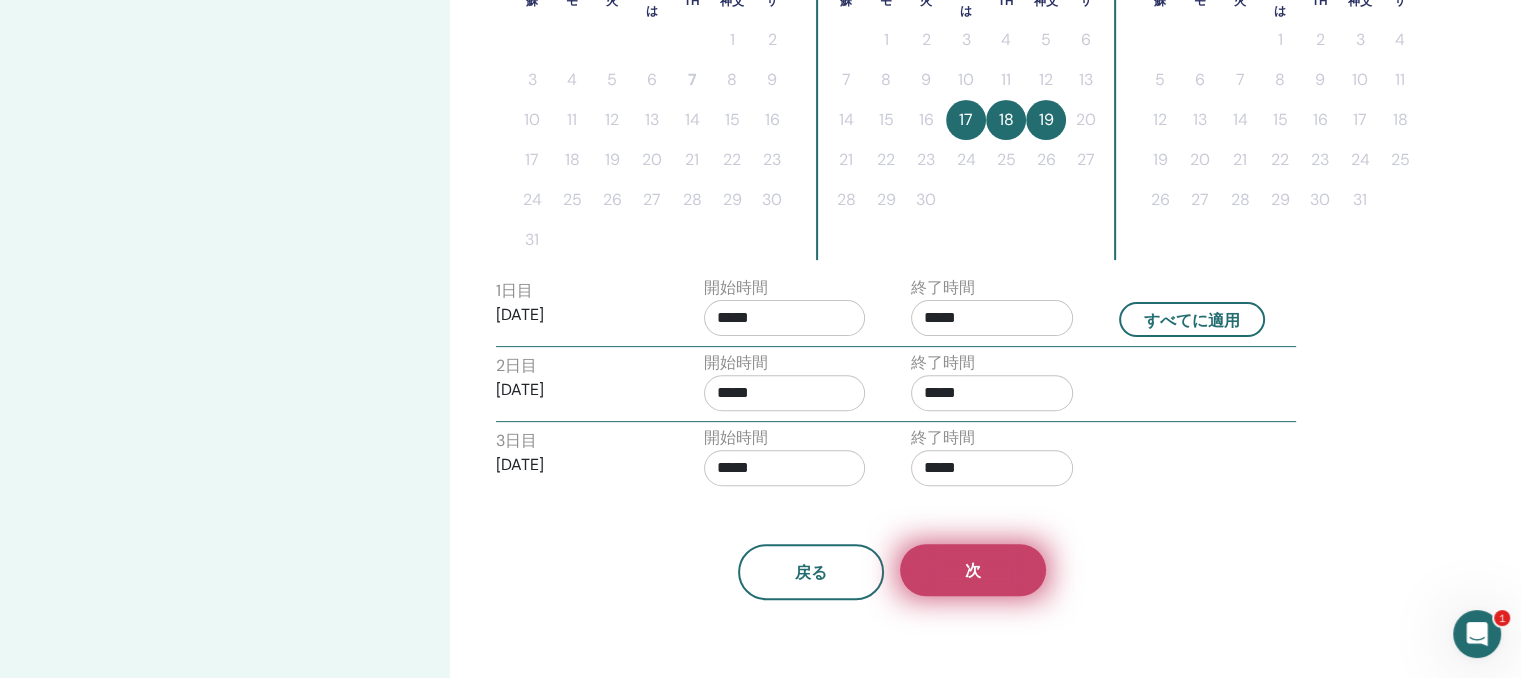 click on "次" at bounding box center [973, 570] 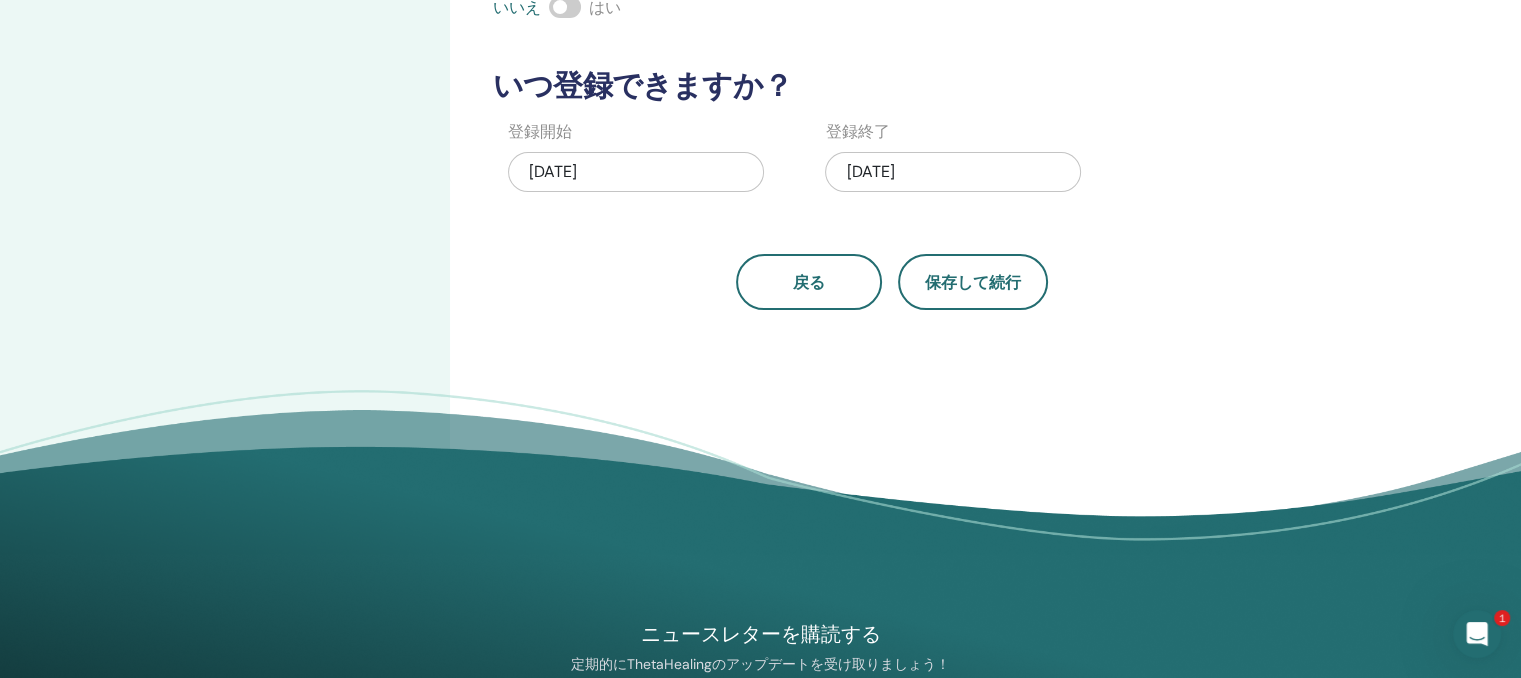 scroll, scrollTop: 500, scrollLeft: 0, axis: vertical 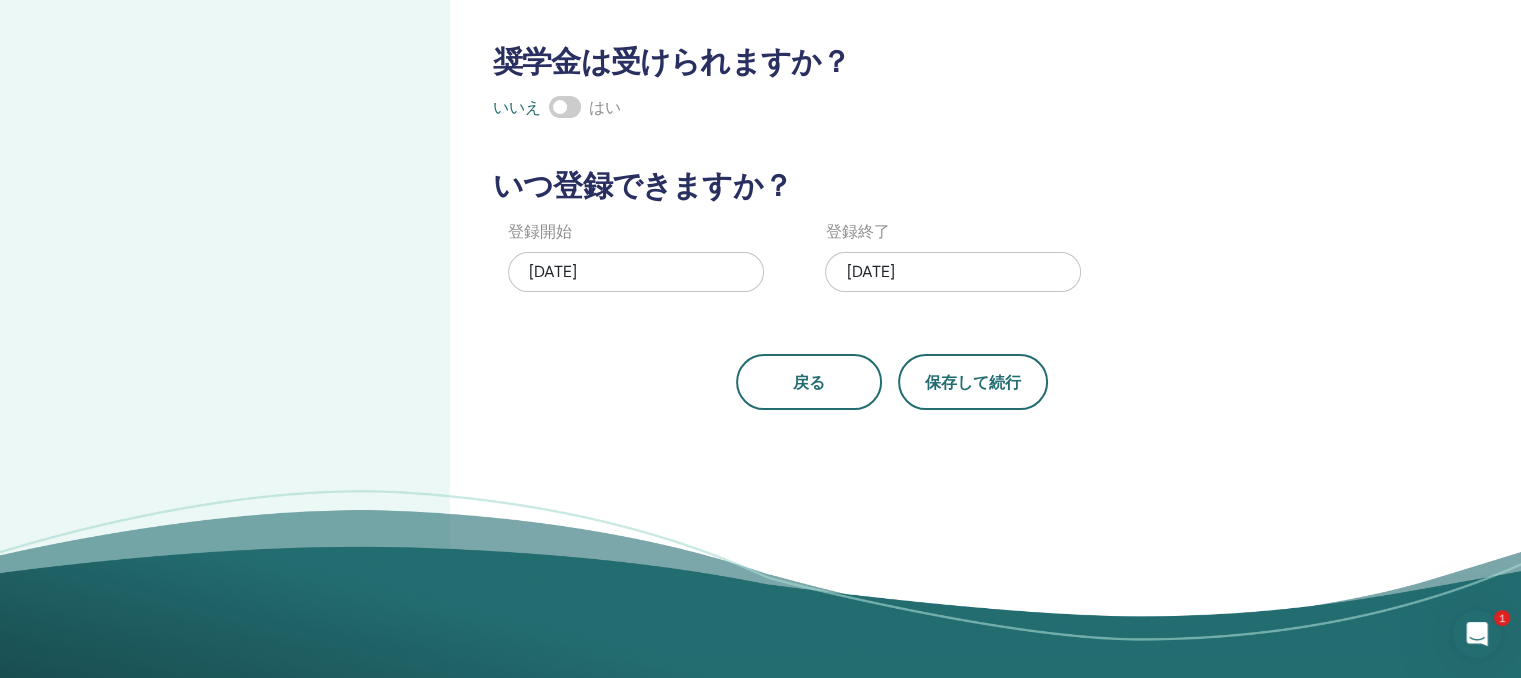 click on "2025年8月7日" at bounding box center (636, 272) 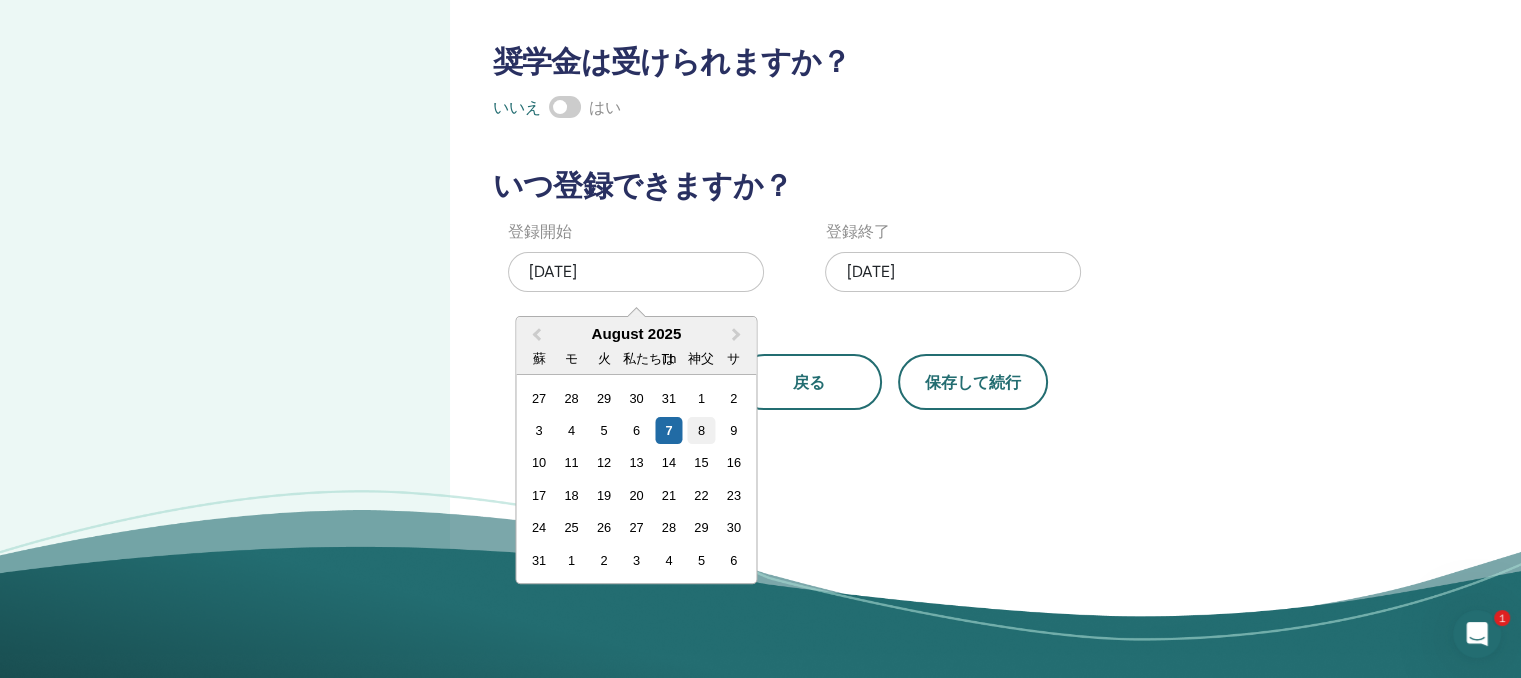 click on "8" at bounding box center (701, 430) 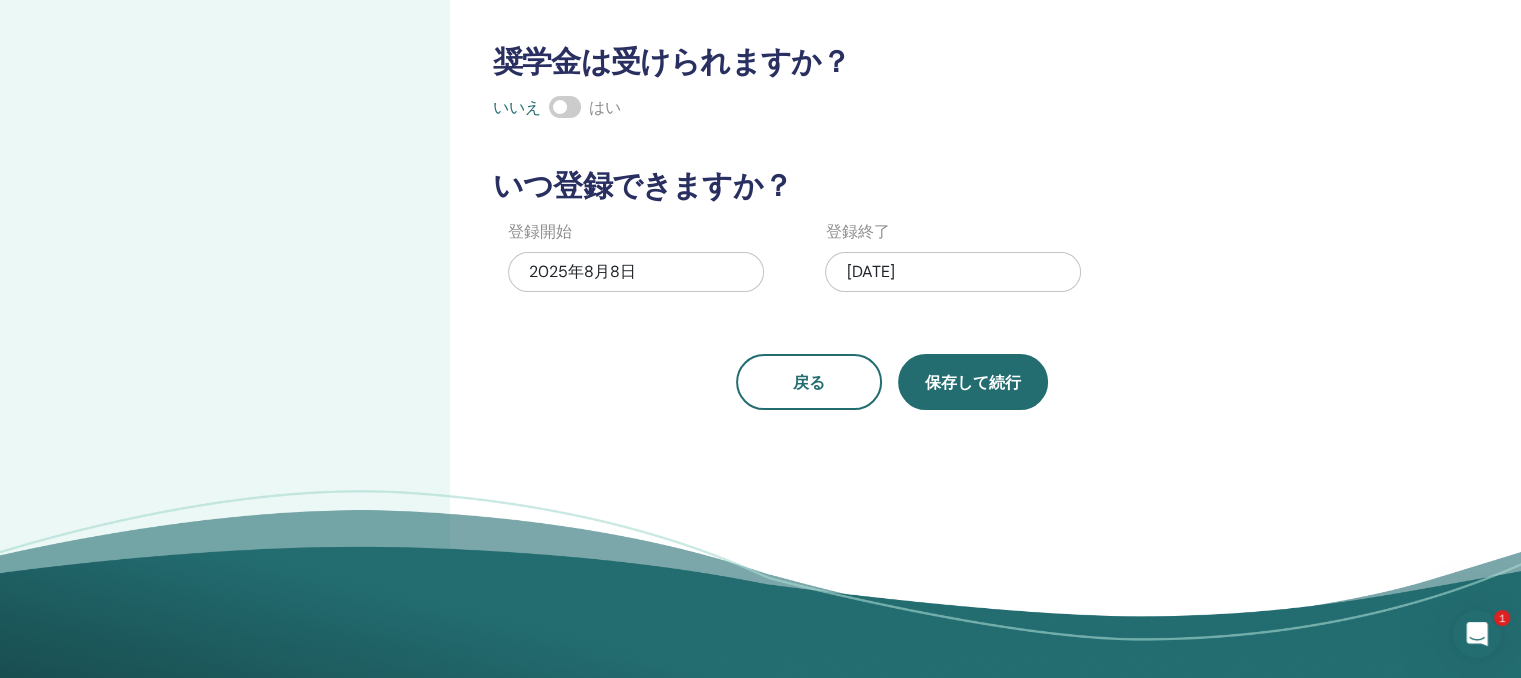 click on "保存して続行" at bounding box center (973, 382) 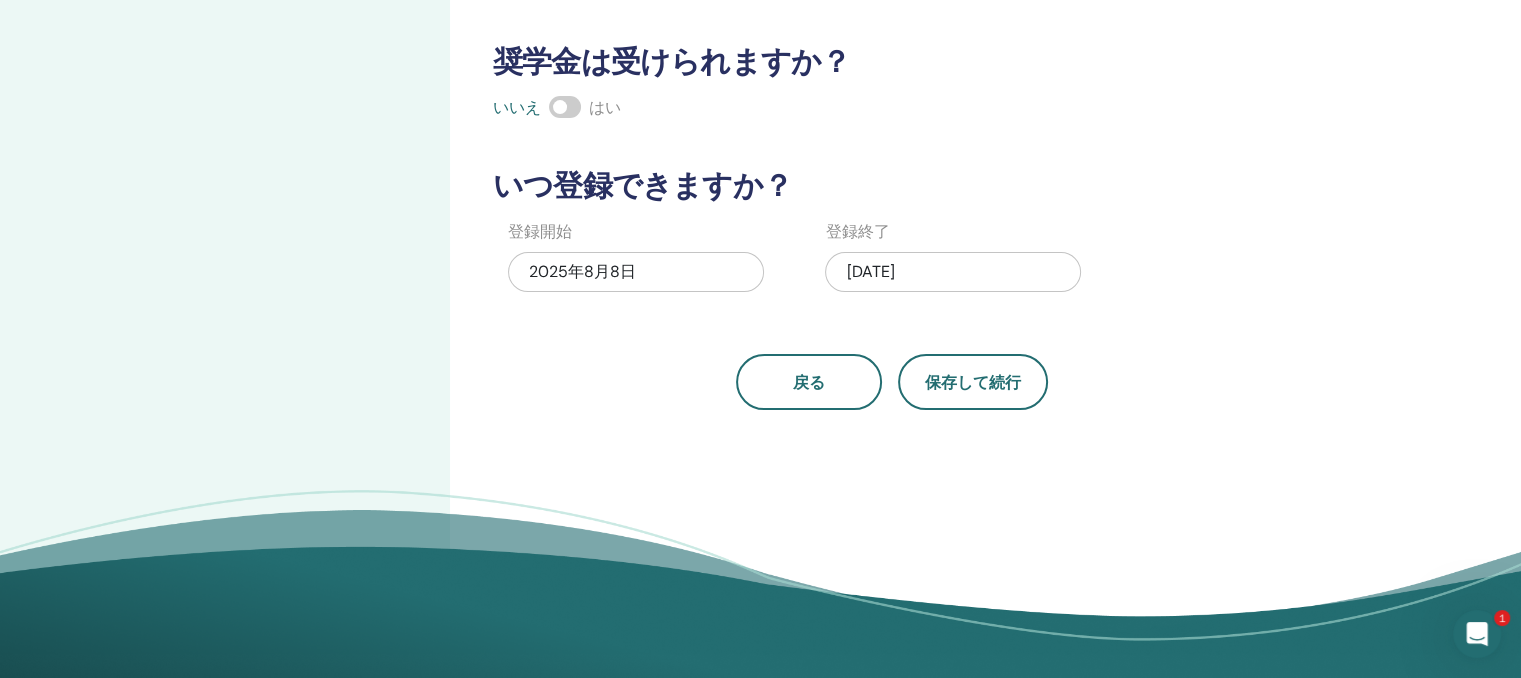 click at bounding box center (565, 107) 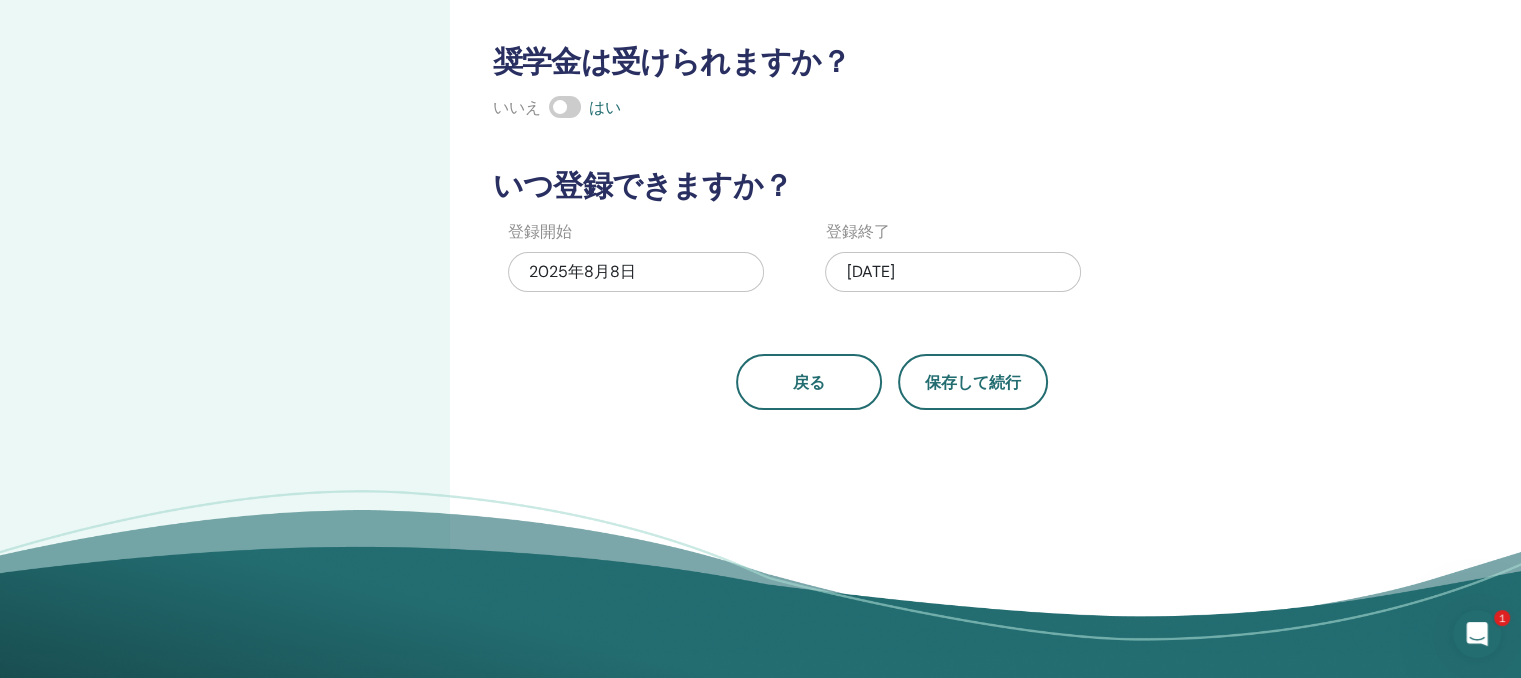 click at bounding box center [565, 107] 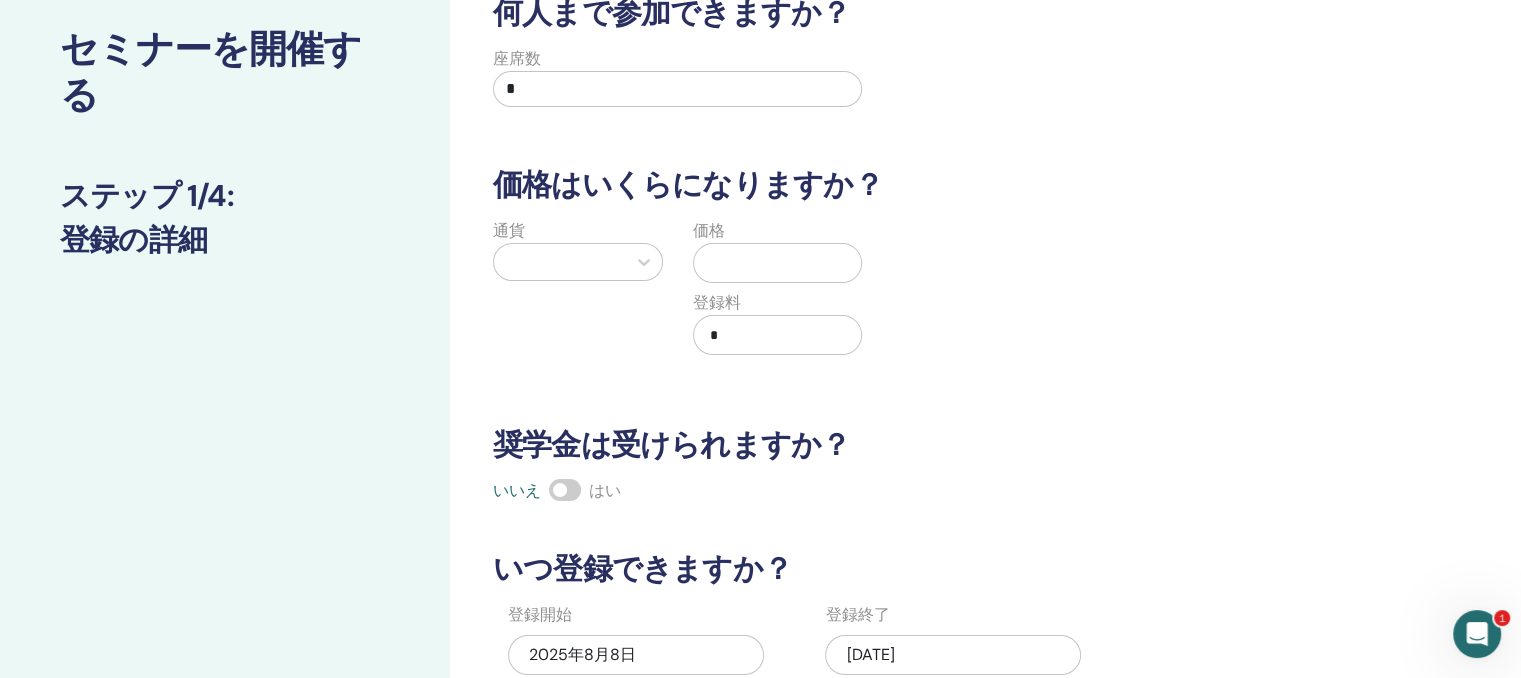 scroll, scrollTop: 0, scrollLeft: 0, axis: both 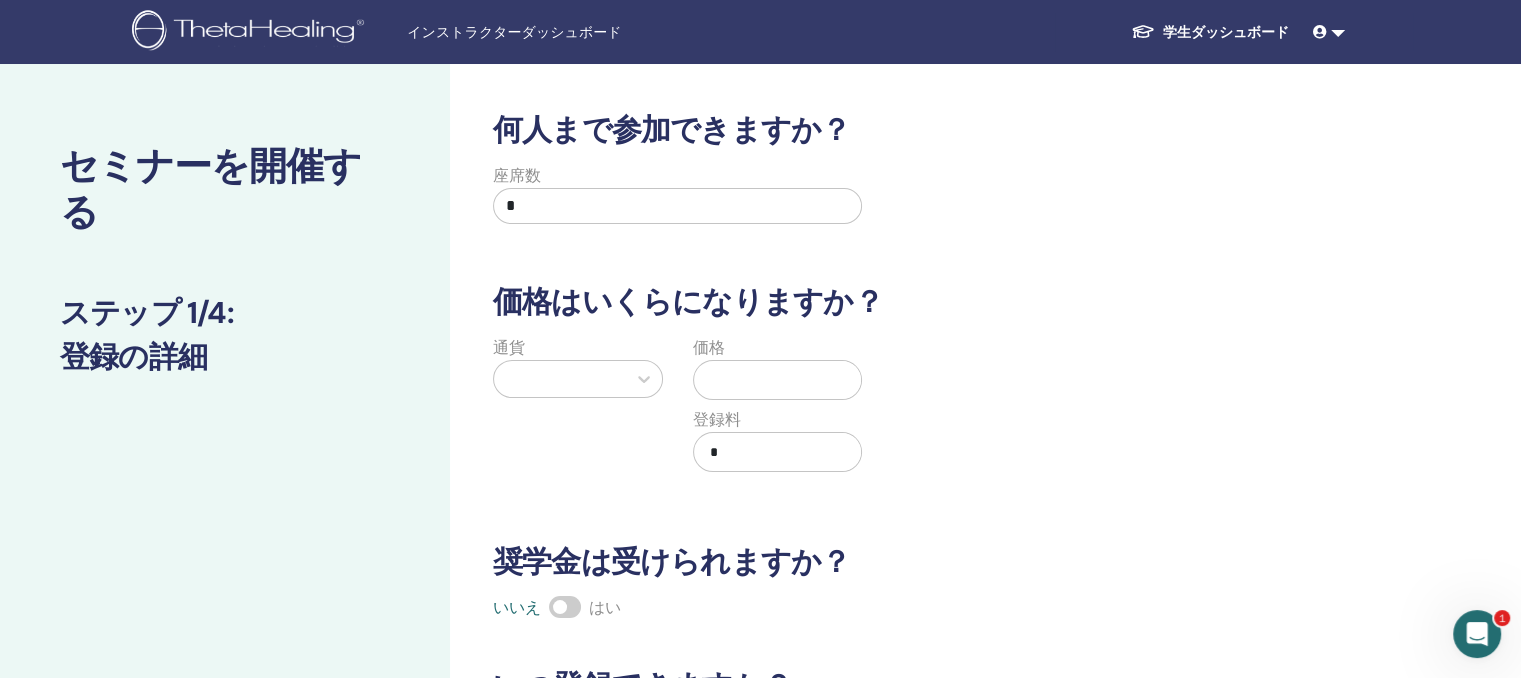 click on "*" at bounding box center (677, 206) 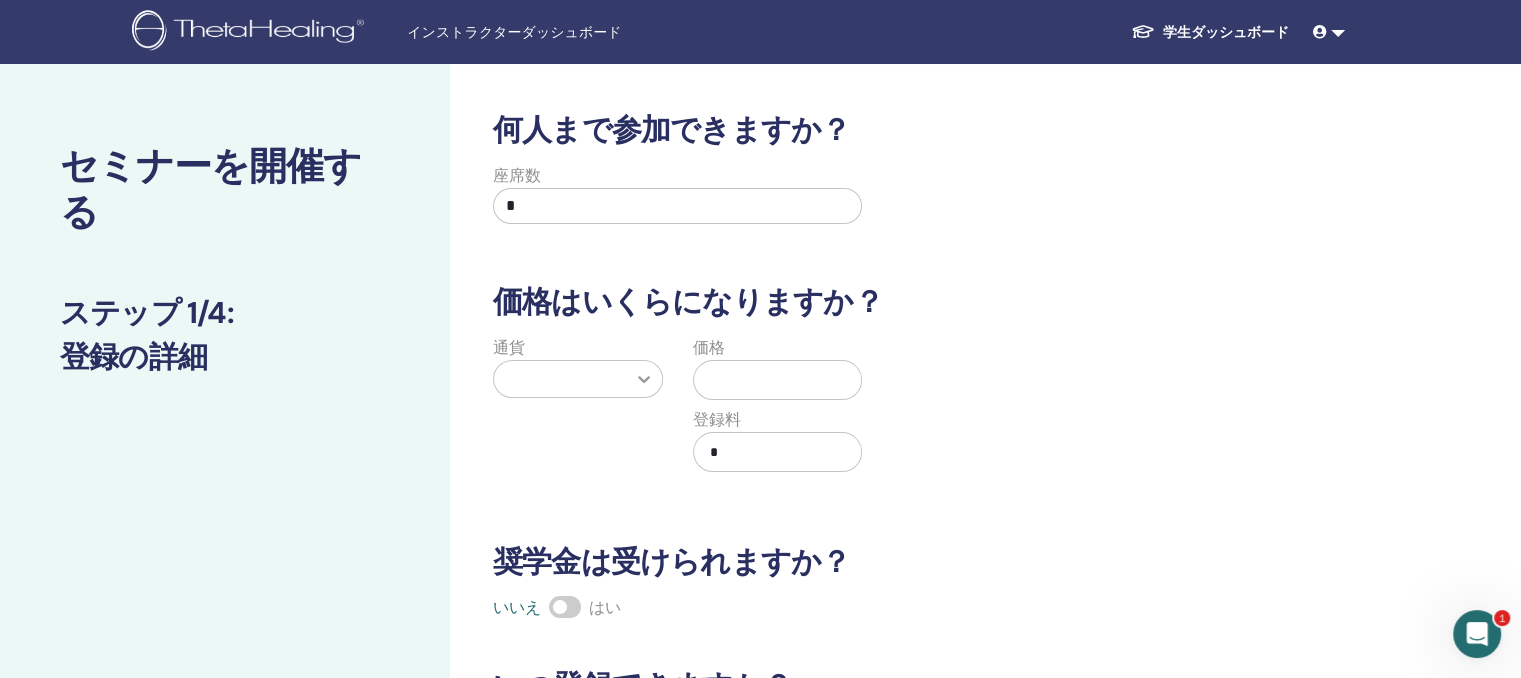 type on "*" 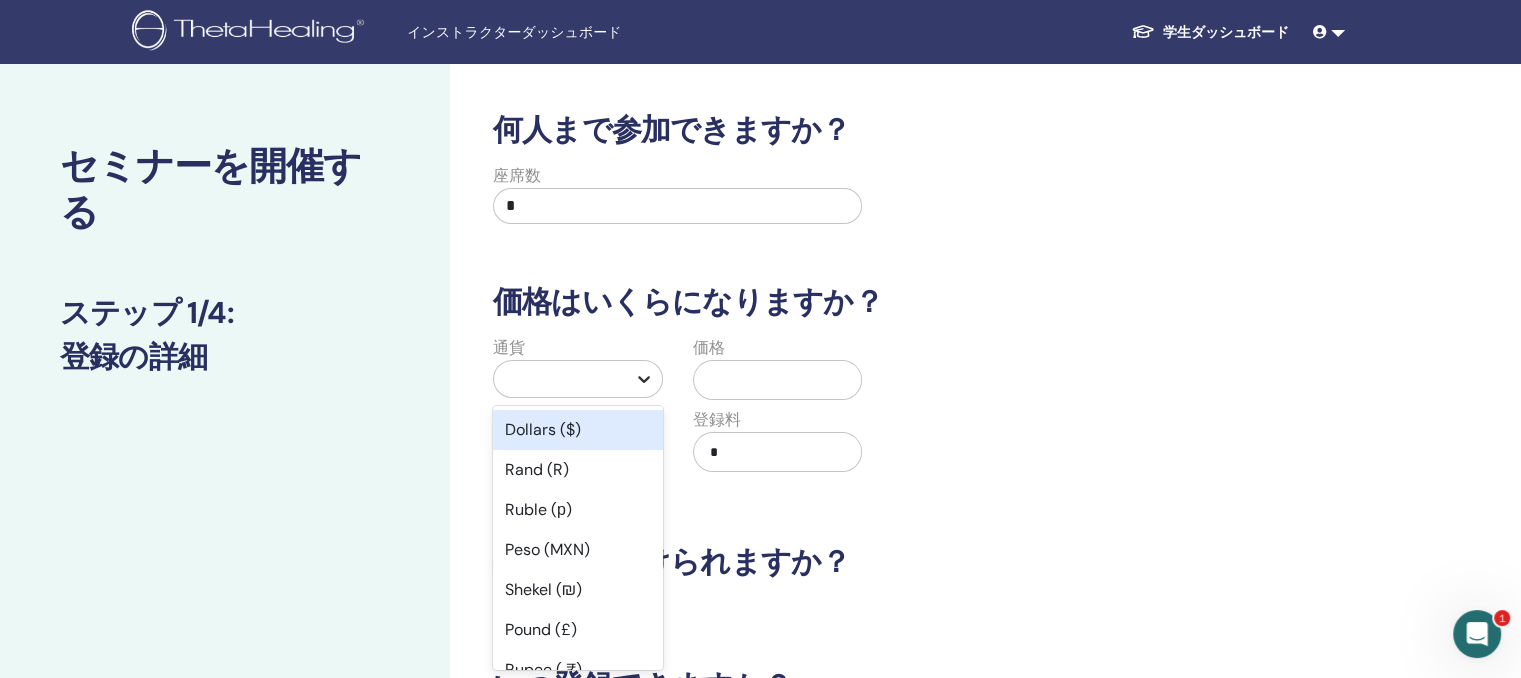 click 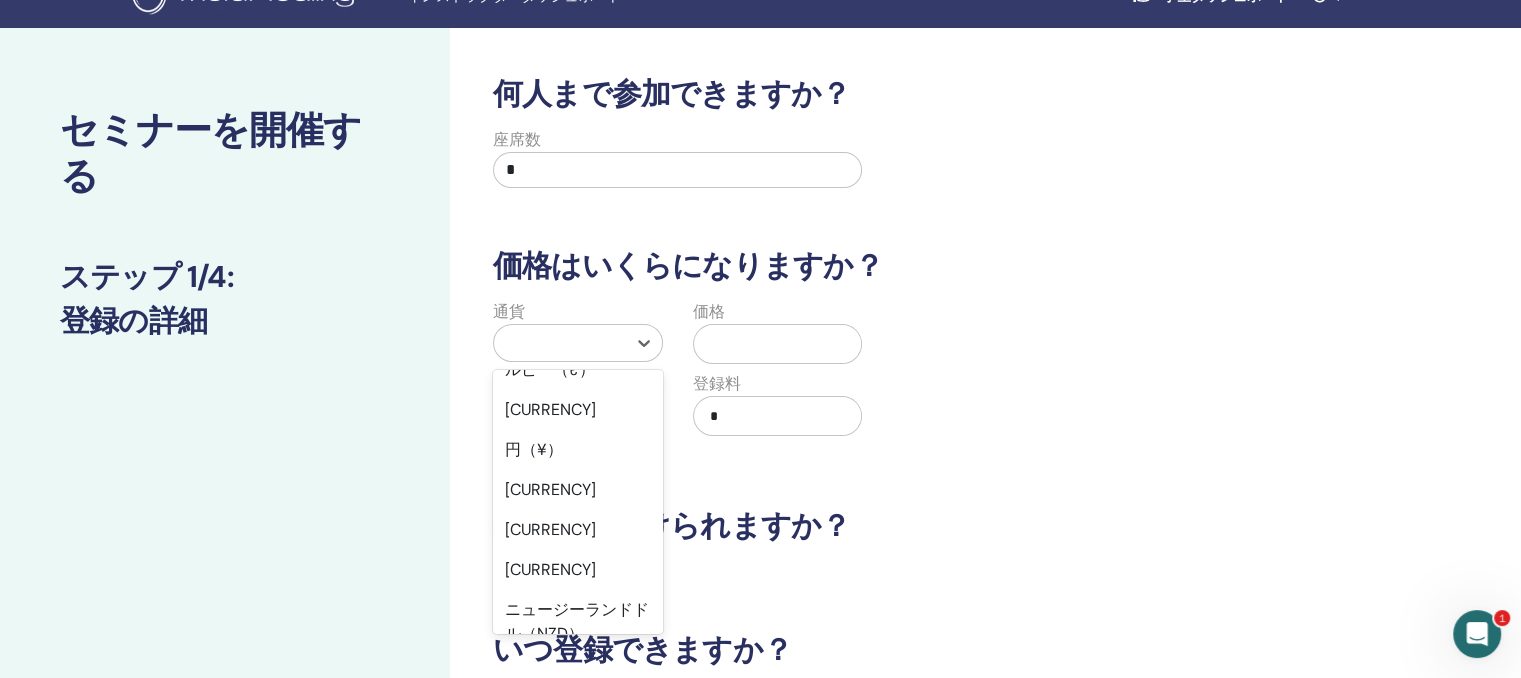 scroll, scrollTop: 300, scrollLeft: 0, axis: vertical 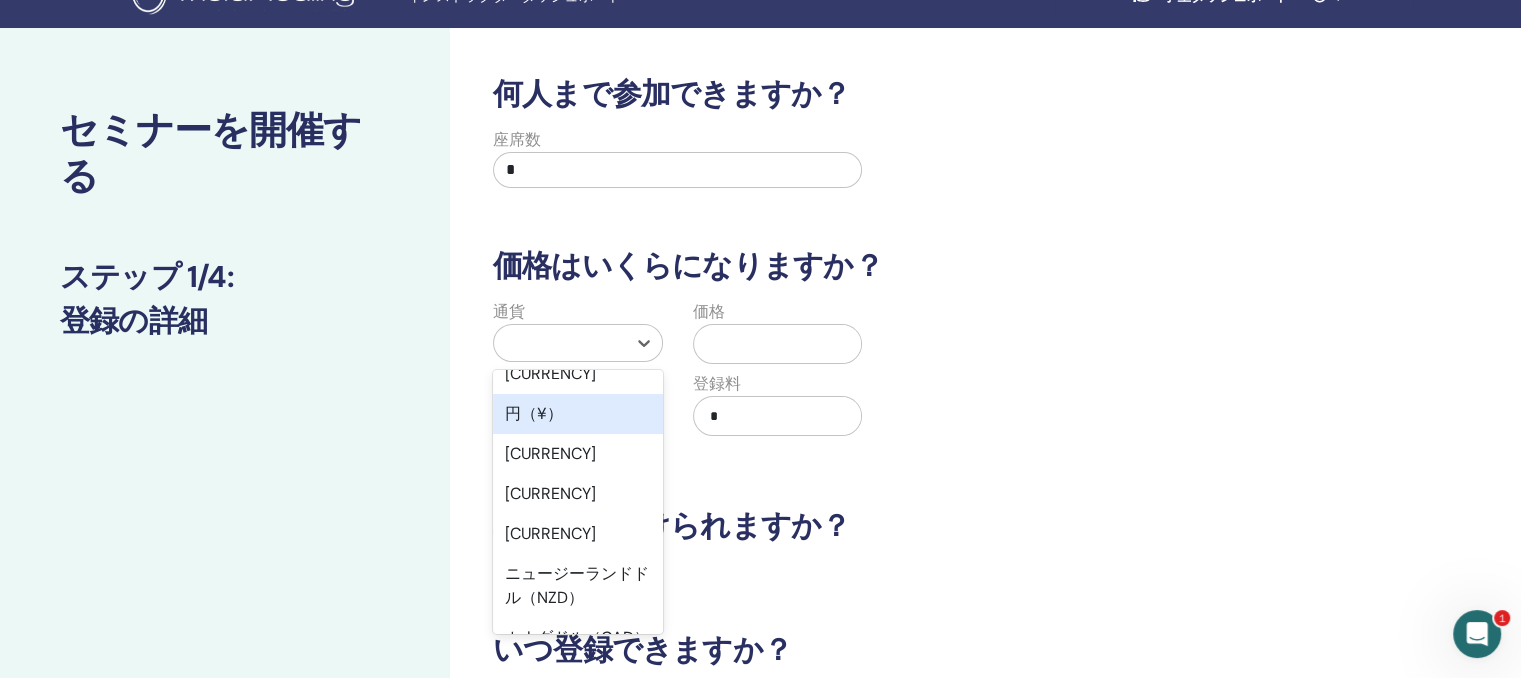 click on "円（¥）" at bounding box center [534, 413] 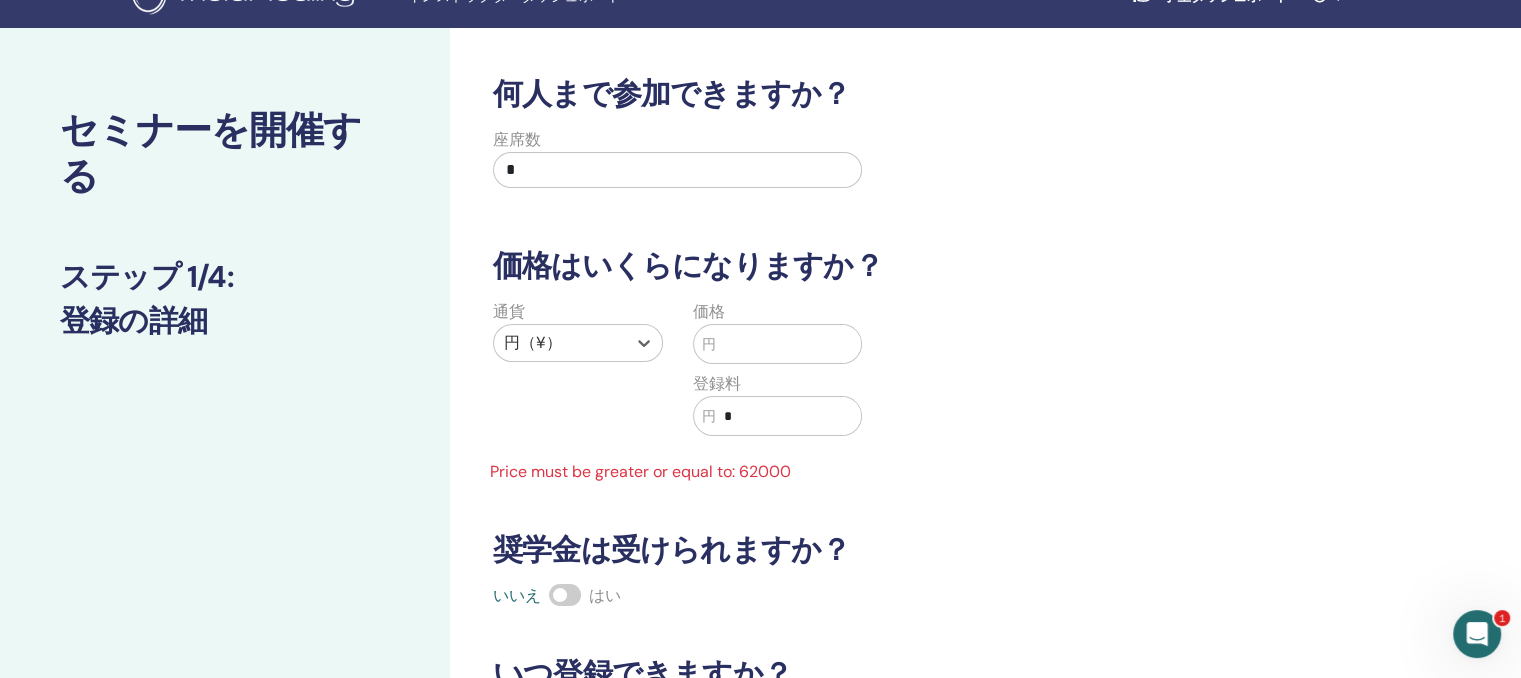 click at bounding box center (789, 344) 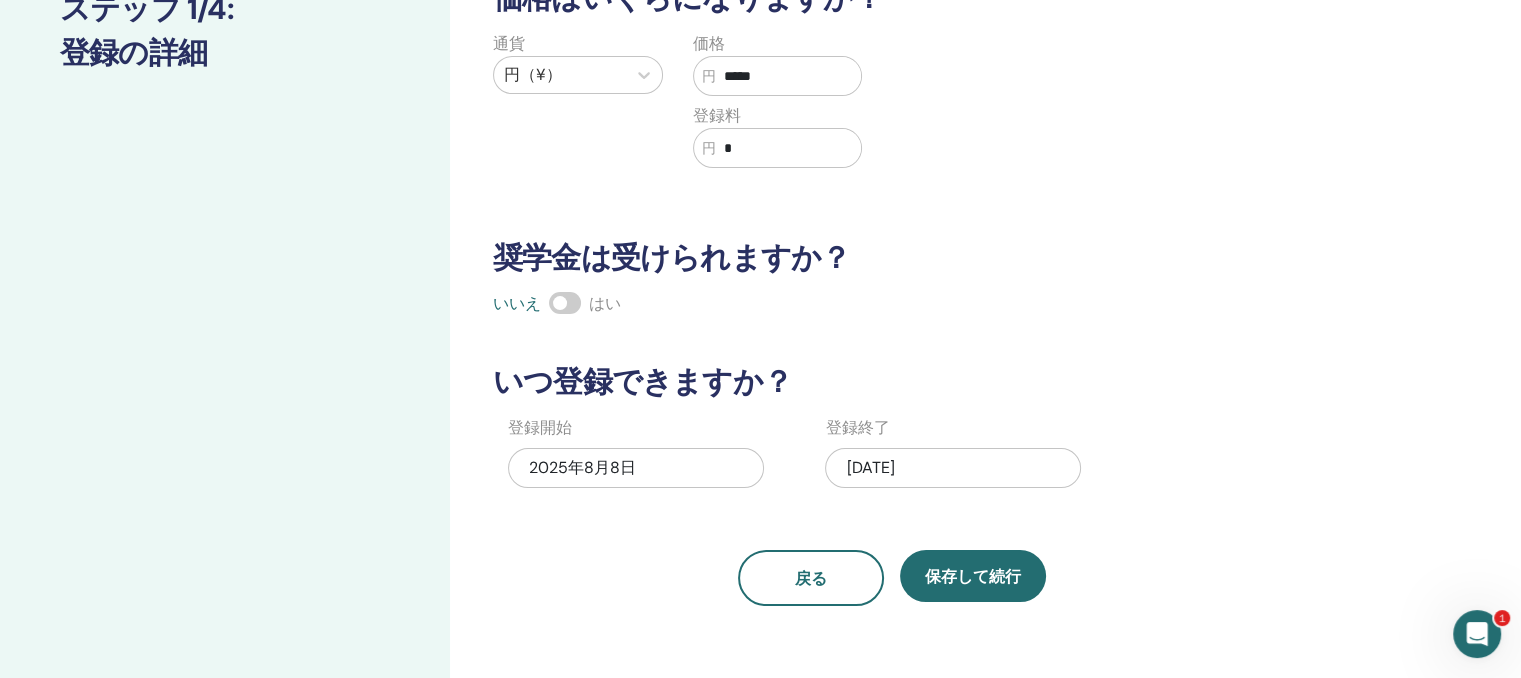 scroll, scrollTop: 336, scrollLeft: 0, axis: vertical 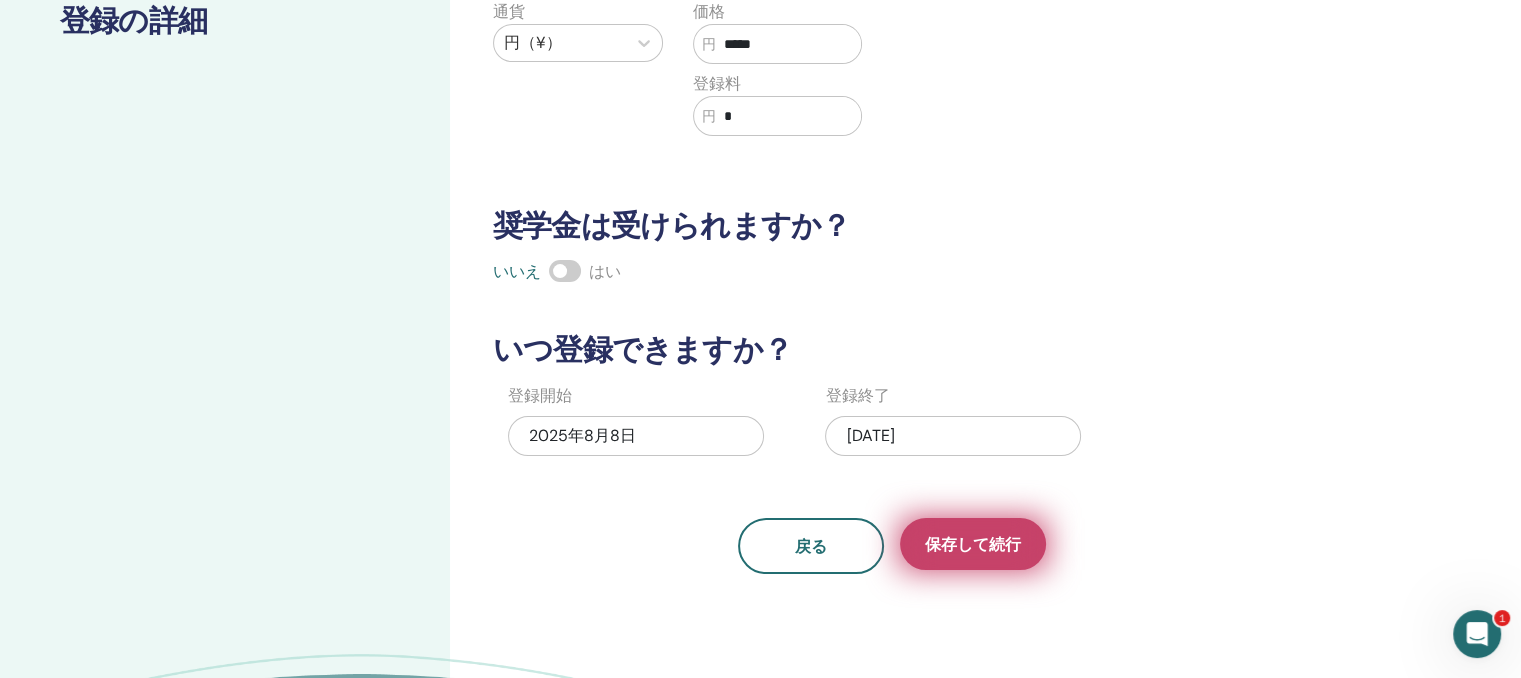 type on "*****" 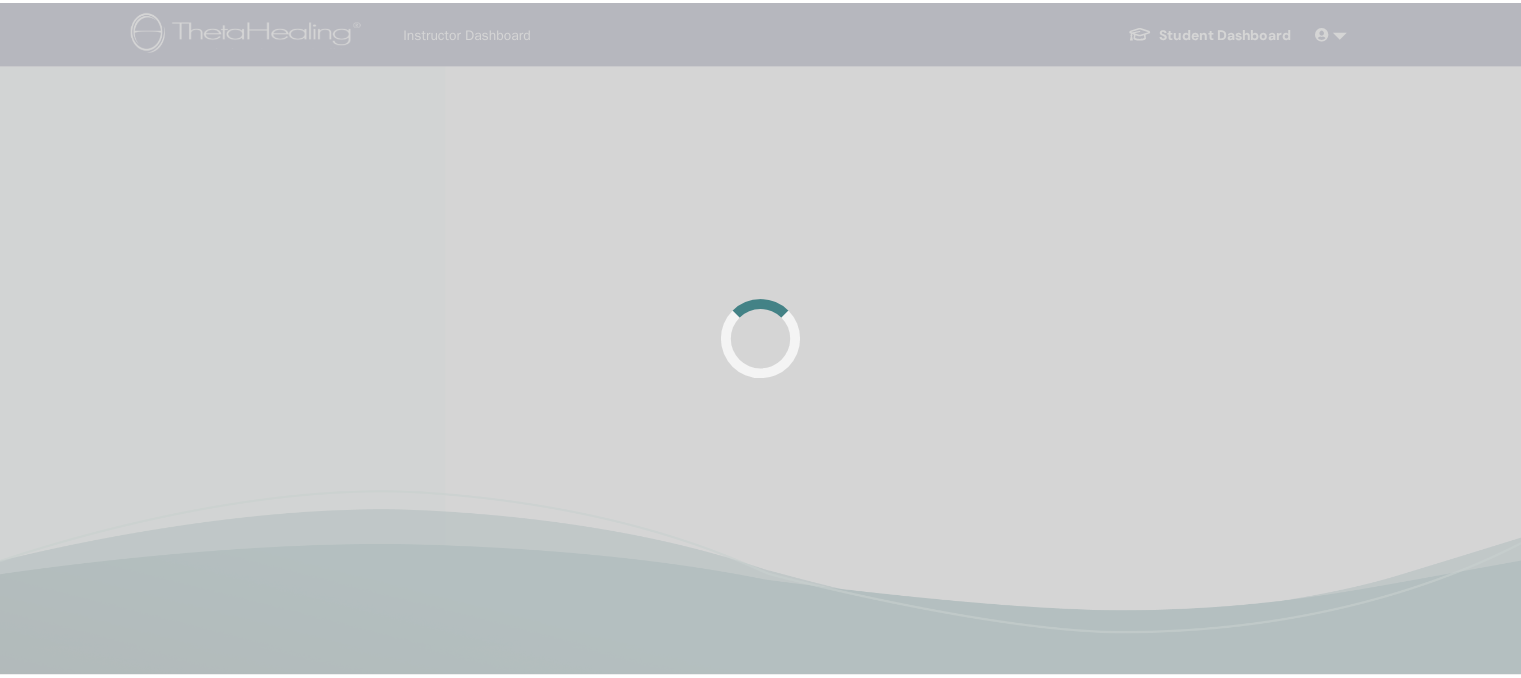 scroll, scrollTop: 0, scrollLeft: 0, axis: both 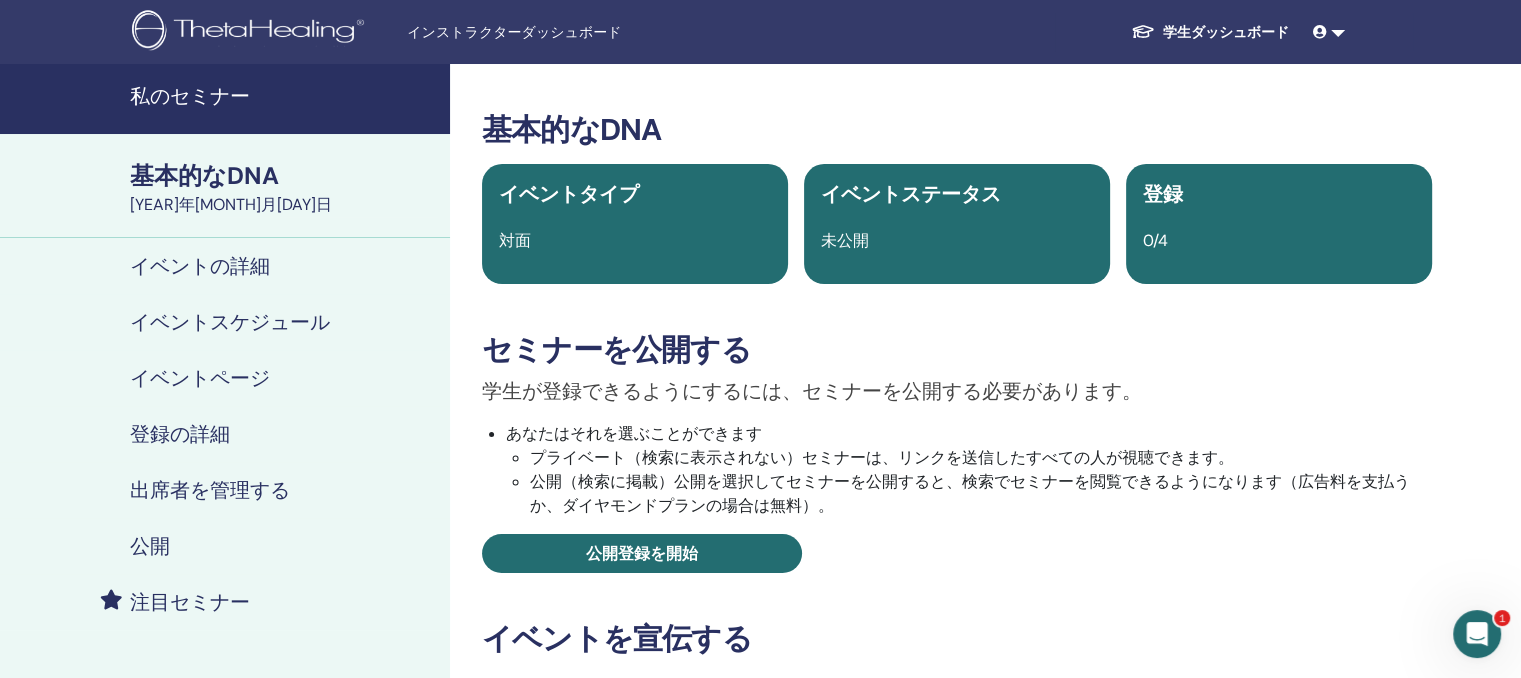click on "プライベート（検索に表示されない）セミナーは、リンクを送信したすべての人が視聴できます。" at bounding box center (981, 458) 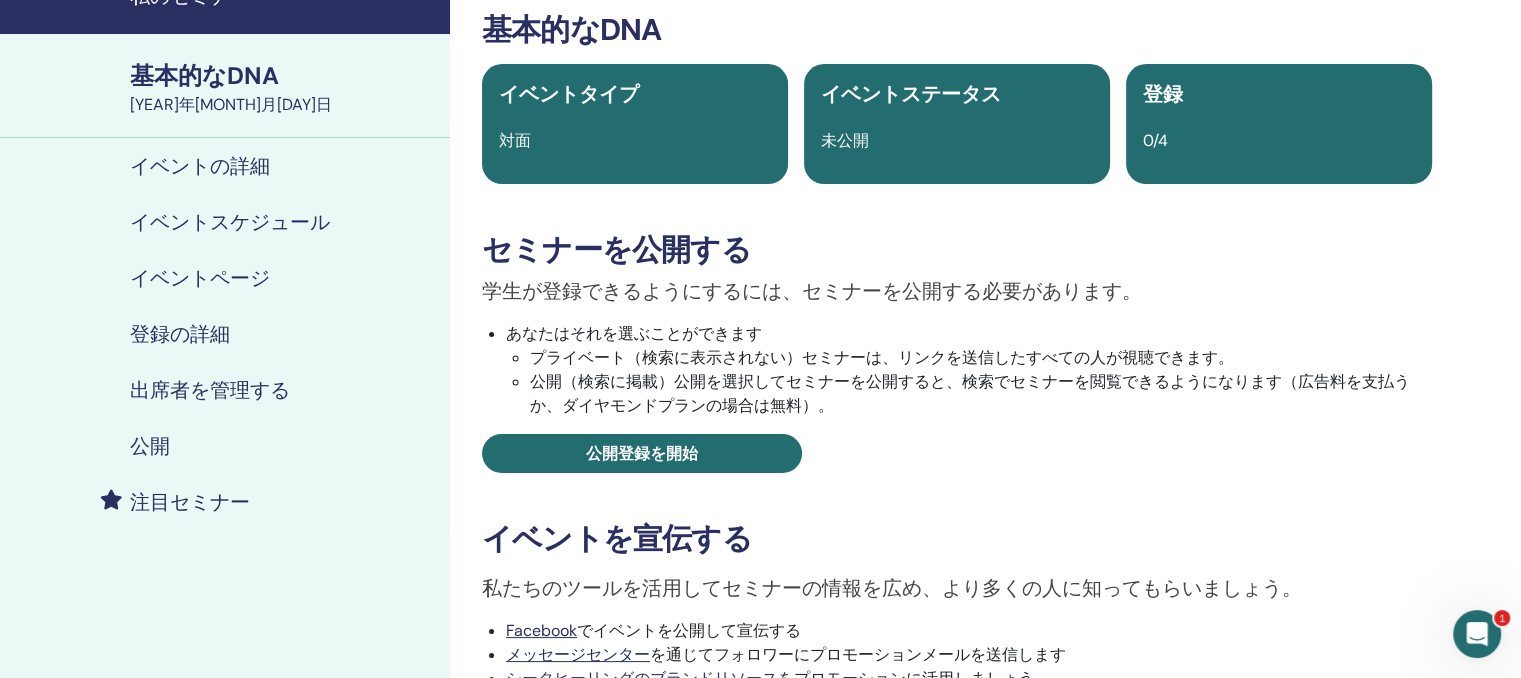scroll, scrollTop: 100, scrollLeft: 0, axis: vertical 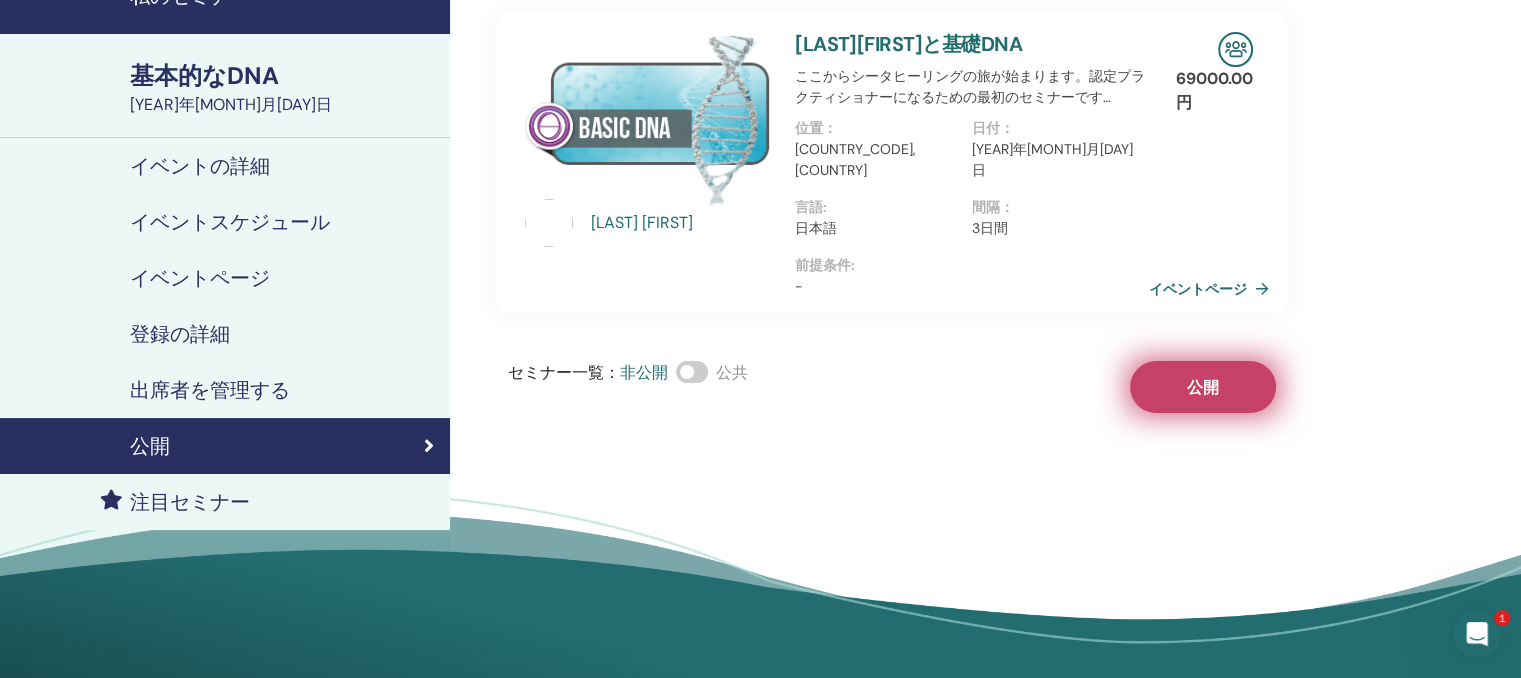 click on "公開" at bounding box center (1203, 387) 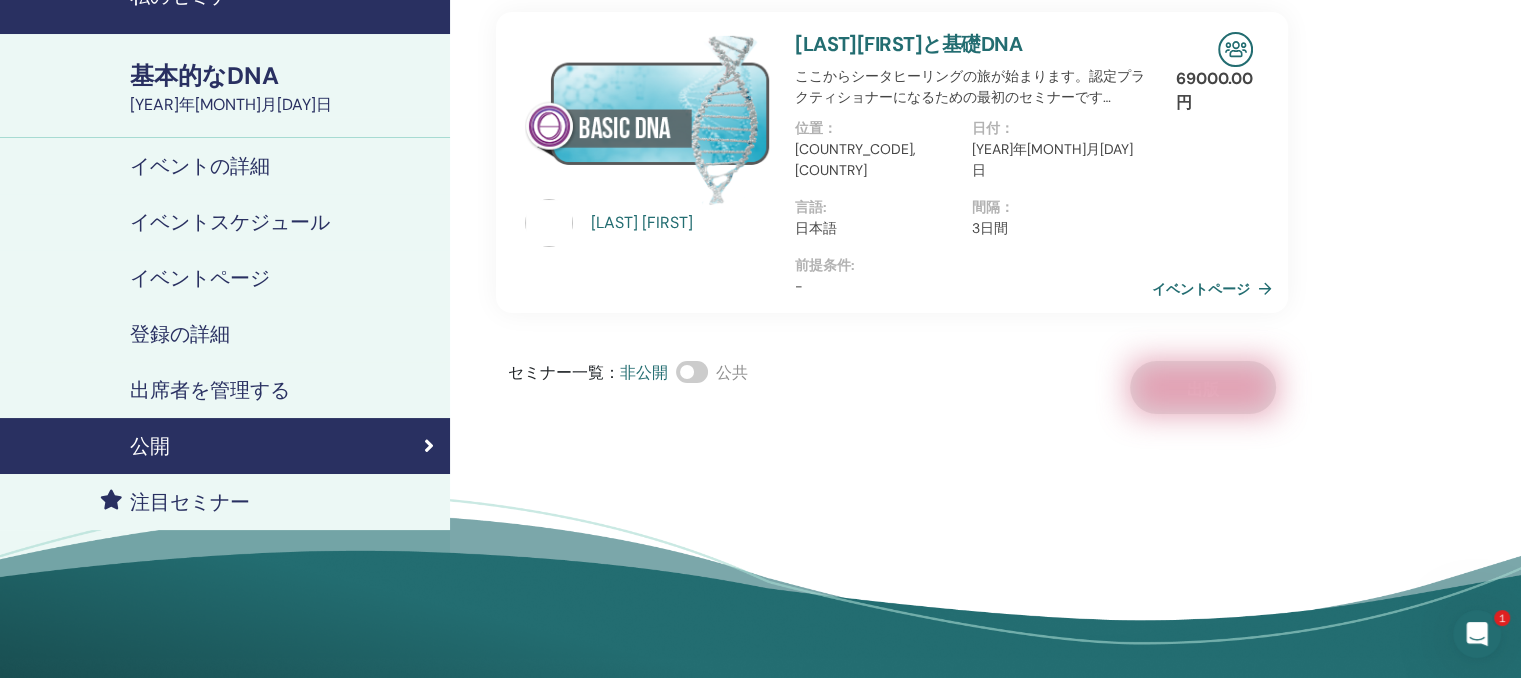 click on "イベントページ" at bounding box center [1201, 289] 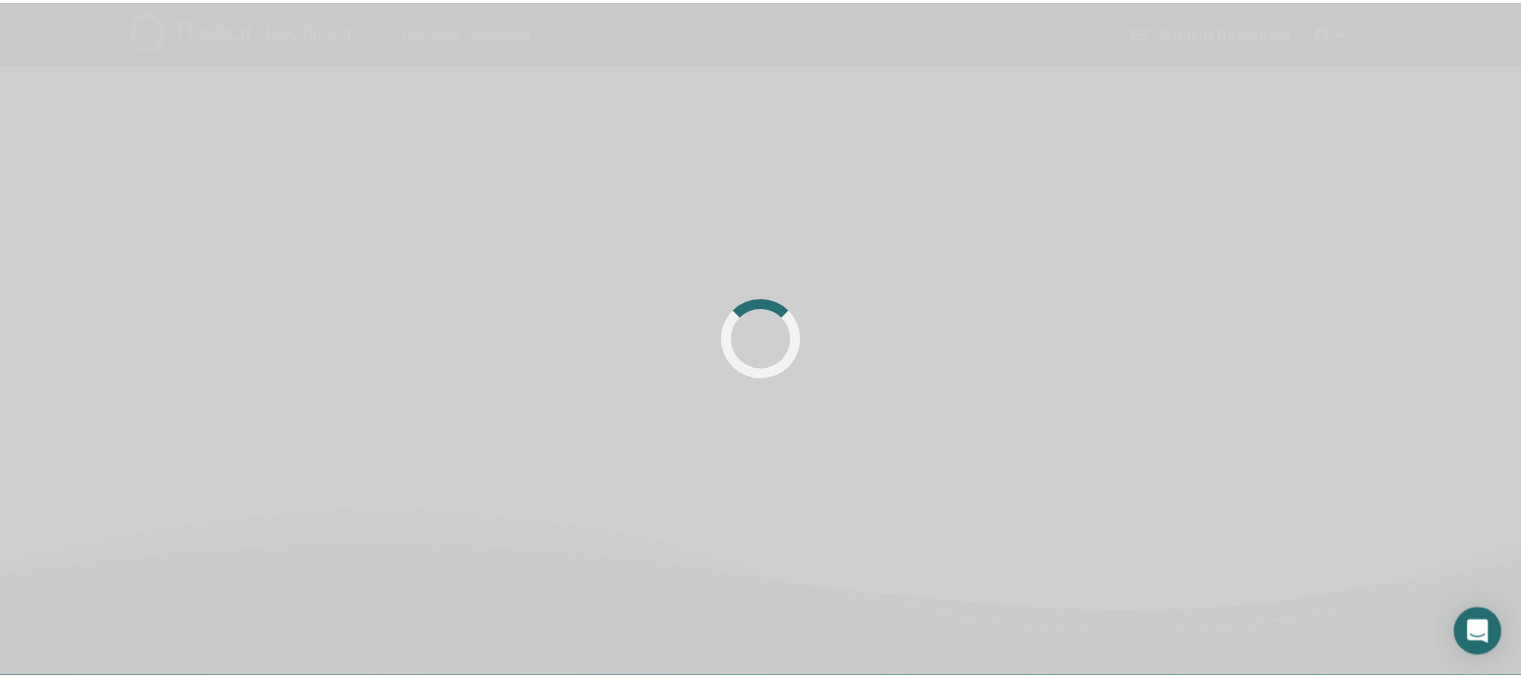 scroll, scrollTop: 100, scrollLeft: 0, axis: vertical 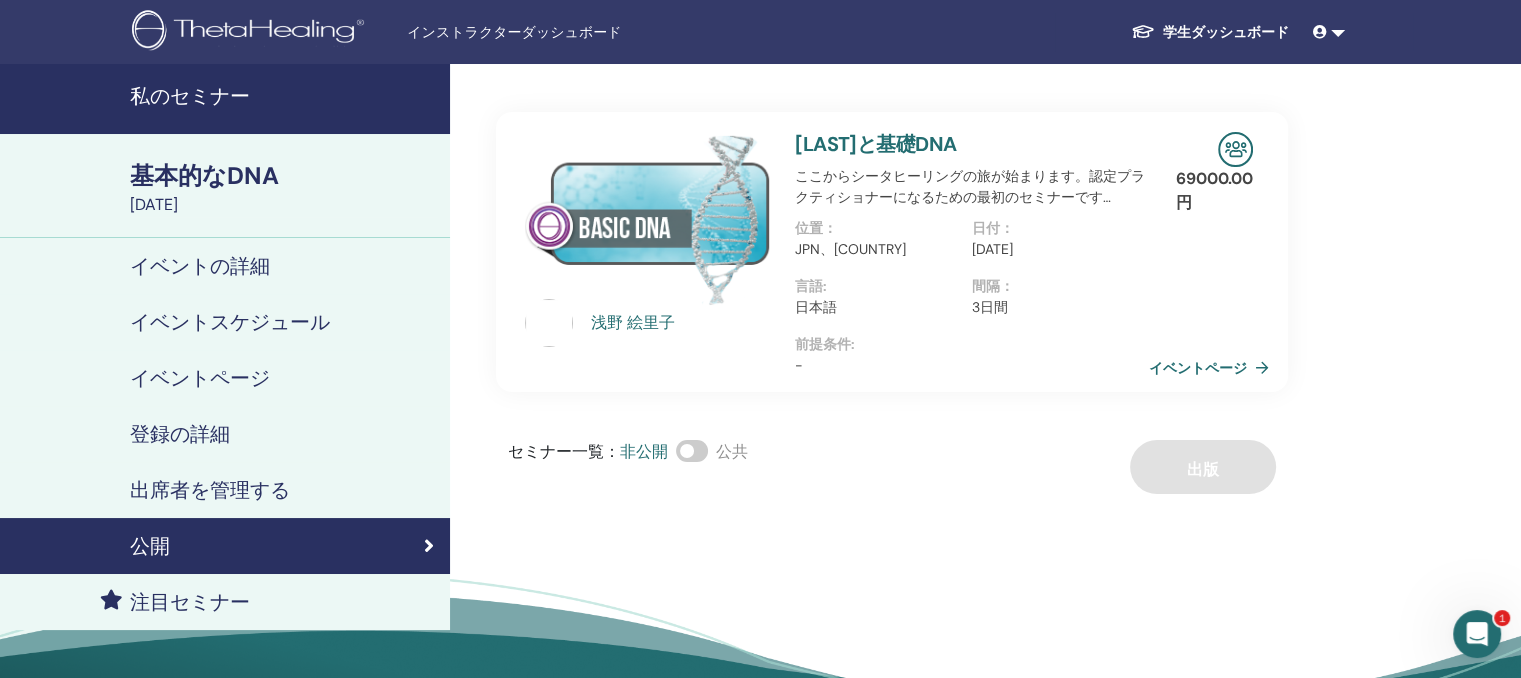 click on "出席者を管理する" at bounding box center (210, 490) 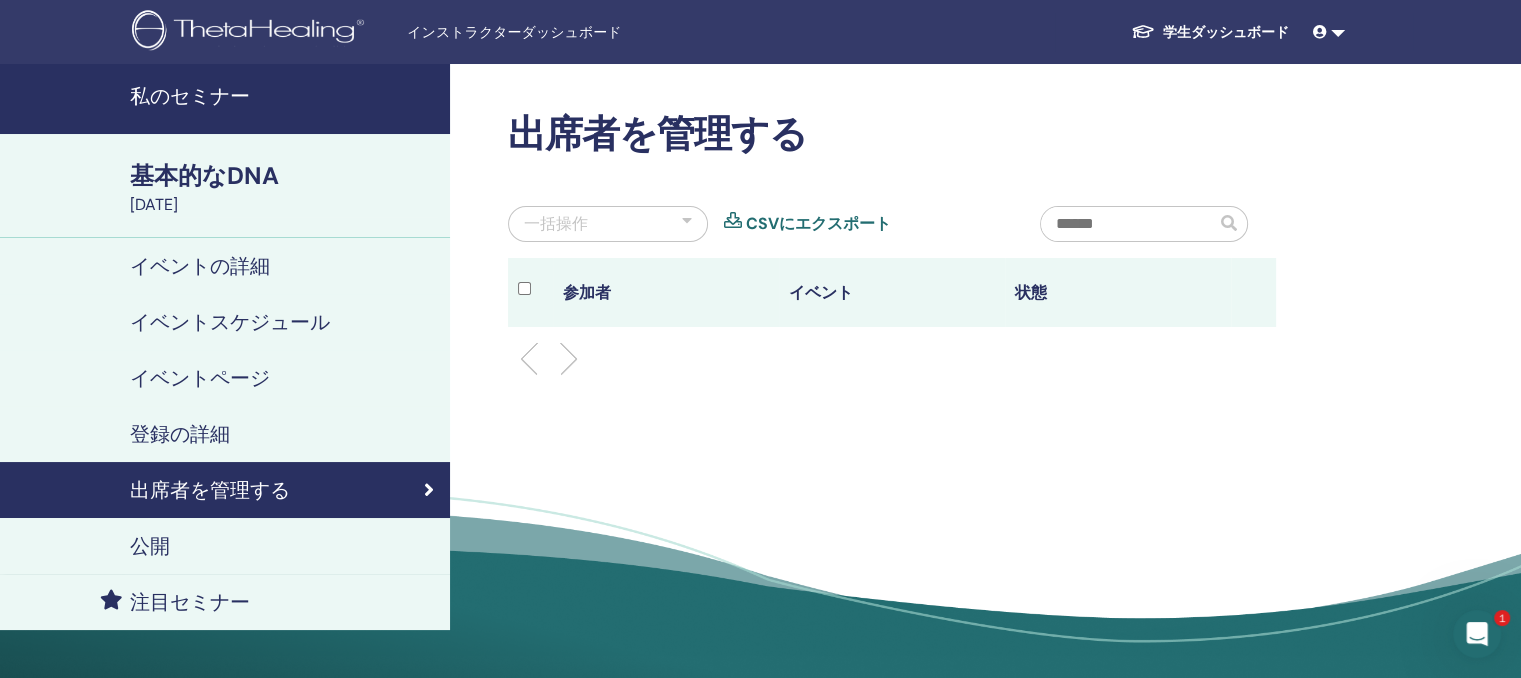 click on "登録の詳細" at bounding box center [180, 434] 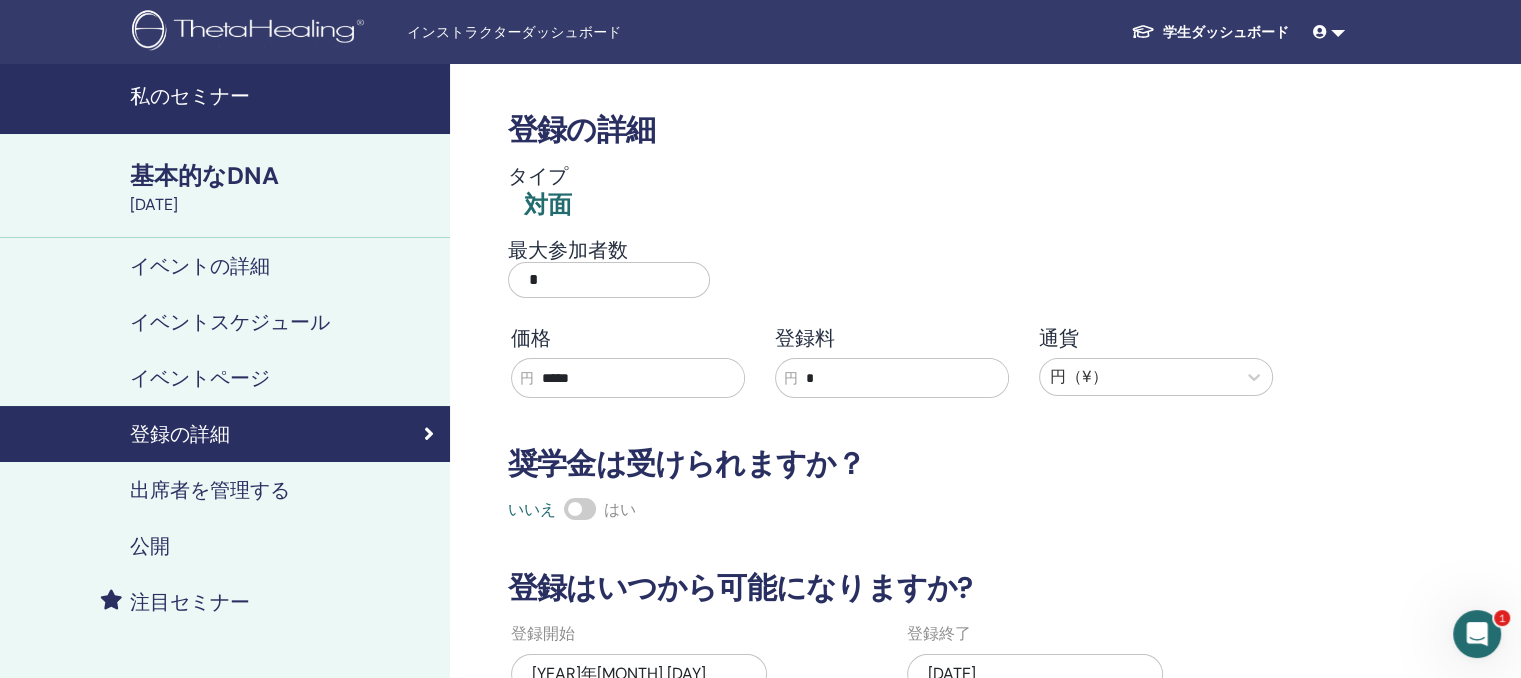 click on "イベントスケジュール" at bounding box center [230, 322] 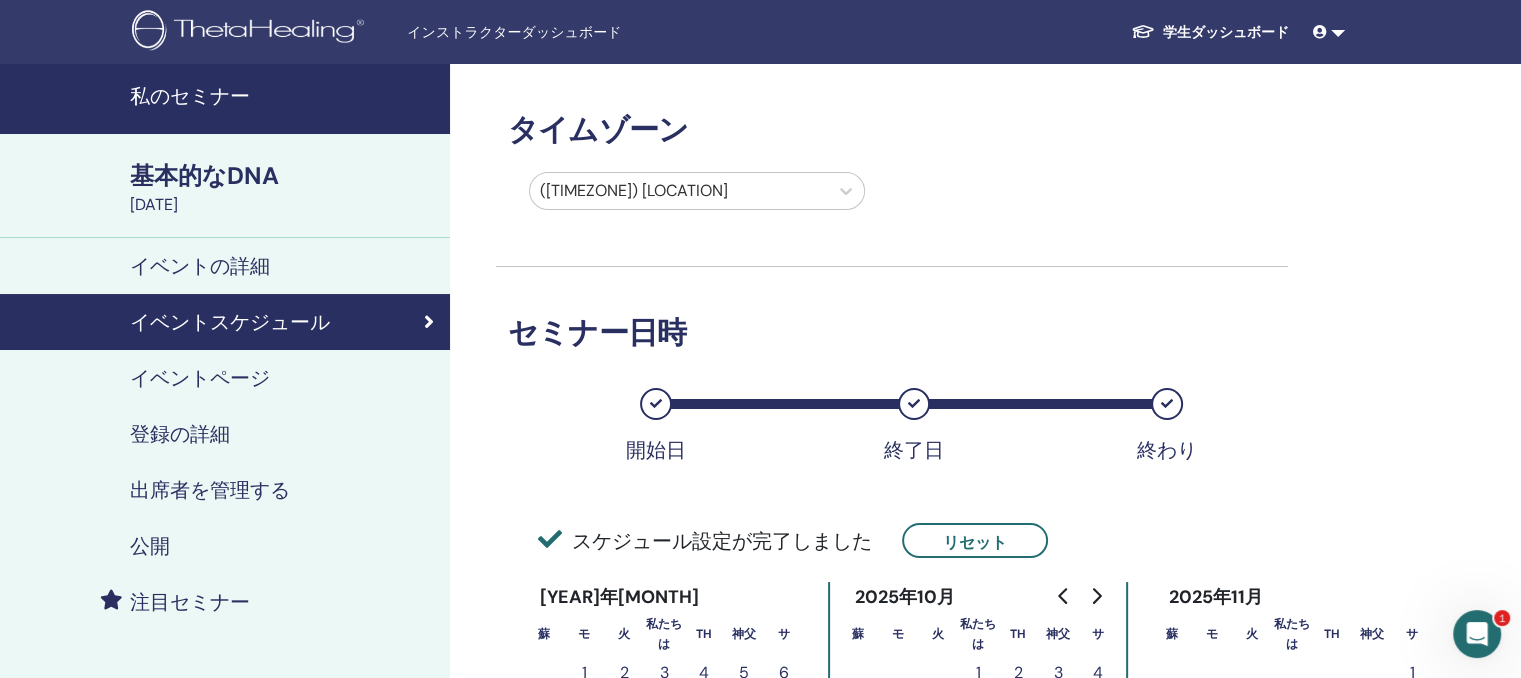 click on "イベントページ" at bounding box center [200, 378] 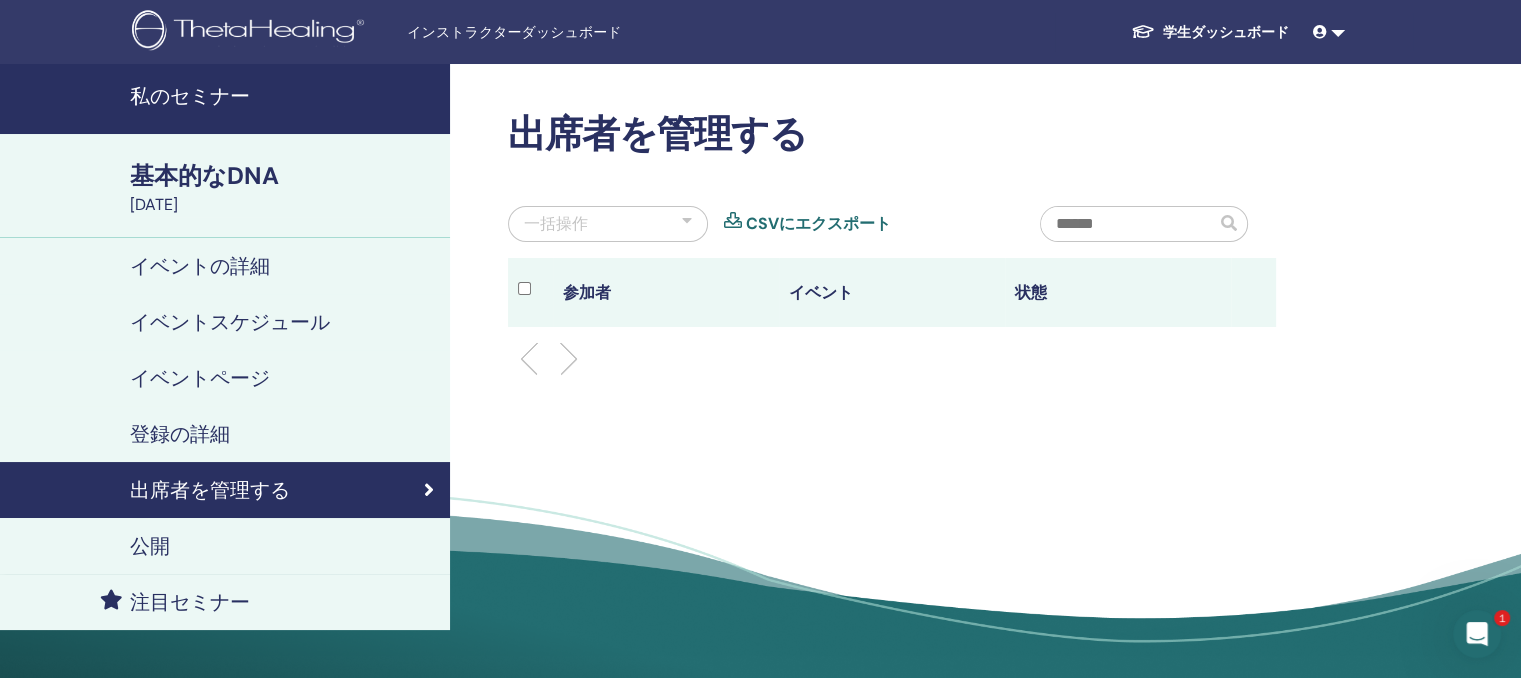 click on "学生ダッシュボード" at bounding box center [1226, 32] 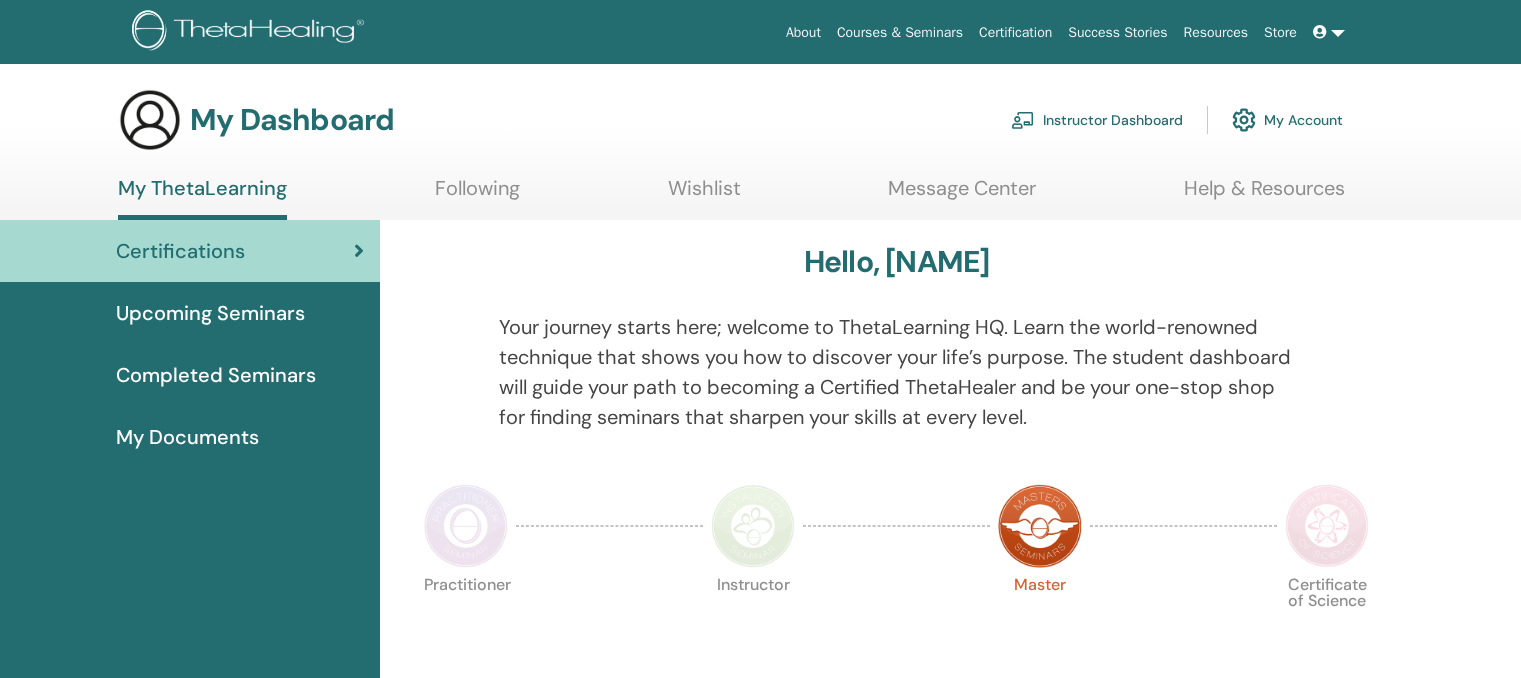 scroll, scrollTop: 0, scrollLeft: 0, axis: both 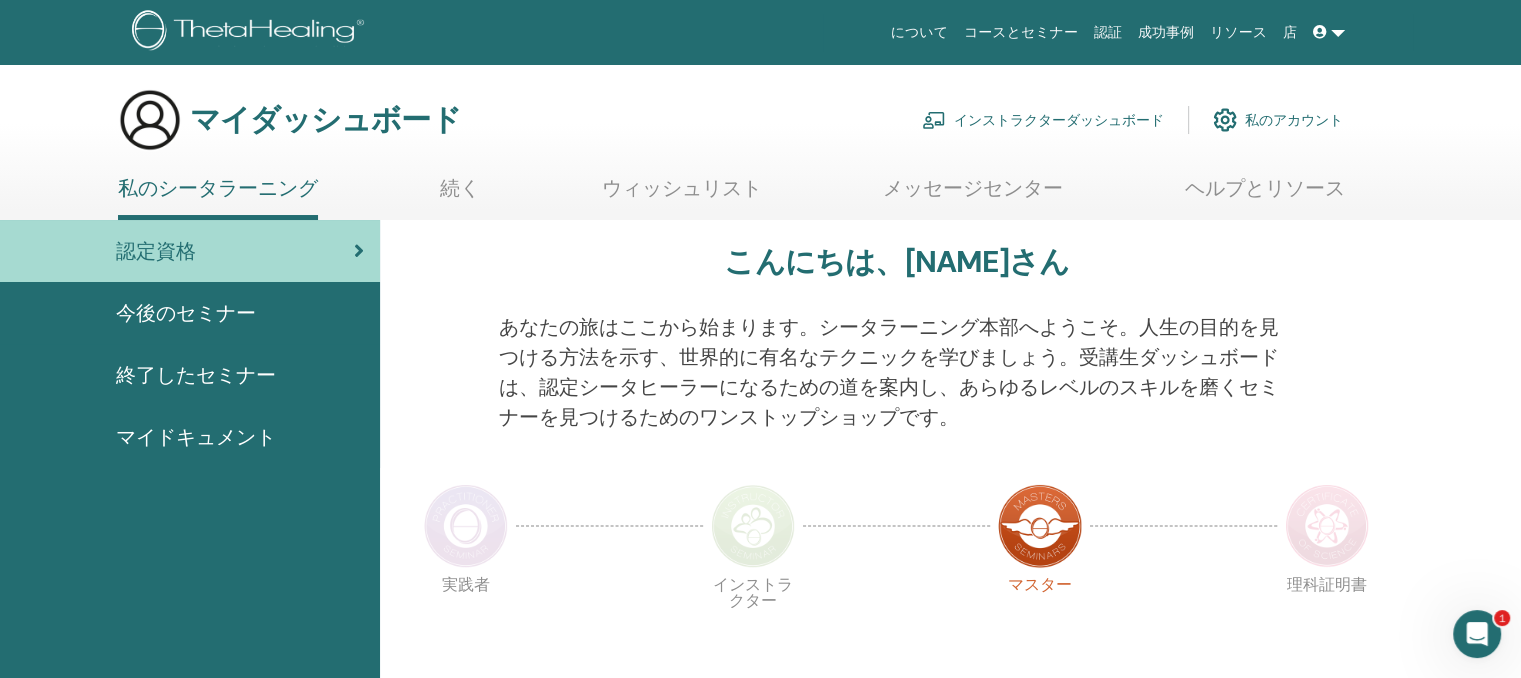 click on "私のアカウント" at bounding box center (1294, 121) 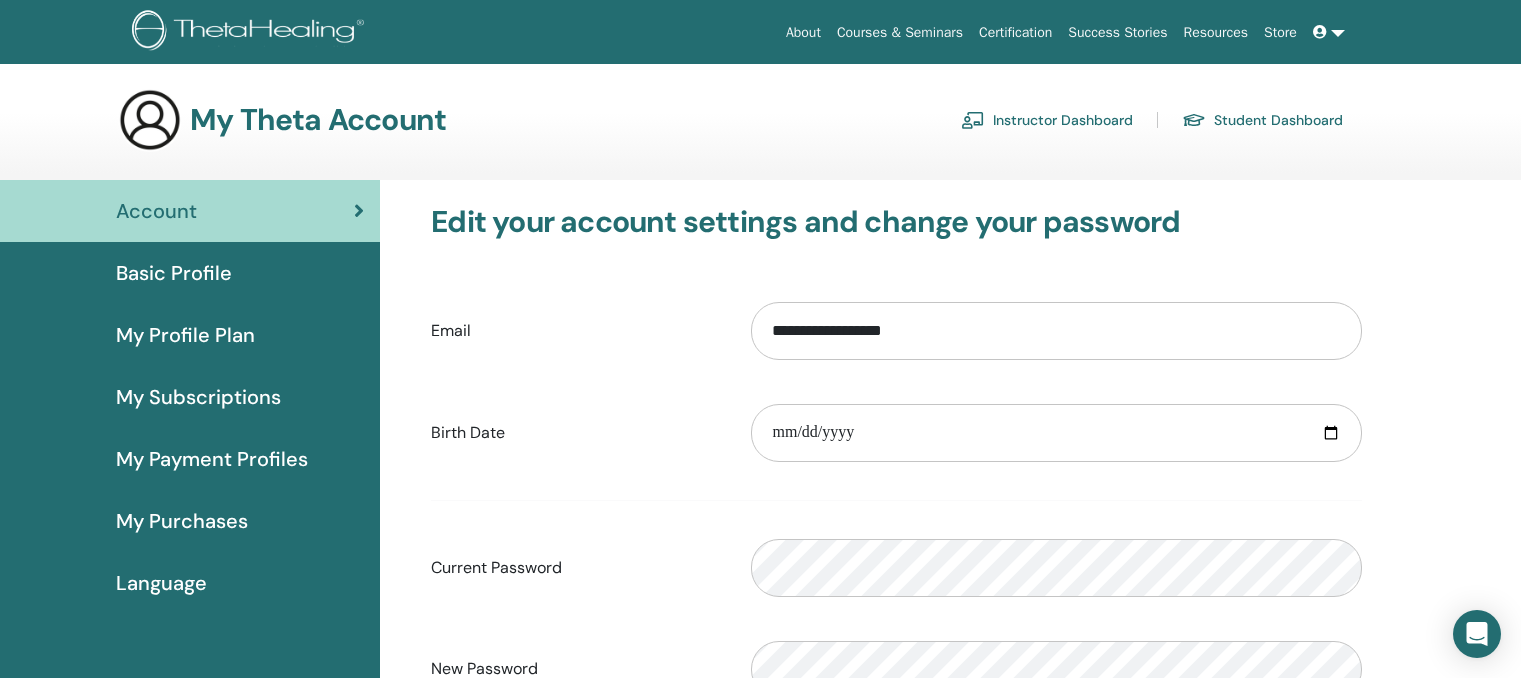 scroll, scrollTop: 0, scrollLeft: 0, axis: both 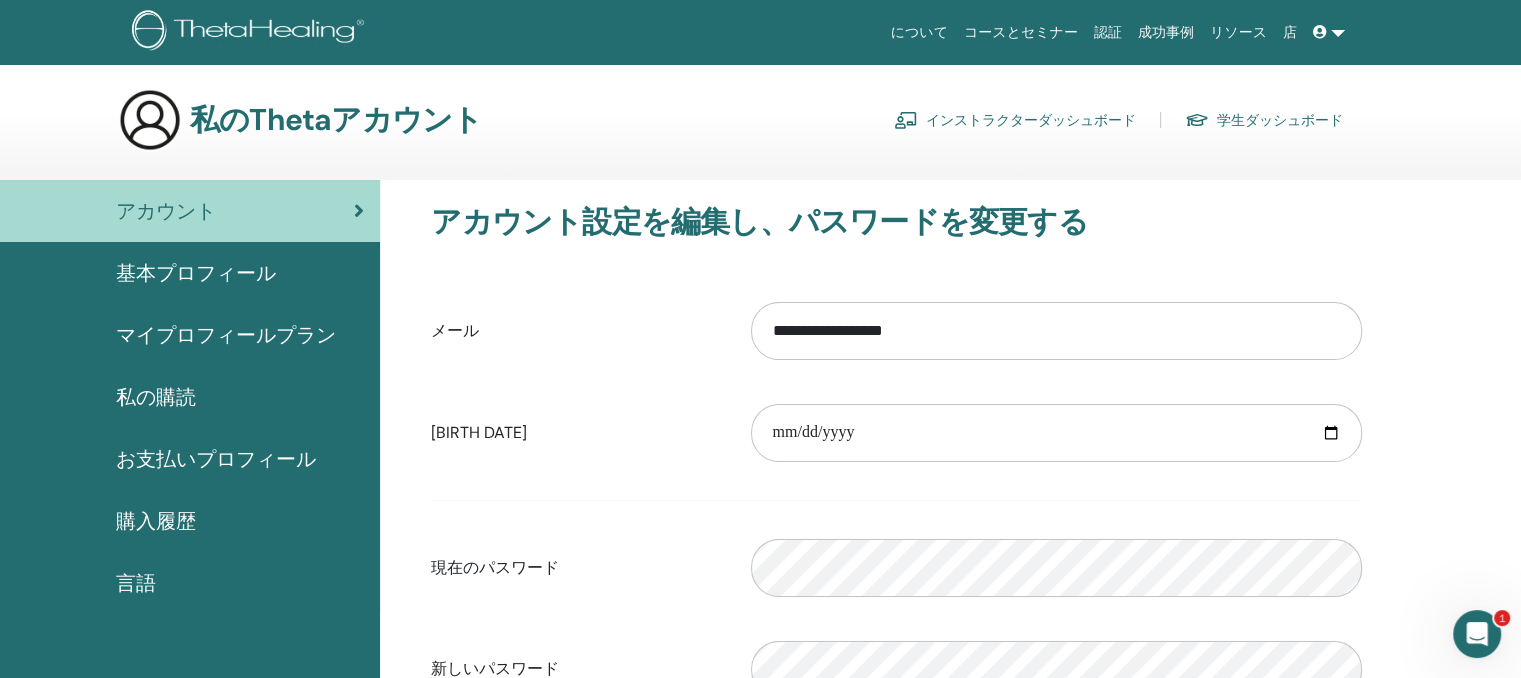 click on "基本プロフィール" at bounding box center [196, 273] 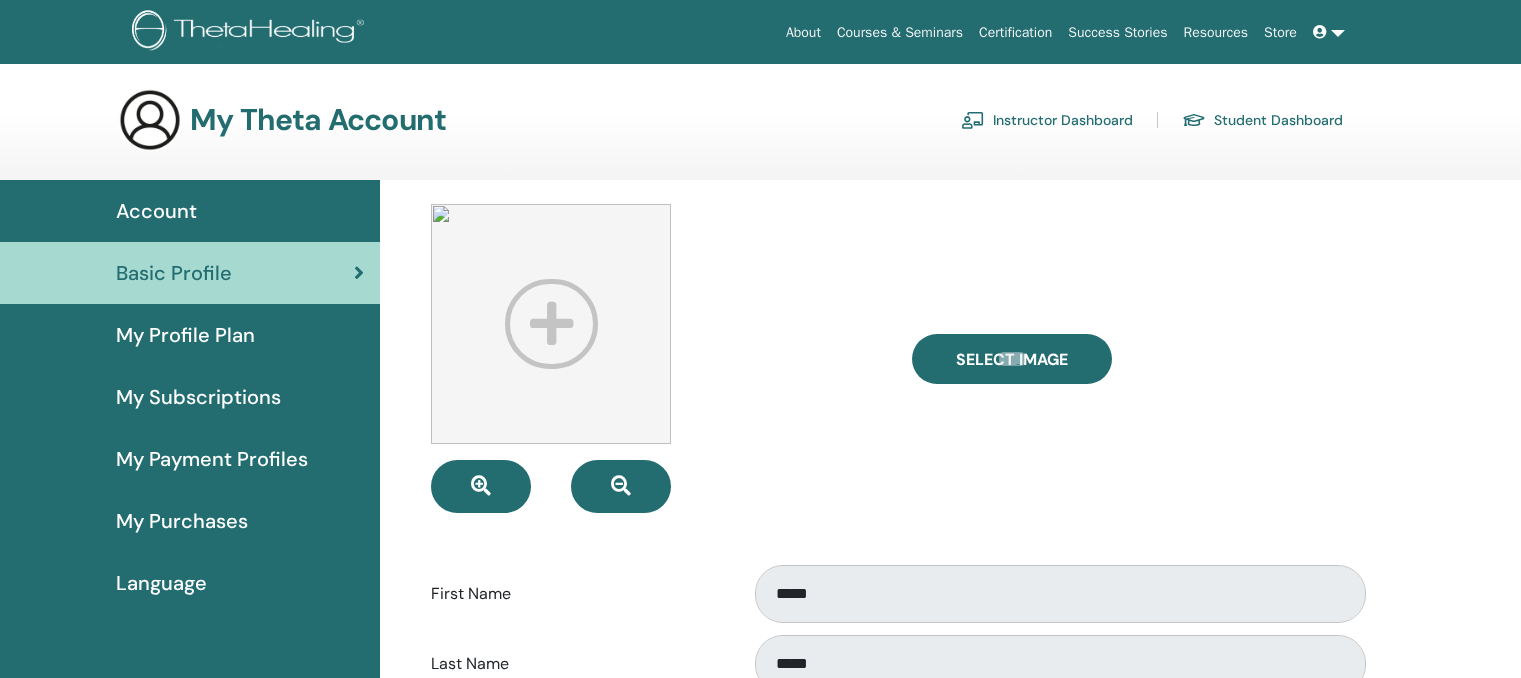 scroll, scrollTop: 0, scrollLeft: 0, axis: both 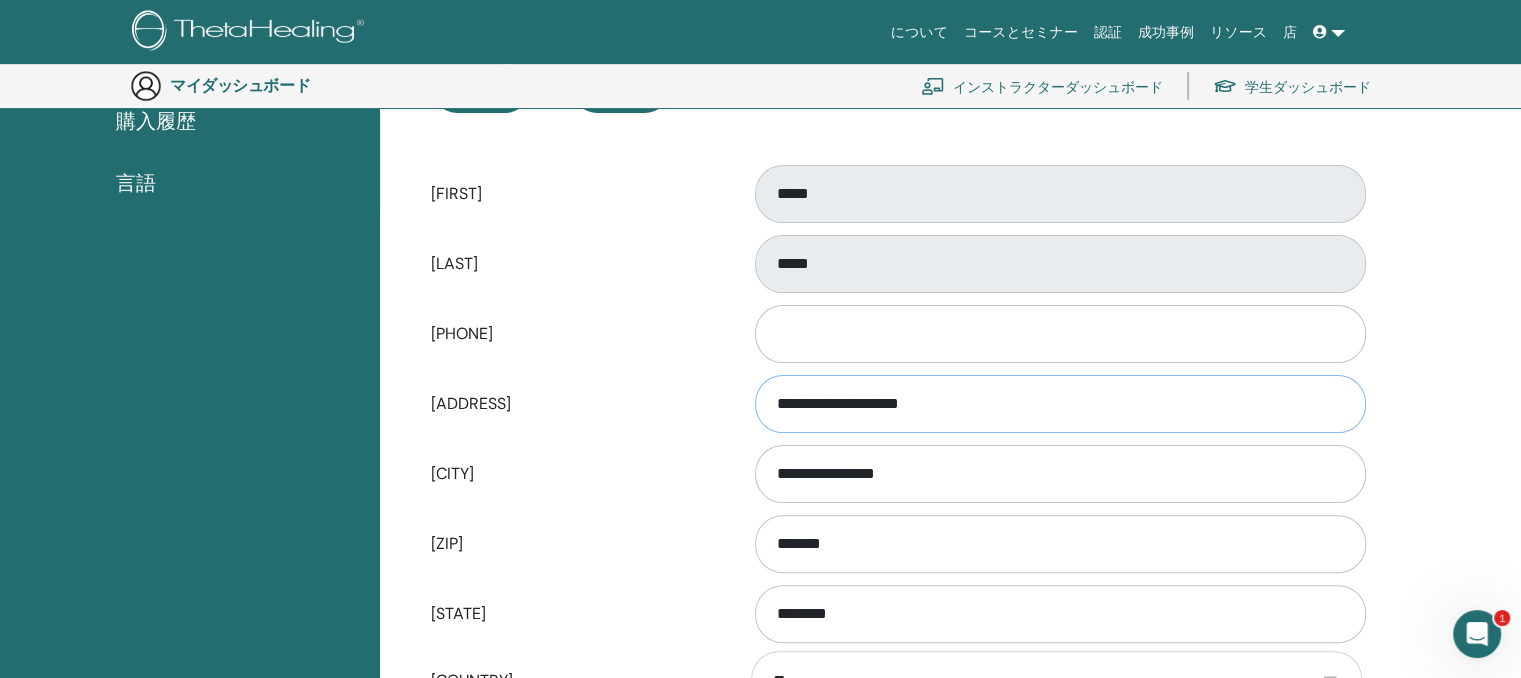 click on "**********" at bounding box center (1060, 404) 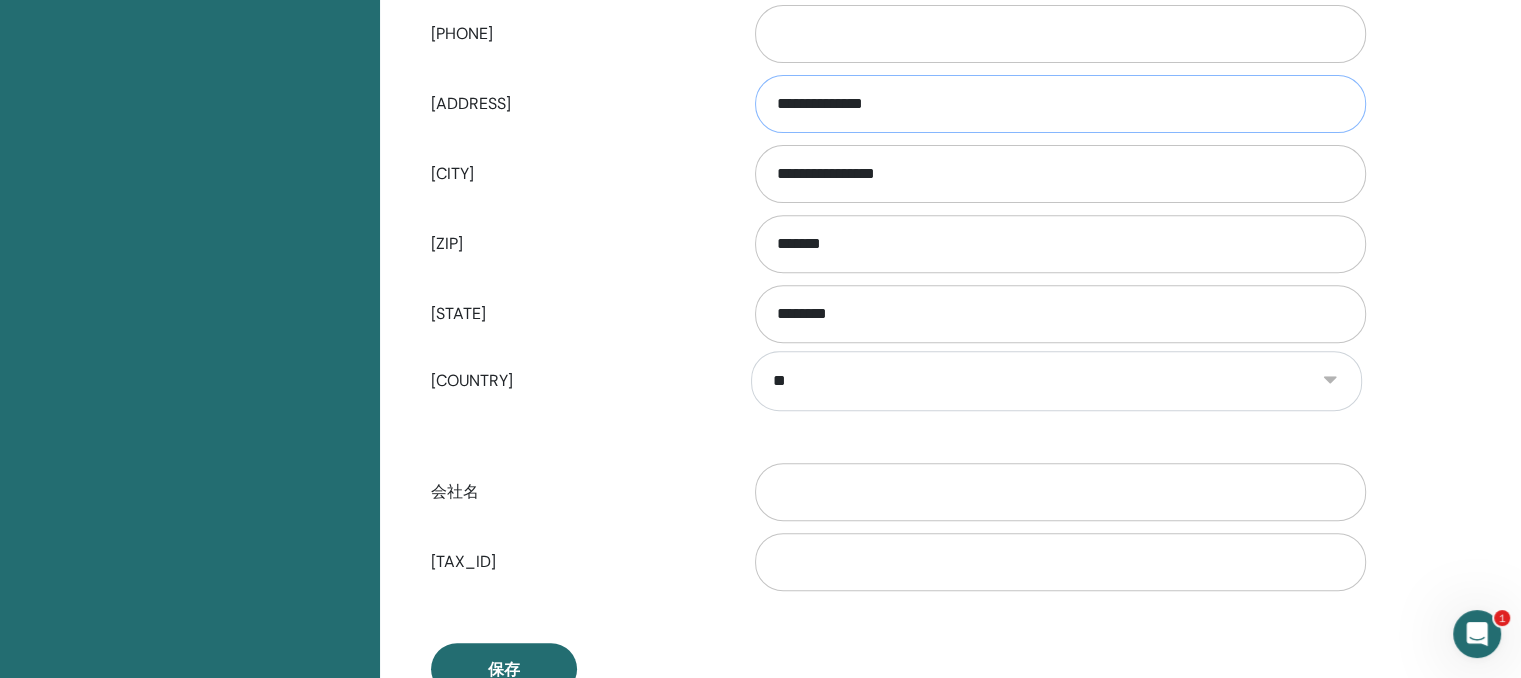 scroll, scrollTop: 844, scrollLeft: 0, axis: vertical 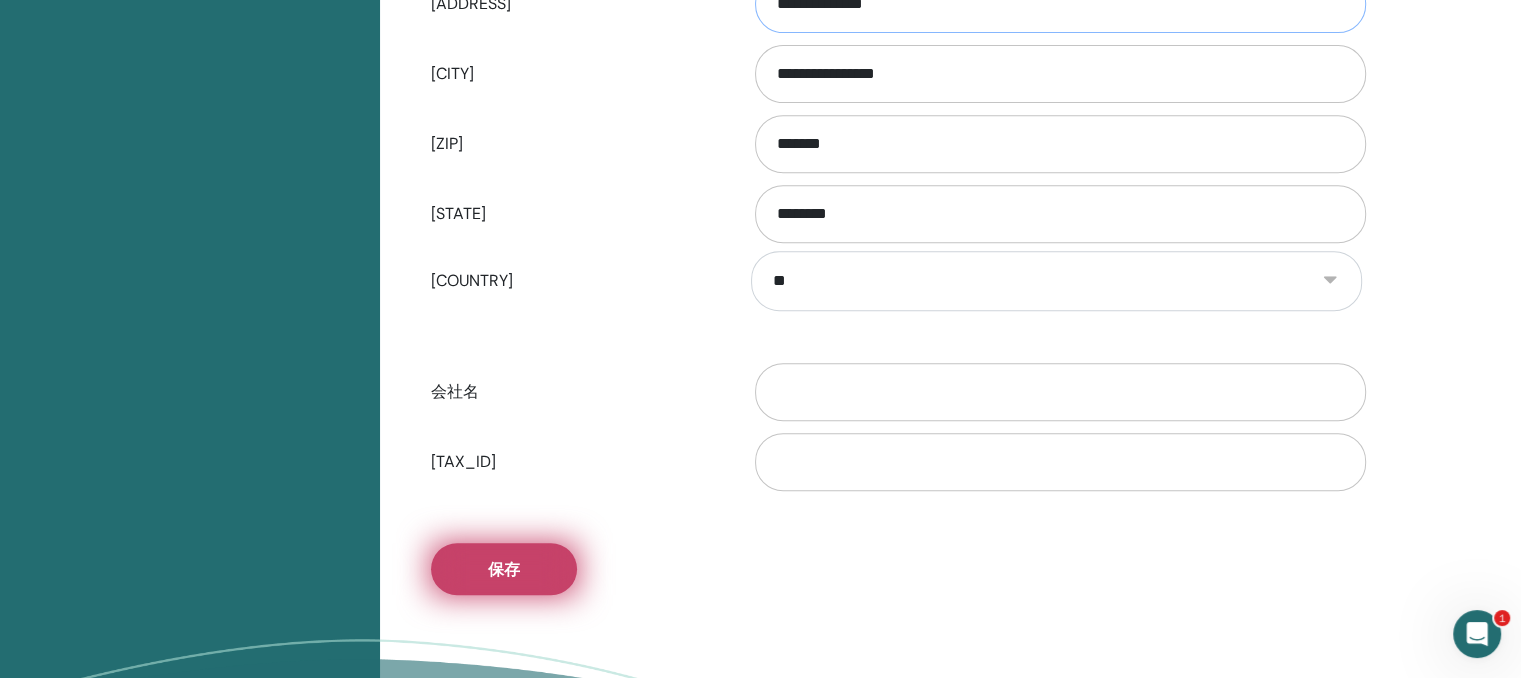 type on "**********" 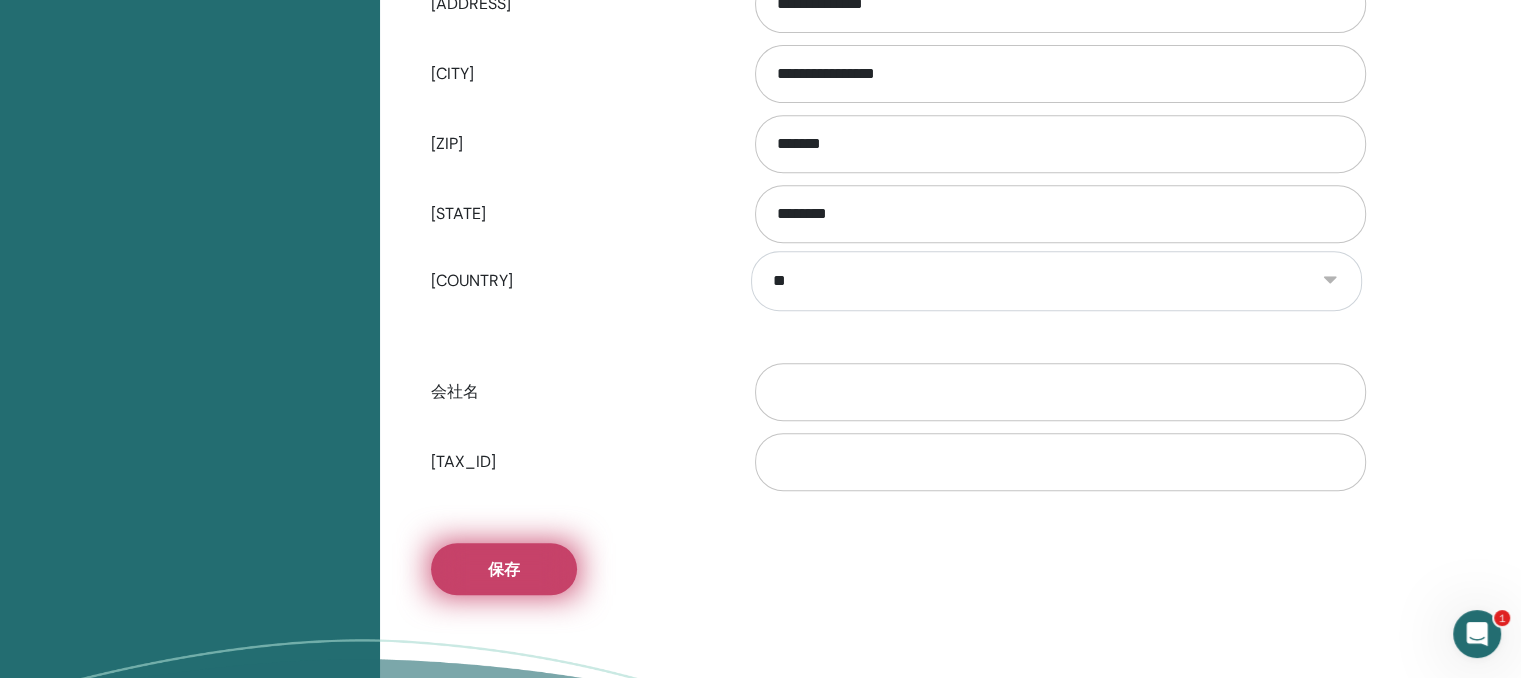 click on "保存" at bounding box center [504, 569] 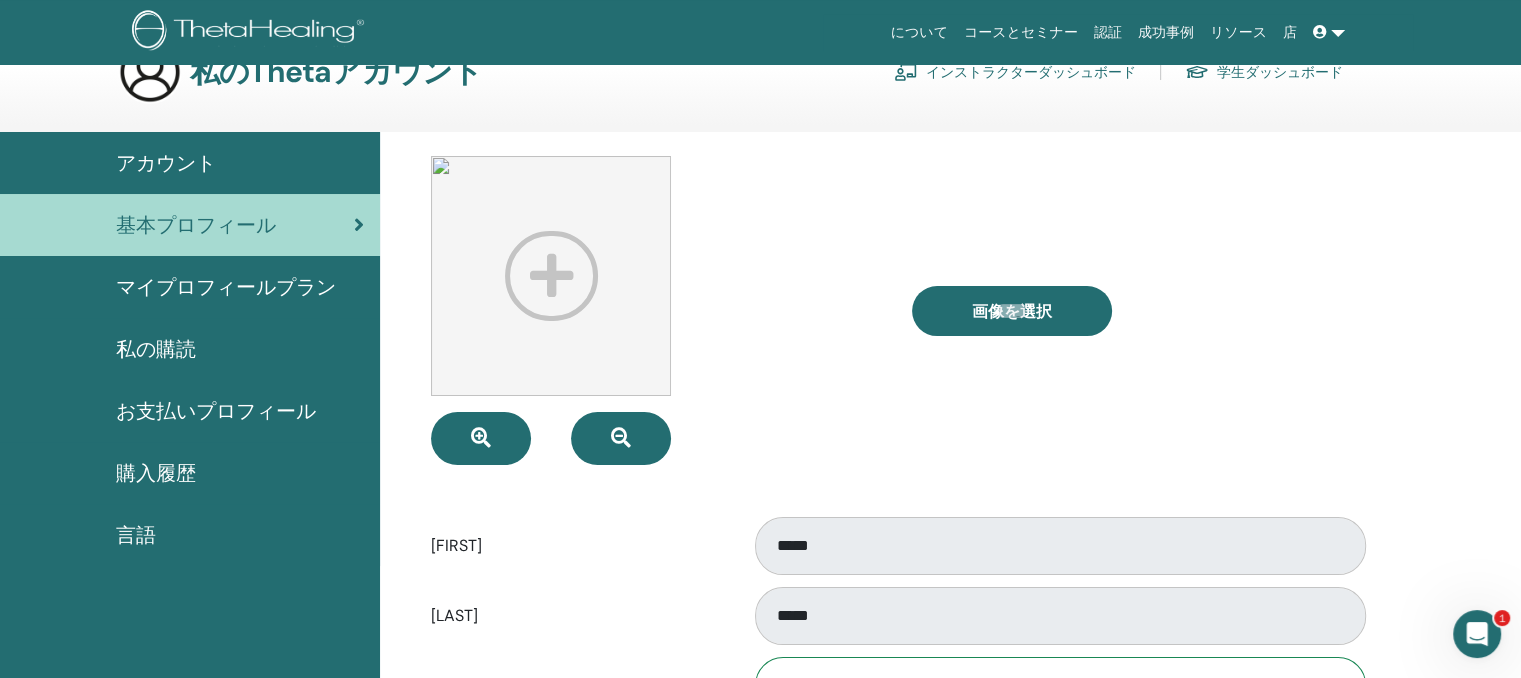 scroll, scrollTop: 0, scrollLeft: 0, axis: both 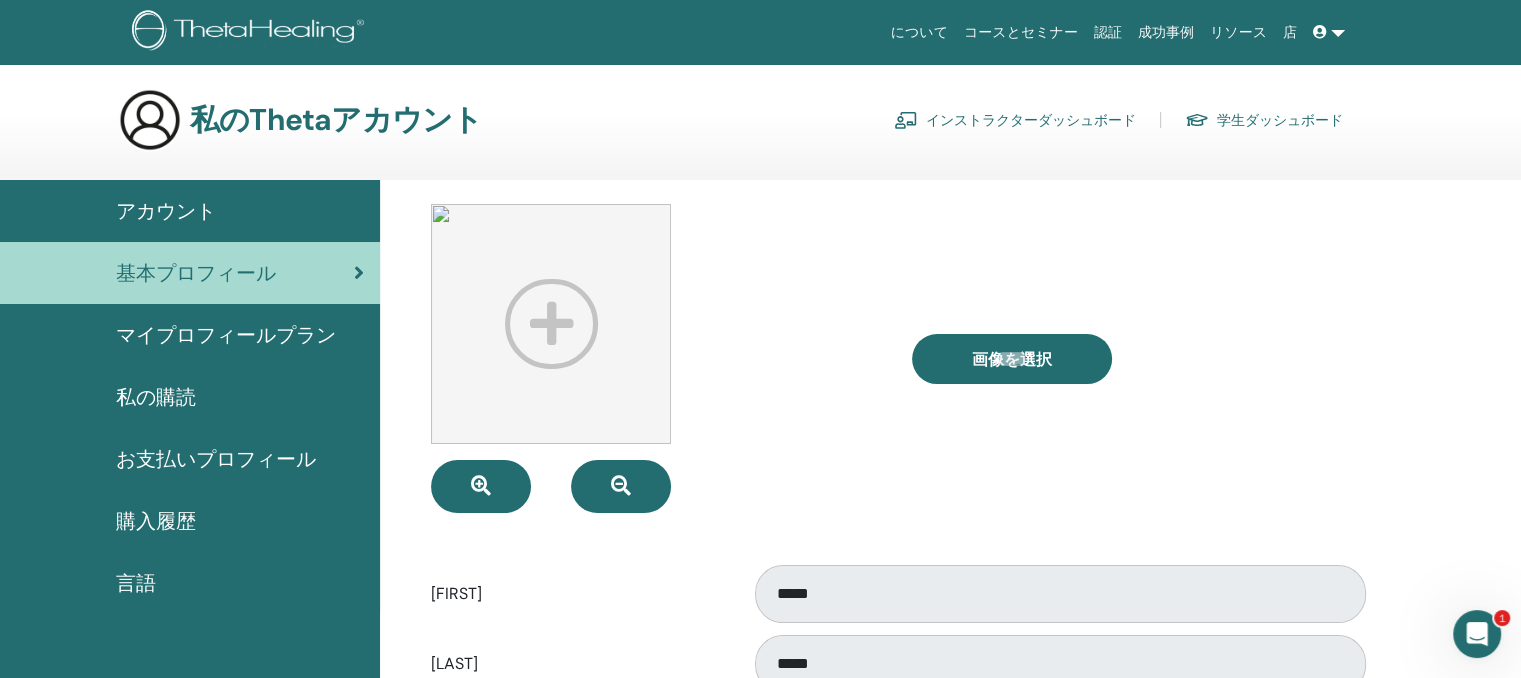 click on "アカウント" at bounding box center (166, 211) 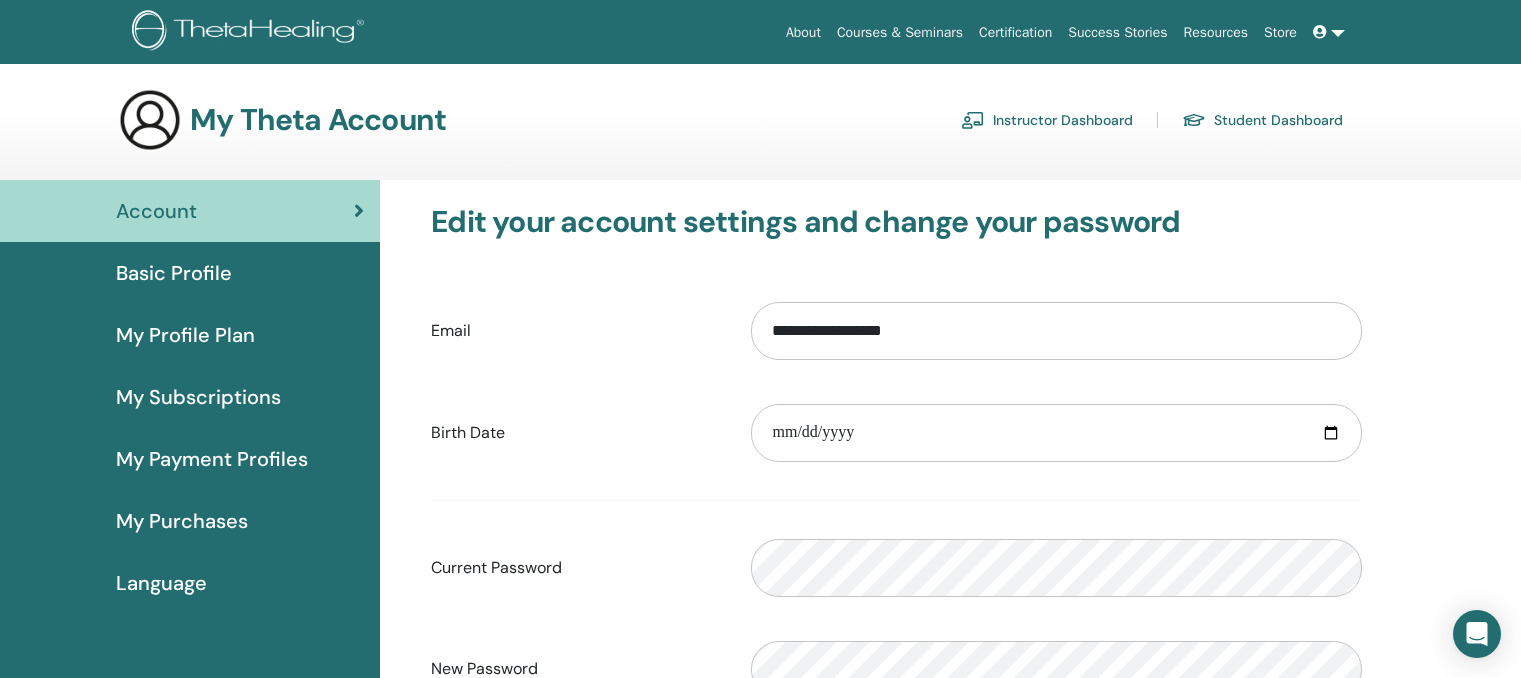 scroll, scrollTop: 0, scrollLeft: 0, axis: both 